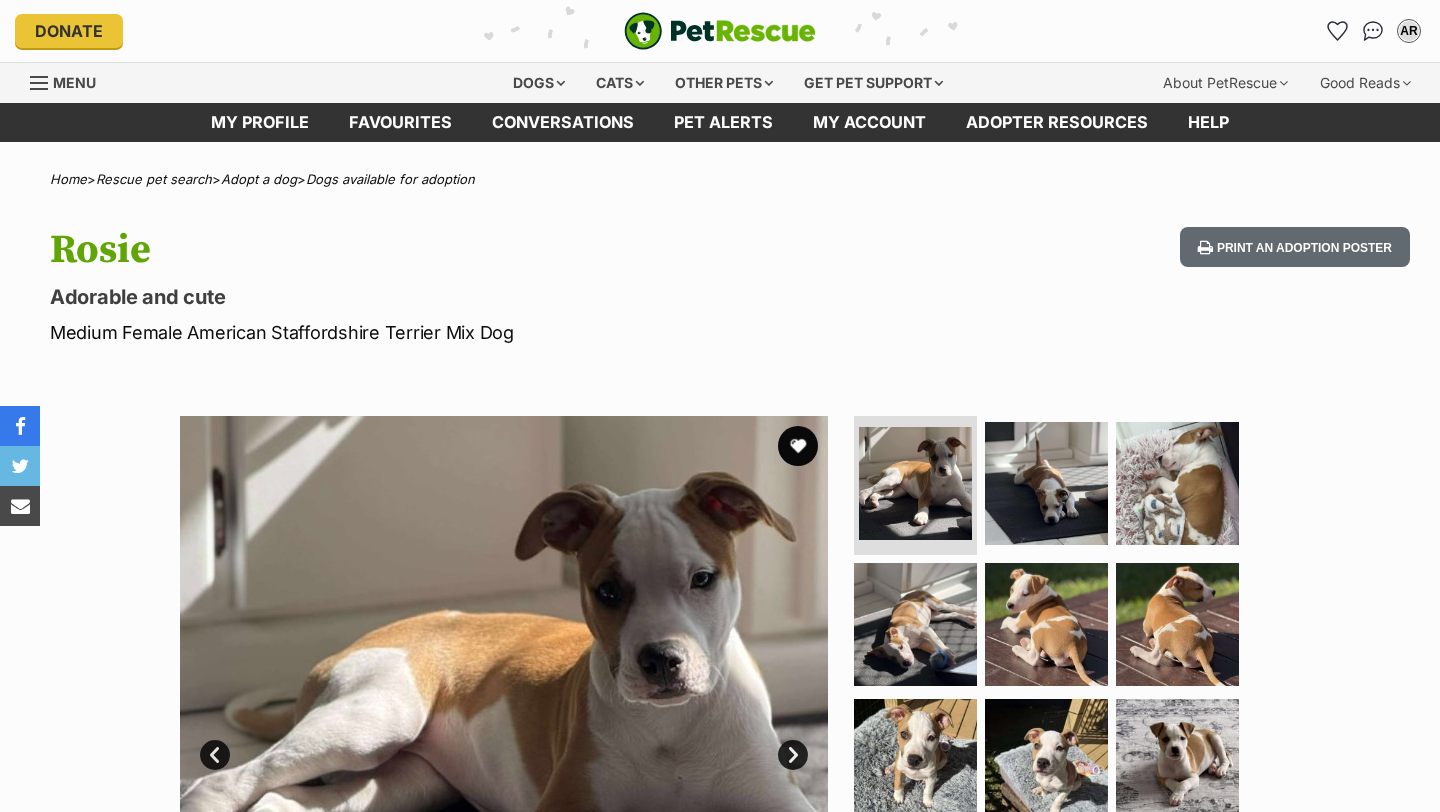 scroll, scrollTop: 0, scrollLeft: 0, axis: both 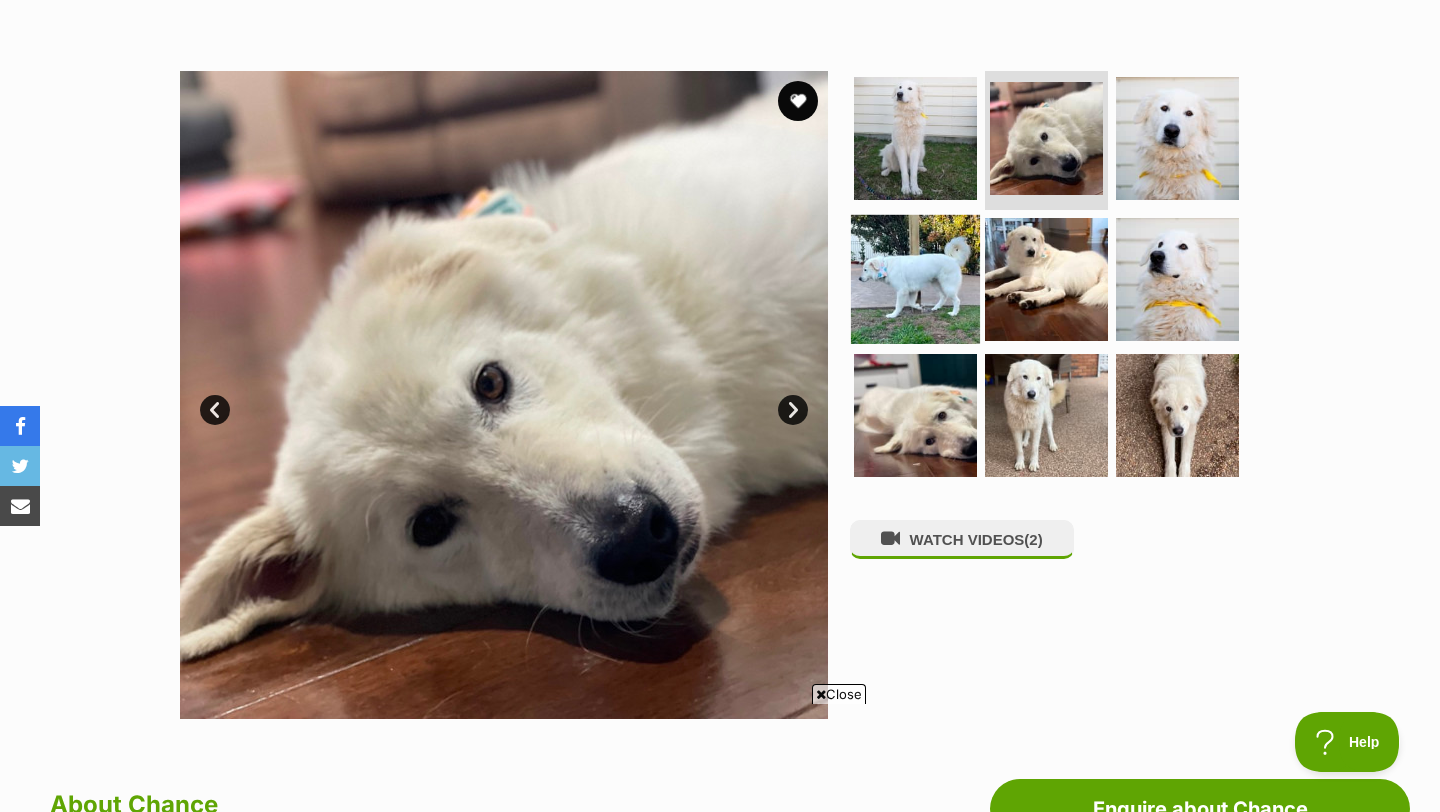 click at bounding box center [915, 279] 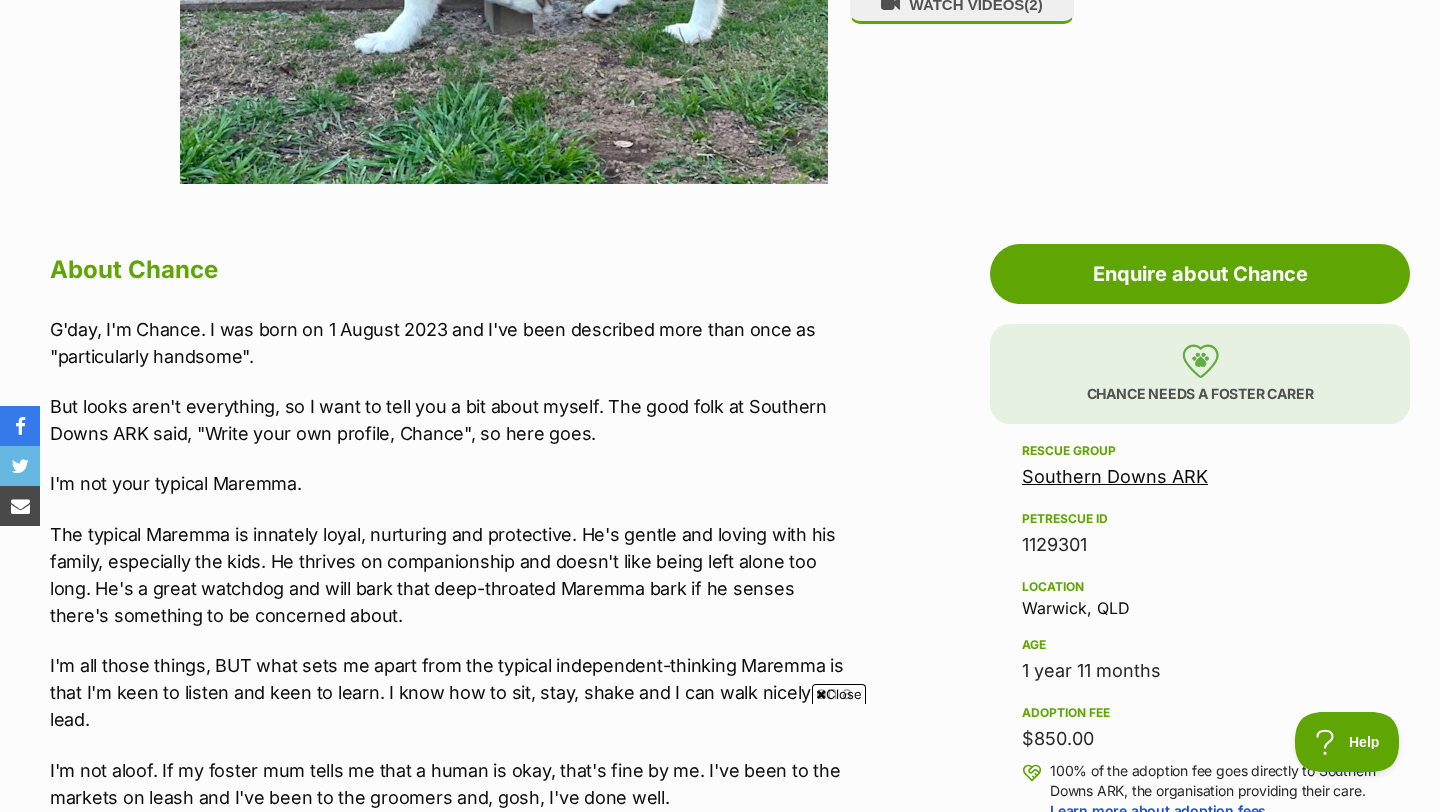 scroll, scrollTop: 214, scrollLeft: 0, axis: vertical 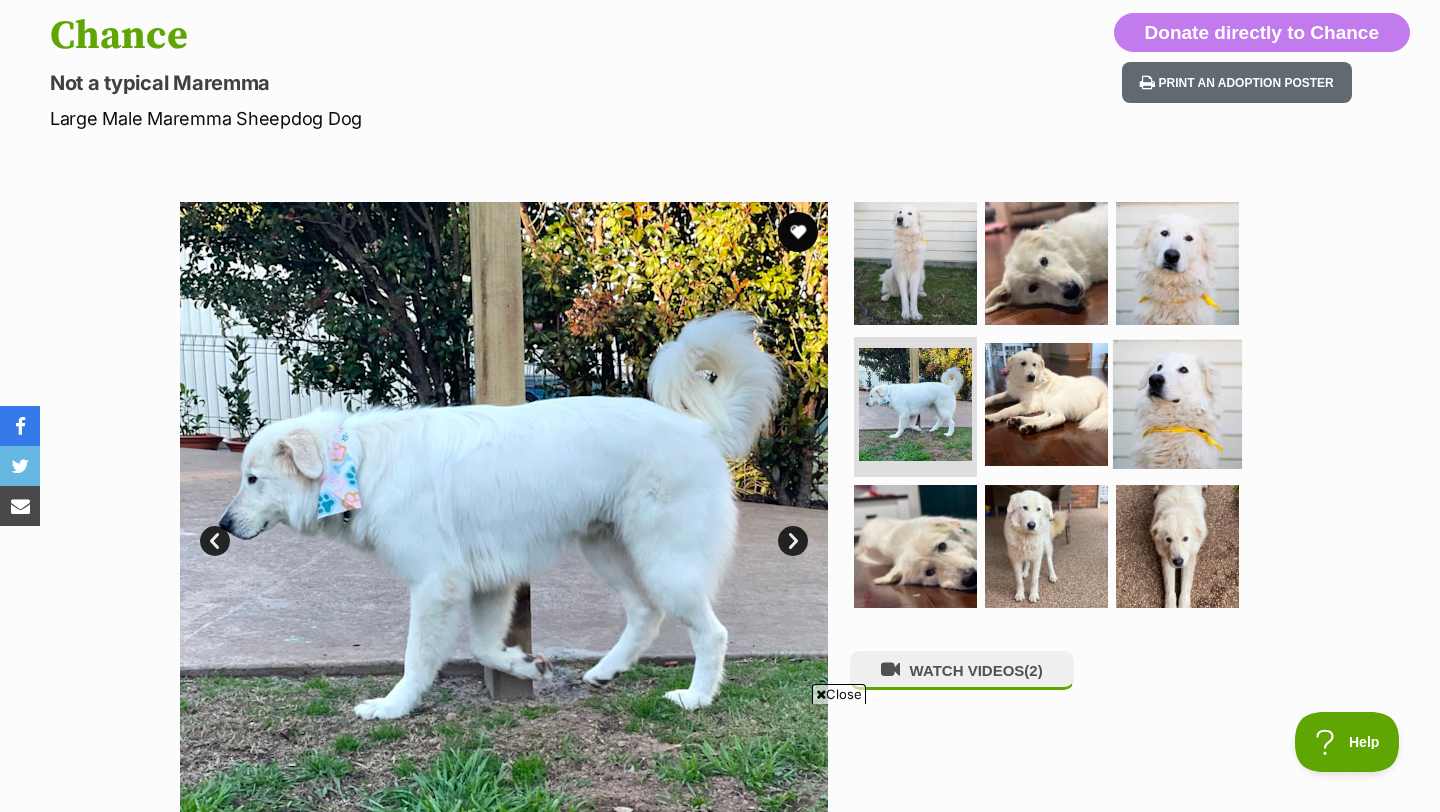 click at bounding box center (1177, 404) 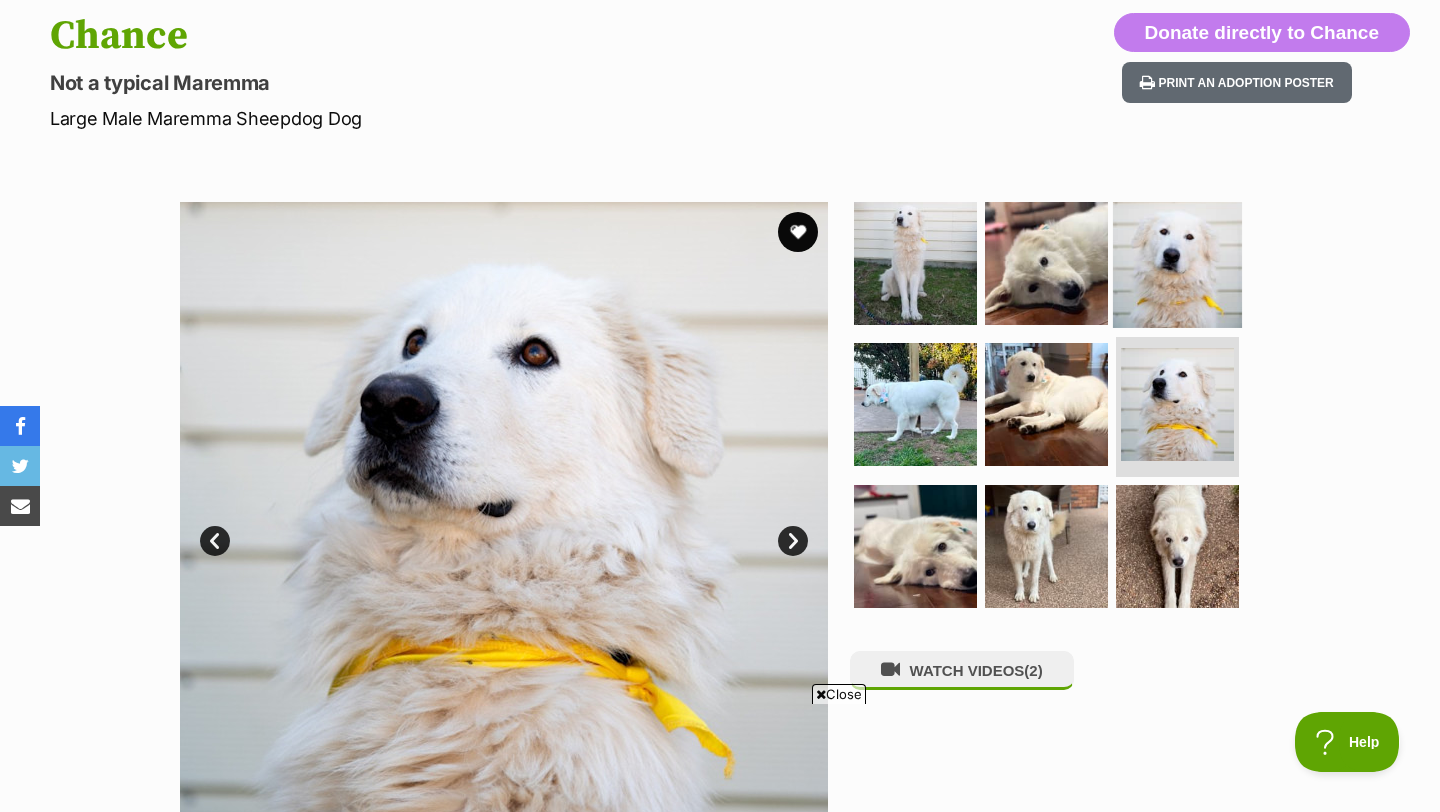 click at bounding box center (1177, 262) 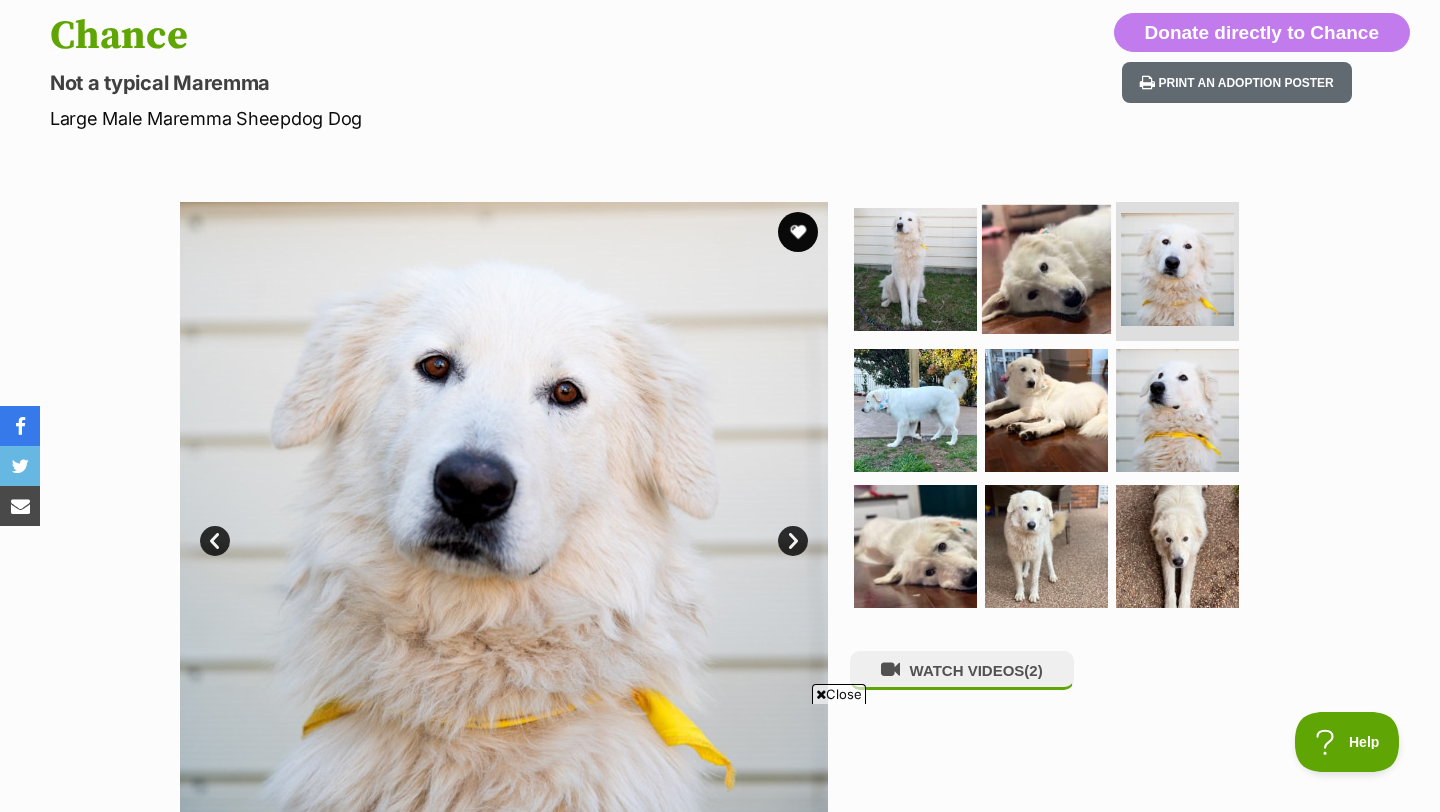 click at bounding box center (1046, 268) 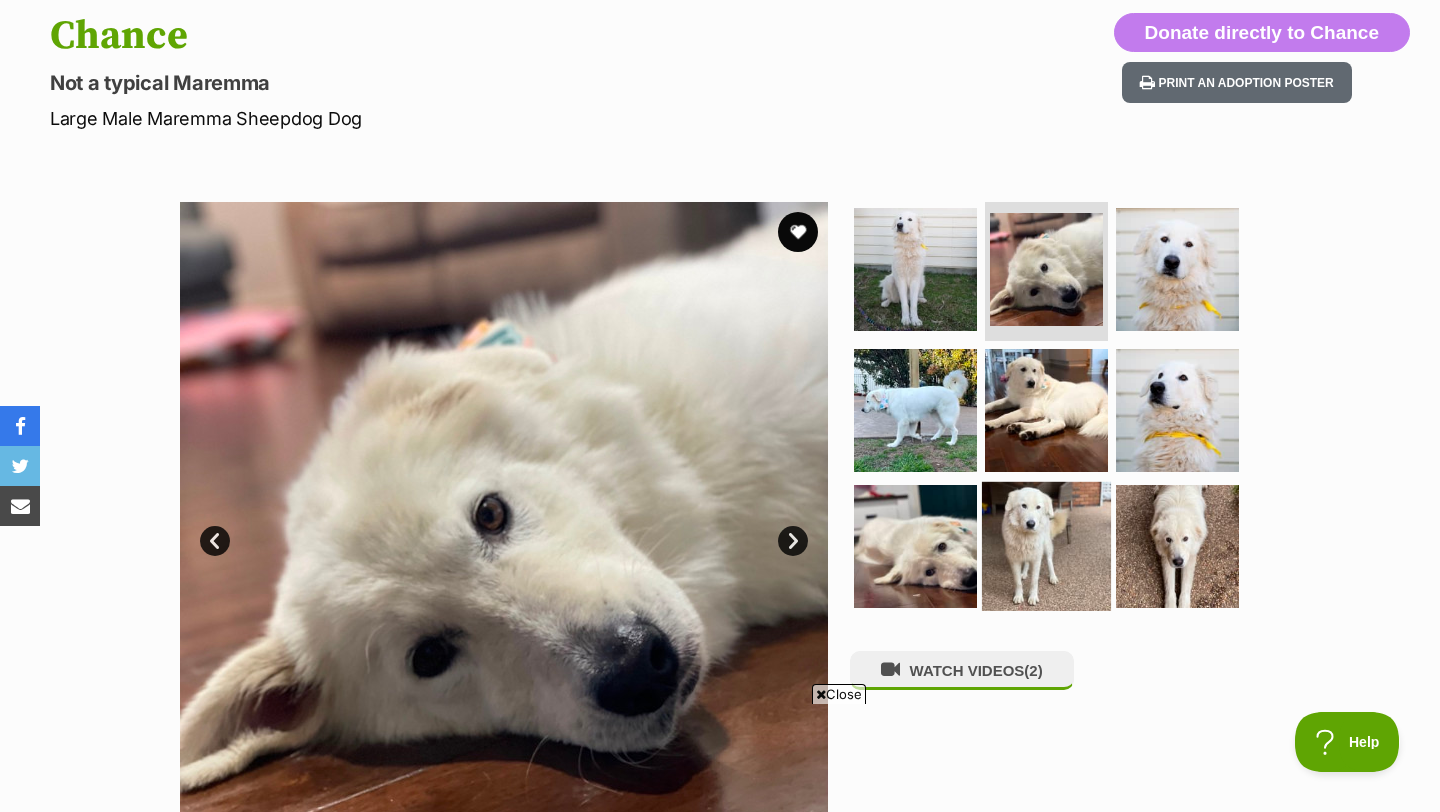 click at bounding box center (1046, 546) 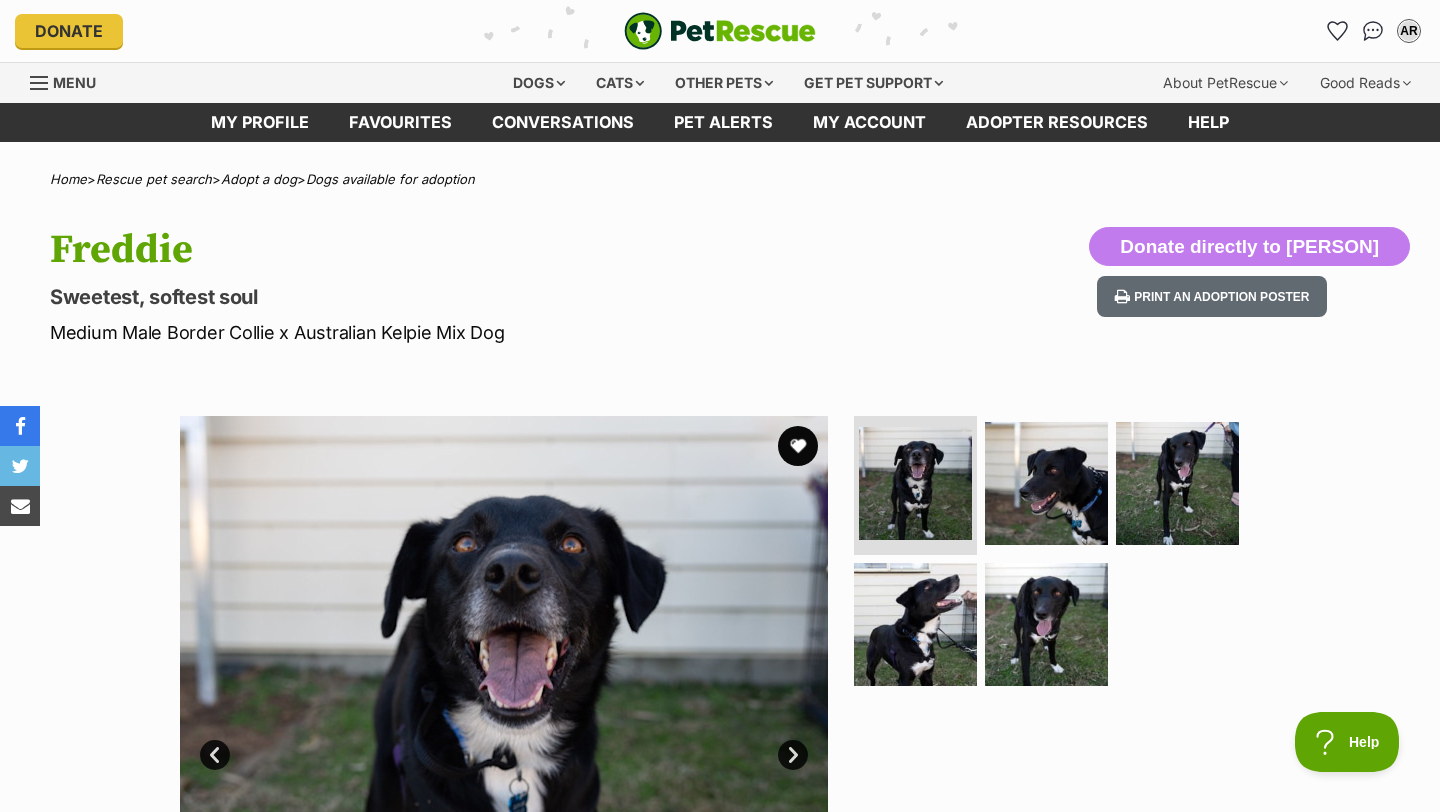 scroll, scrollTop: 0, scrollLeft: 0, axis: both 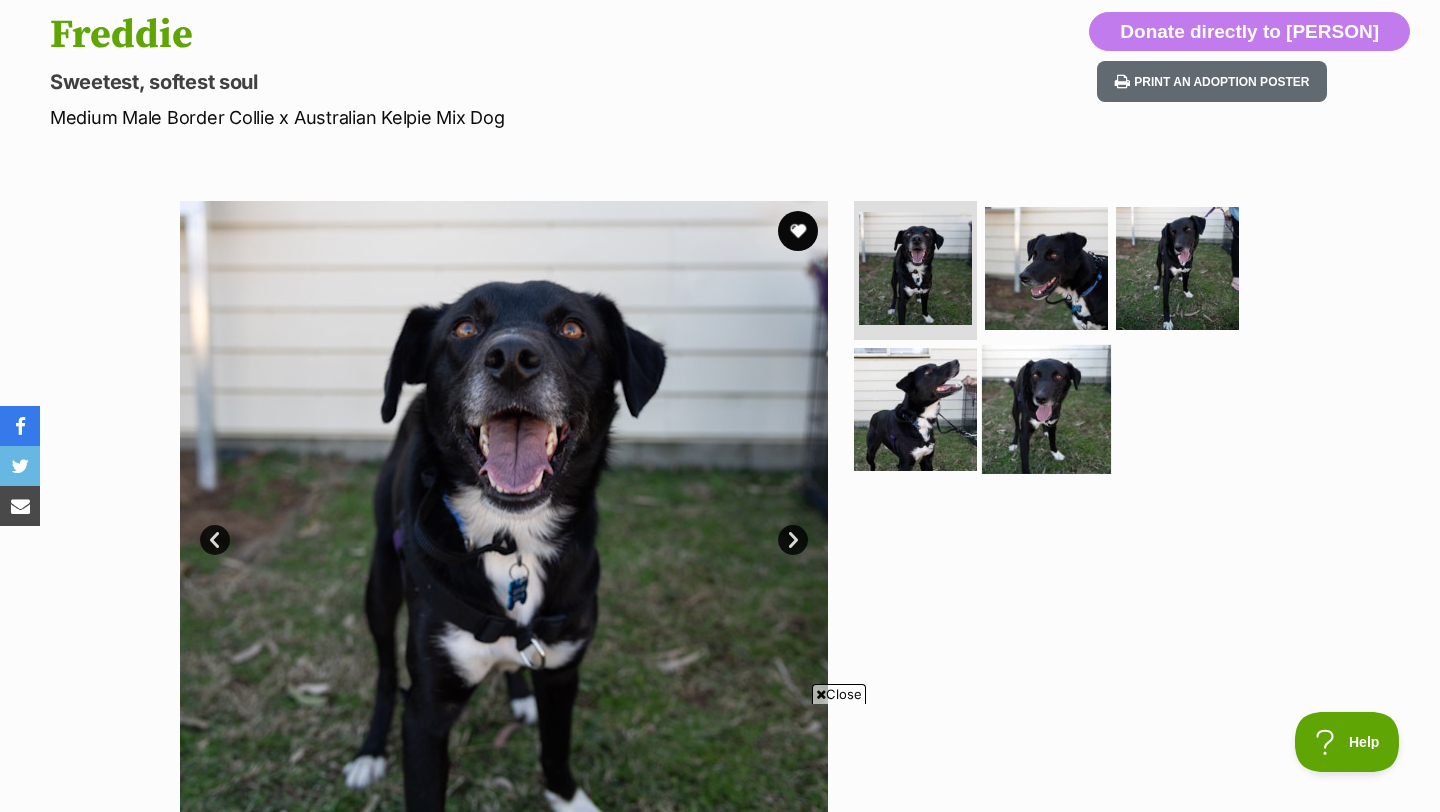 click at bounding box center (1046, 409) 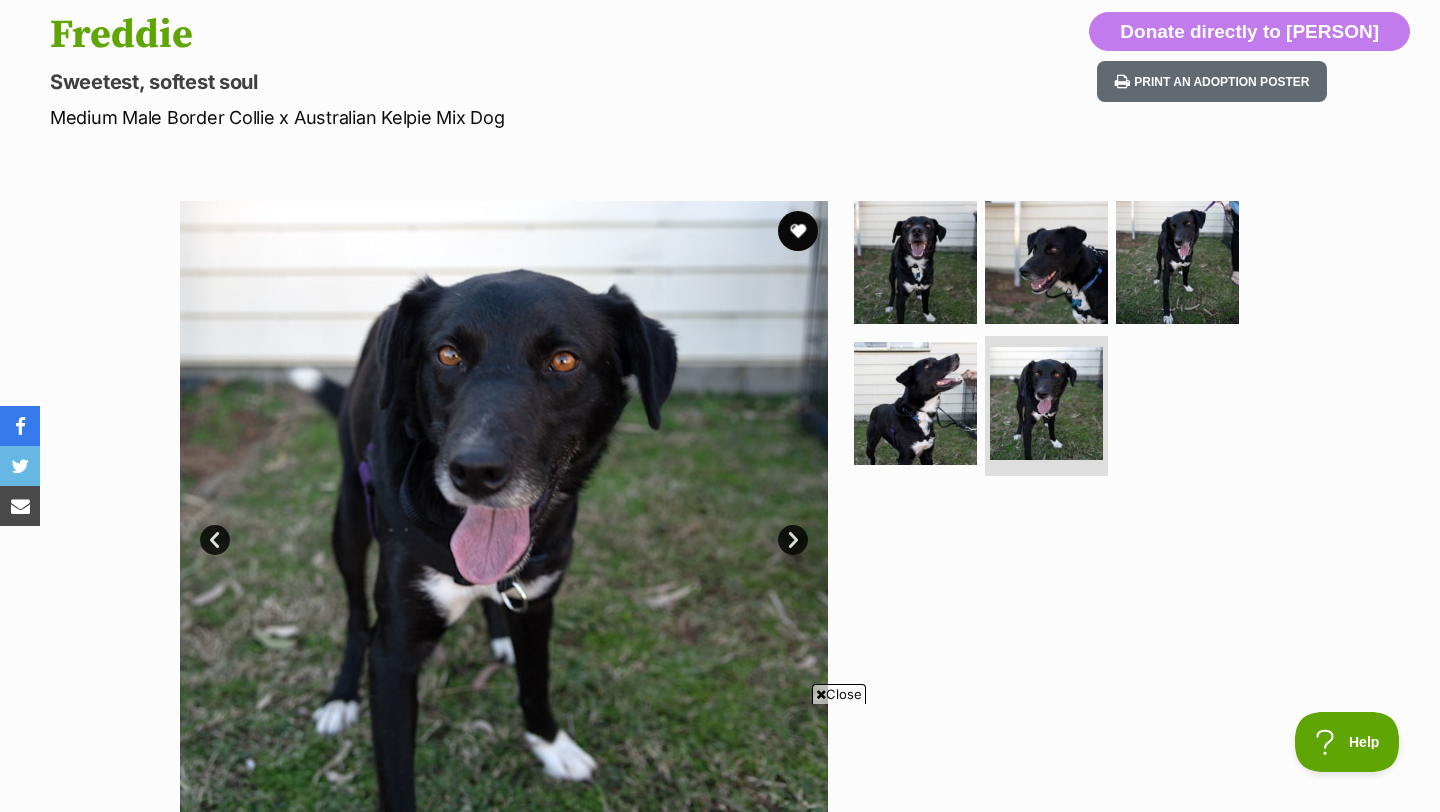 click on "Available
5
of 5 images
5
of 5 images
5
of 5 images
5
of 5 images
5
of 5 images
Next Prev 1 2 3 4 5" at bounding box center [720, 510] 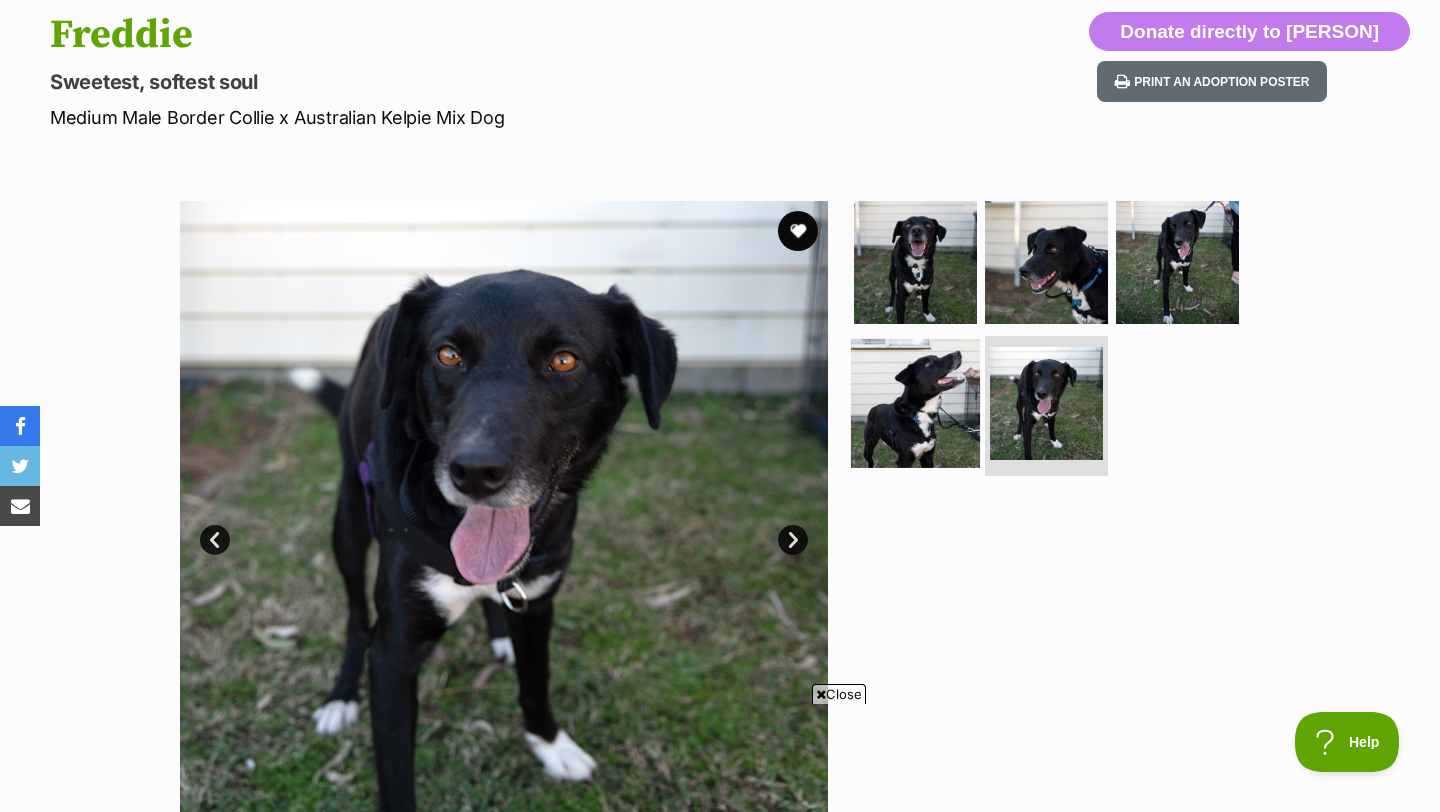 scroll, scrollTop: 0, scrollLeft: 0, axis: both 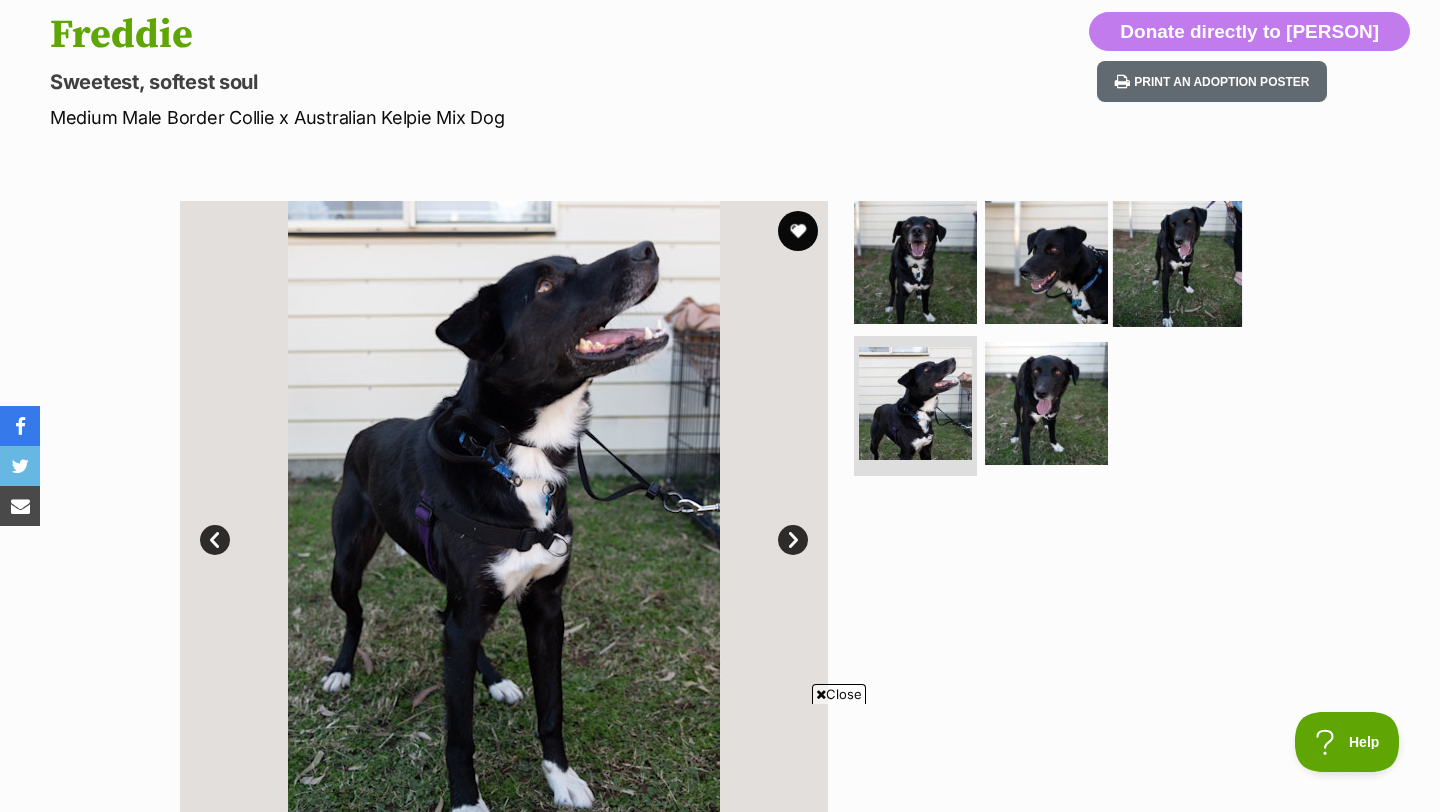 click at bounding box center (1177, 261) 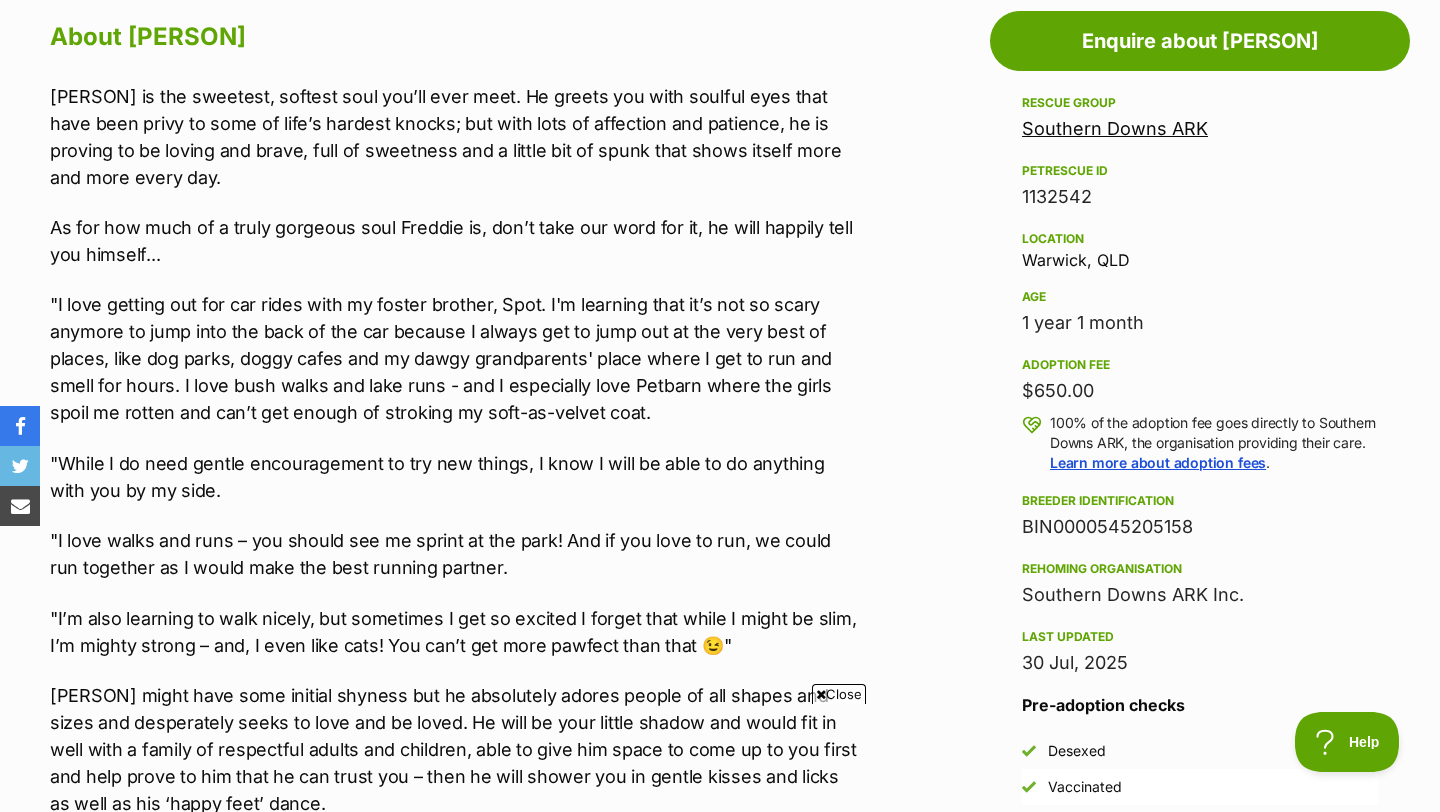 scroll, scrollTop: 1400, scrollLeft: 0, axis: vertical 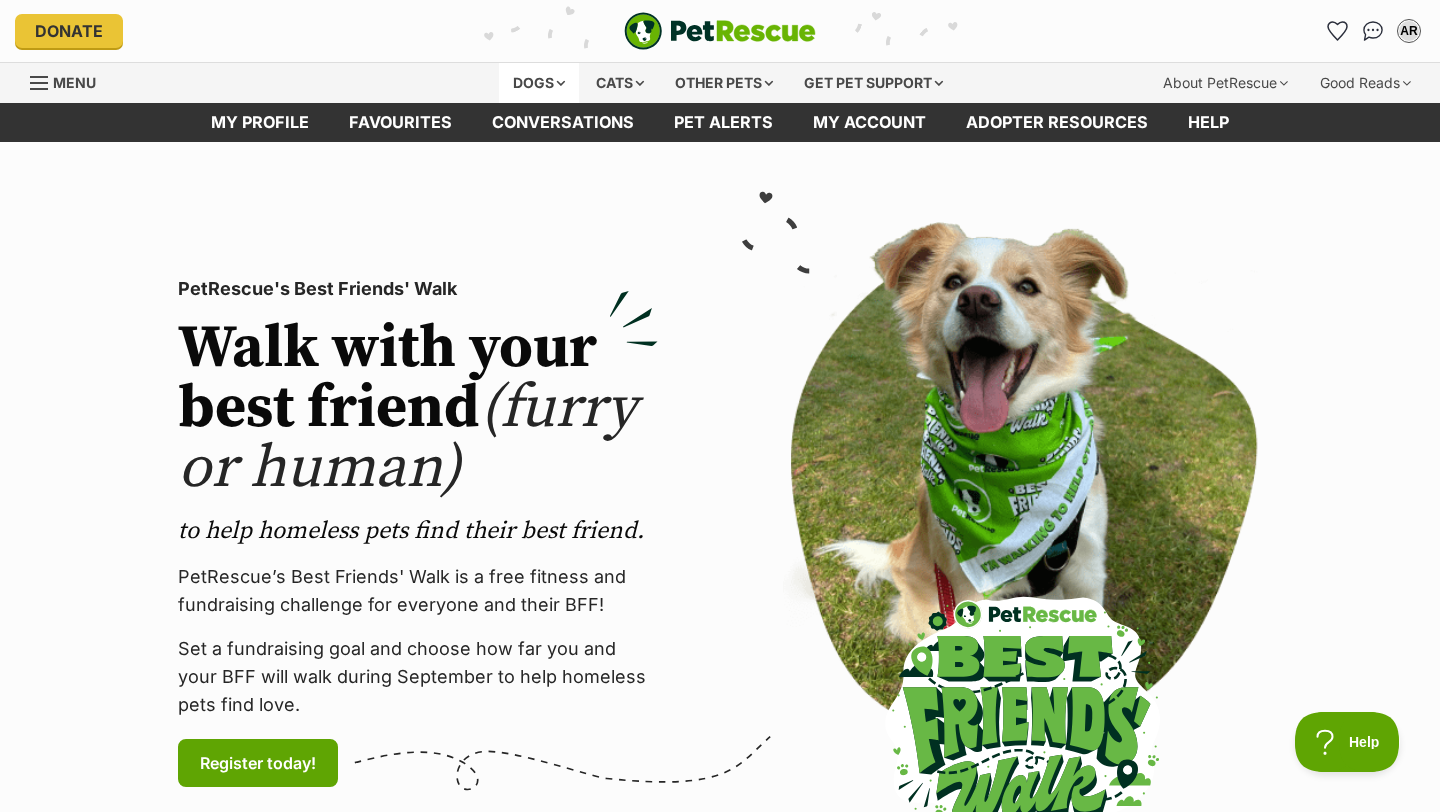click on "Dogs" at bounding box center [539, 83] 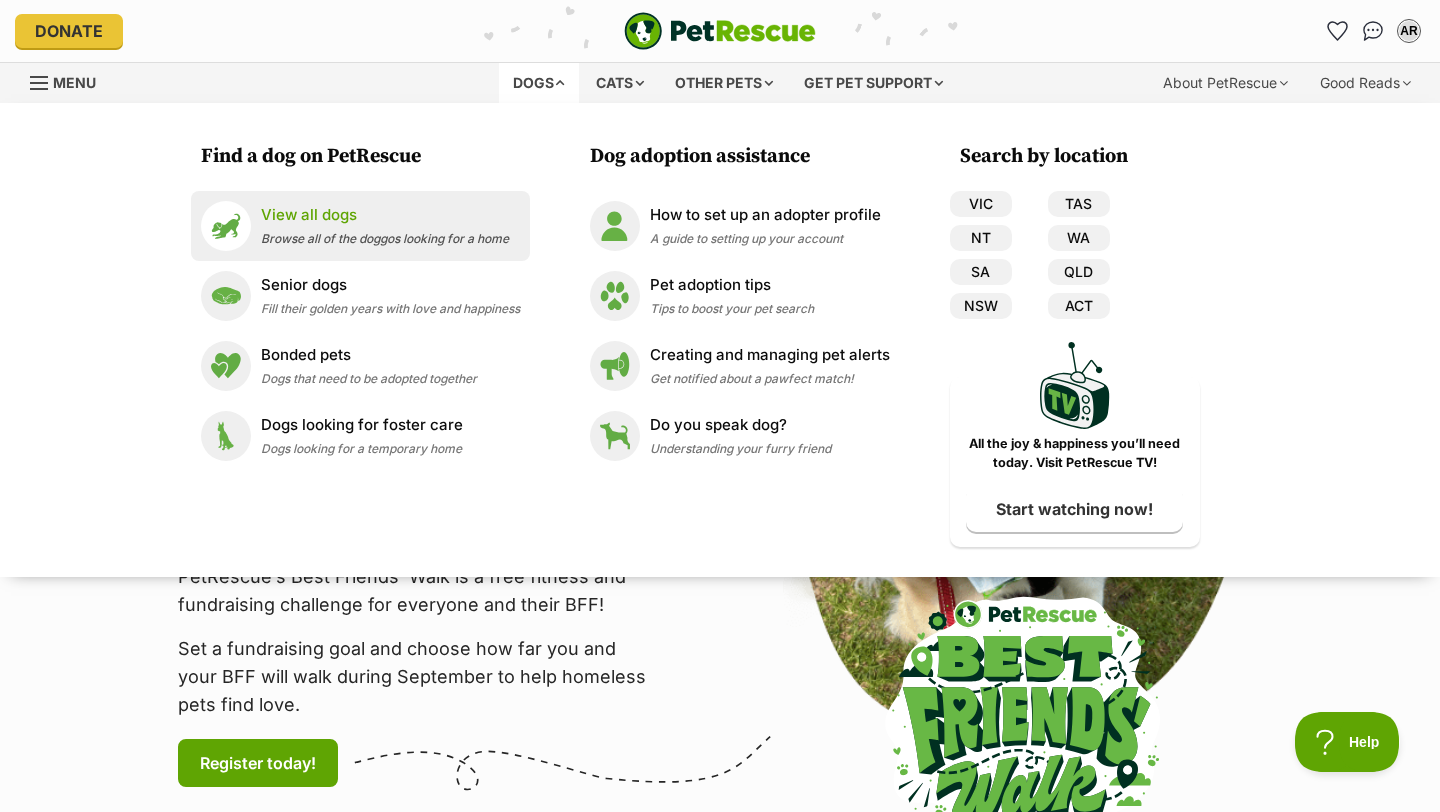 scroll, scrollTop: 0, scrollLeft: 0, axis: both 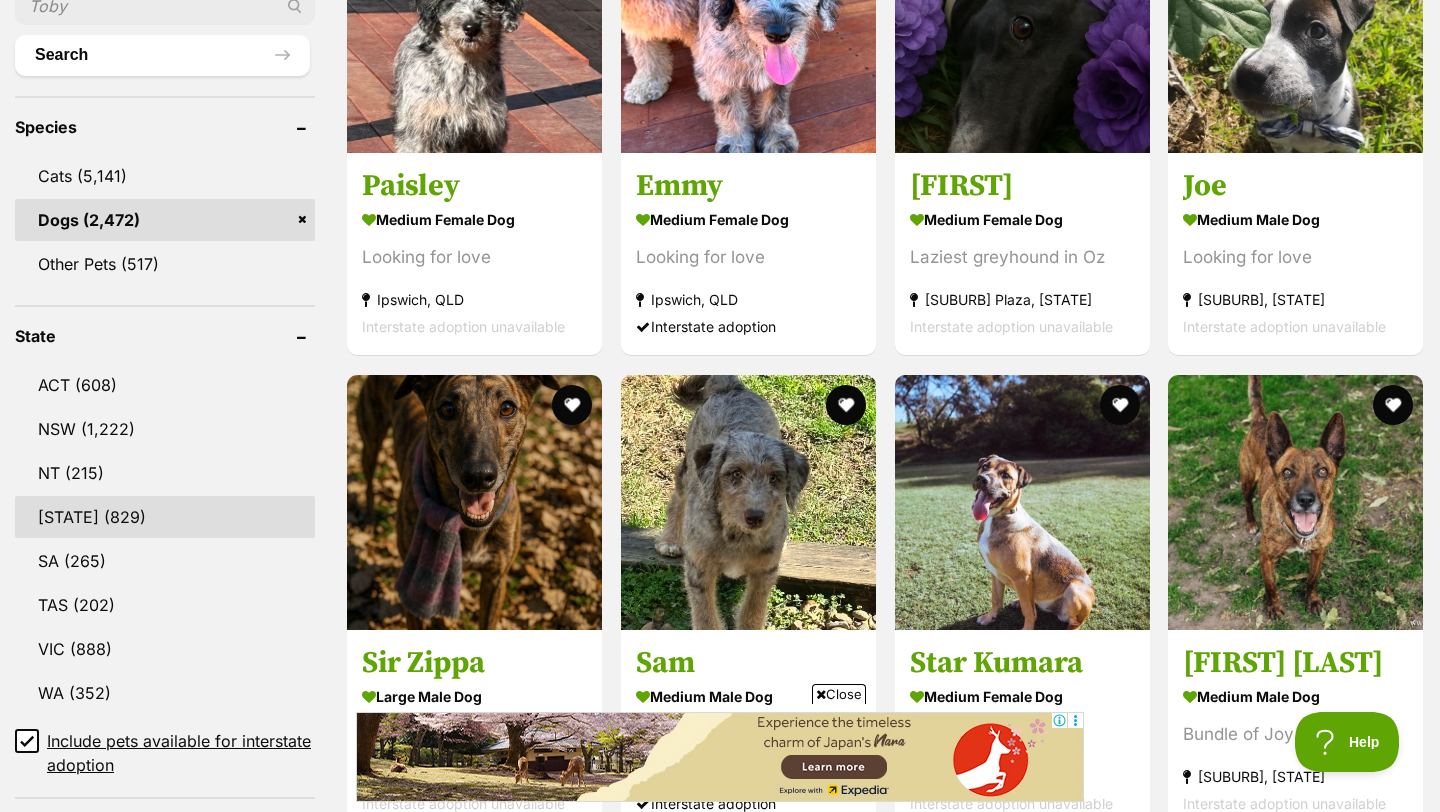 click on "[STATE] (829)" at bounding box center (165, 517) 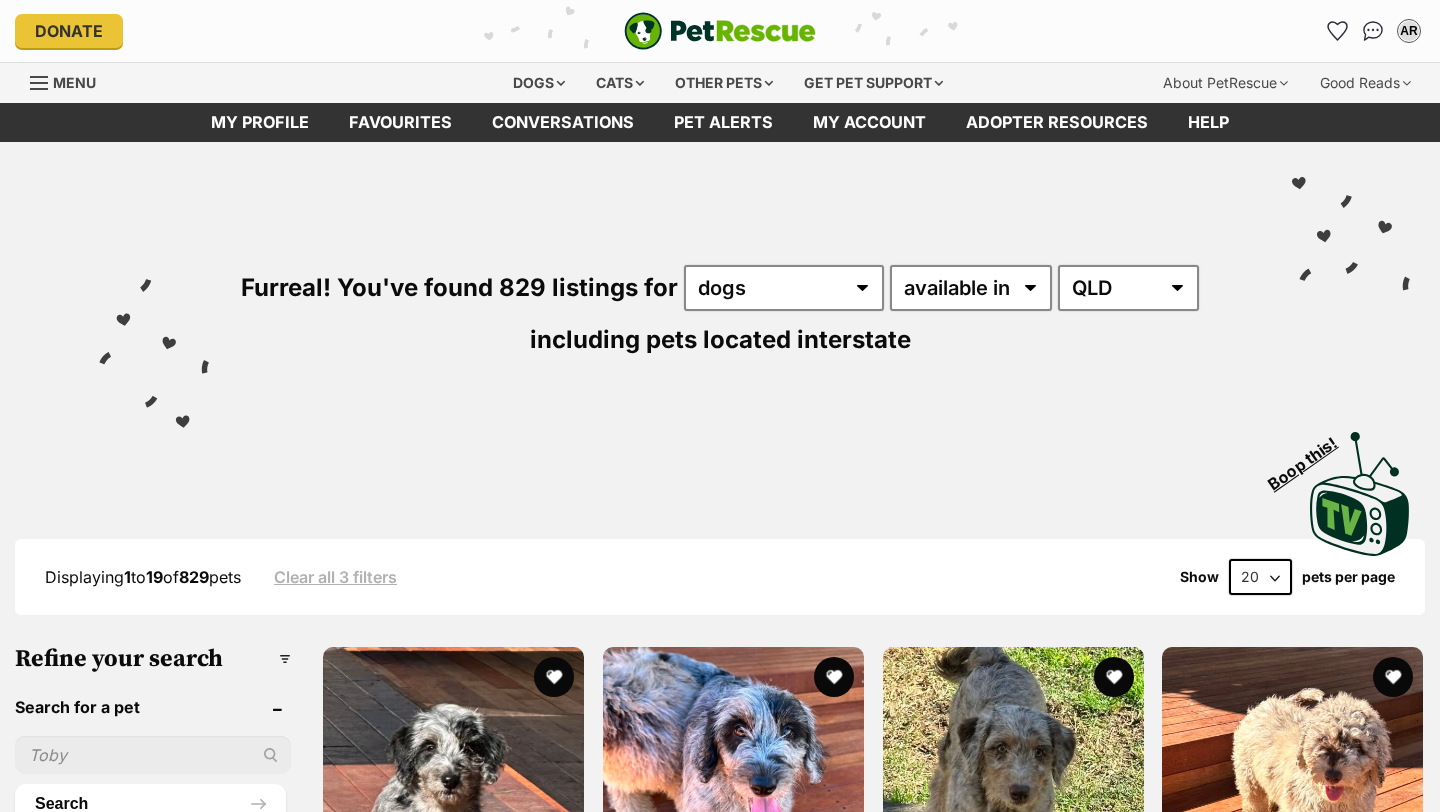 scroll, scrollTop: 0, scrollLeft: 0, axis: both 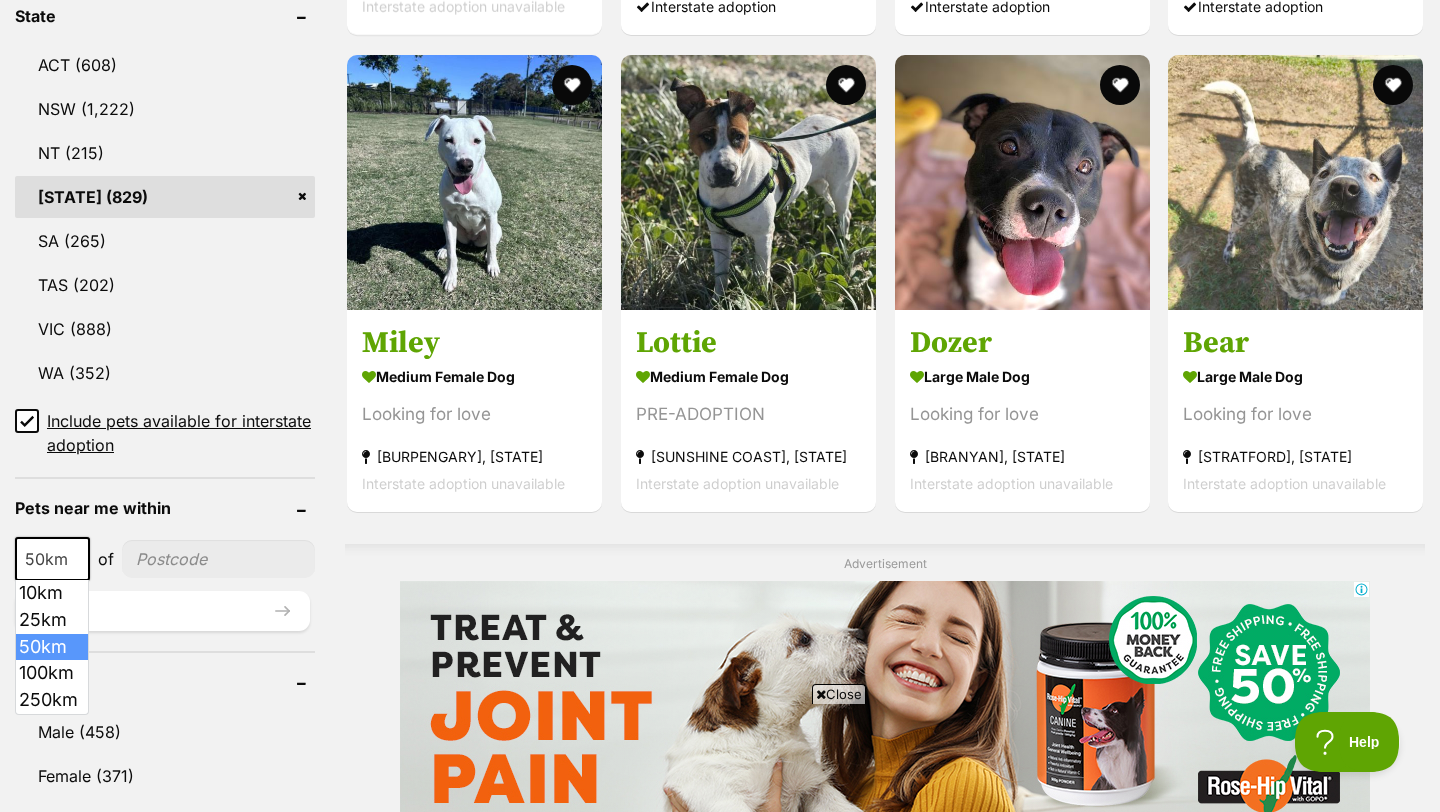 click on "50km" at bounding box center [52, 559] 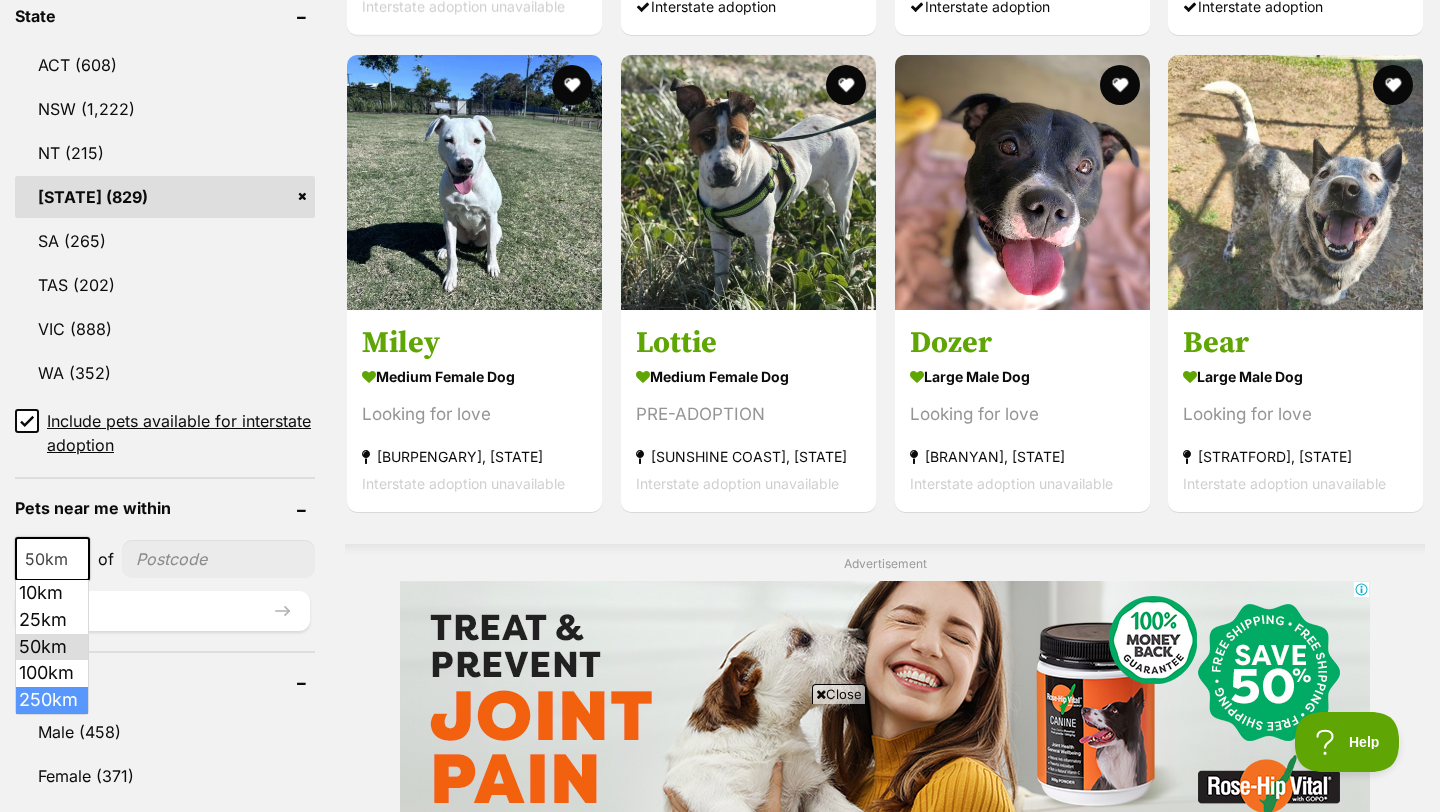 select on "250" 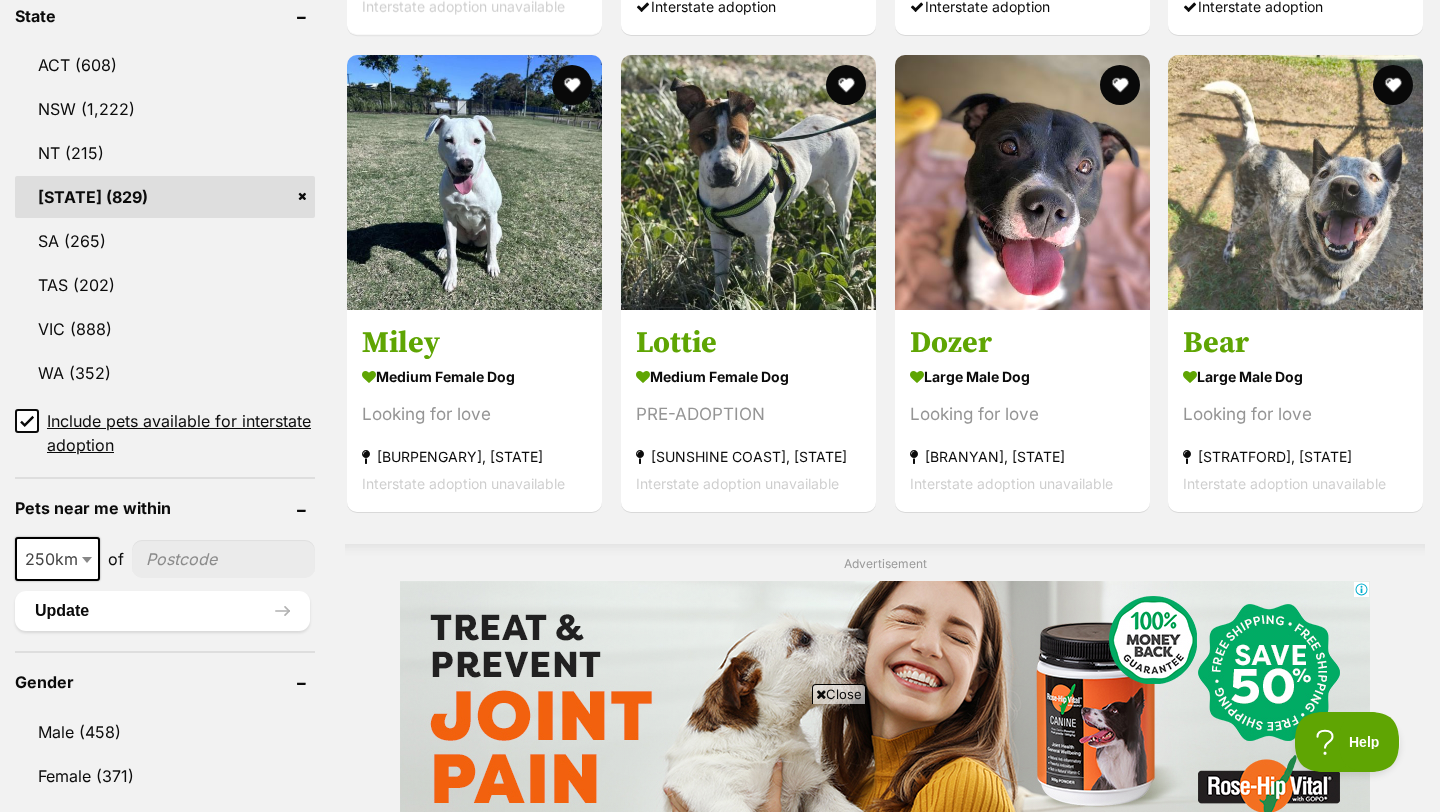 click at bounding box center (223, 559) 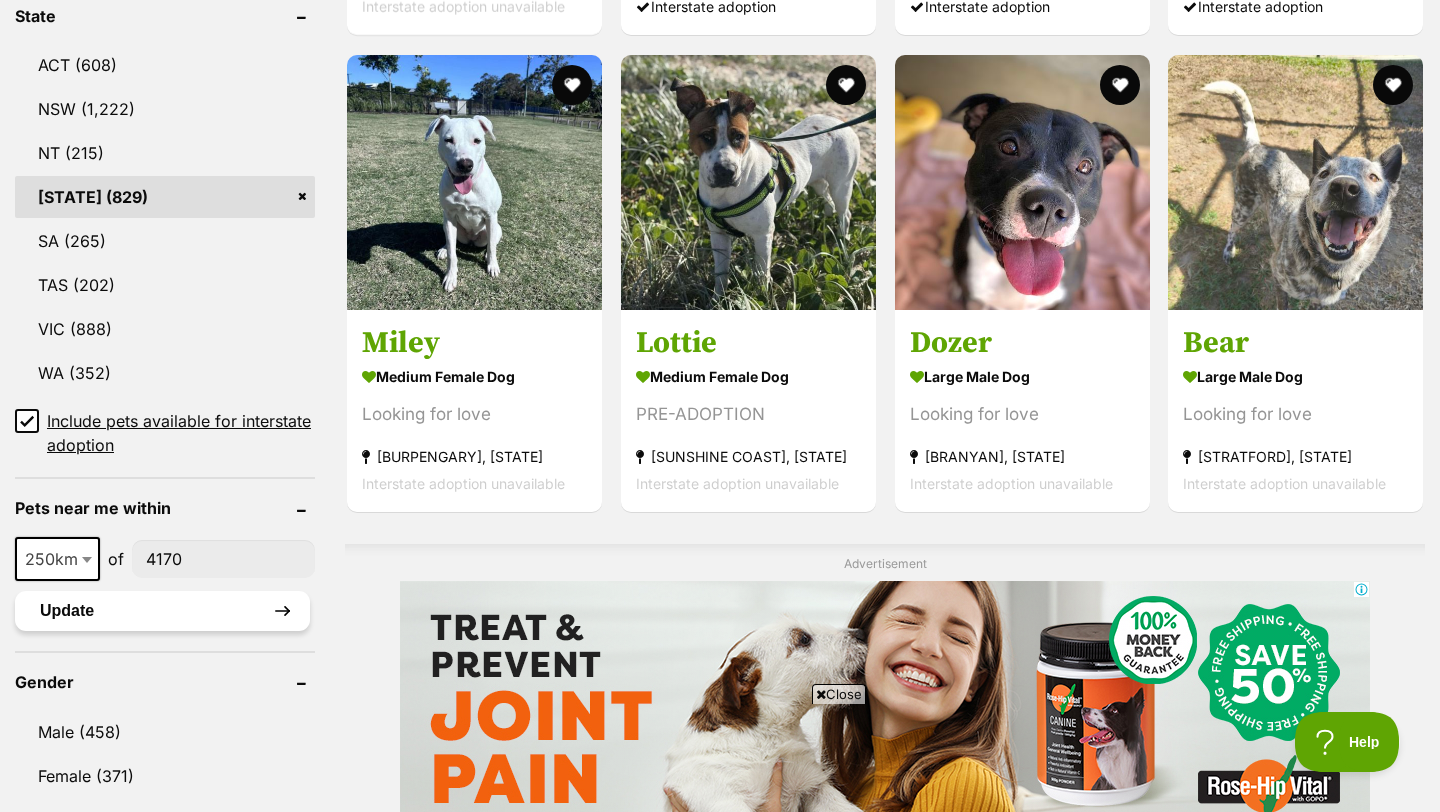click on "Update" at bounding box center (162, 611) 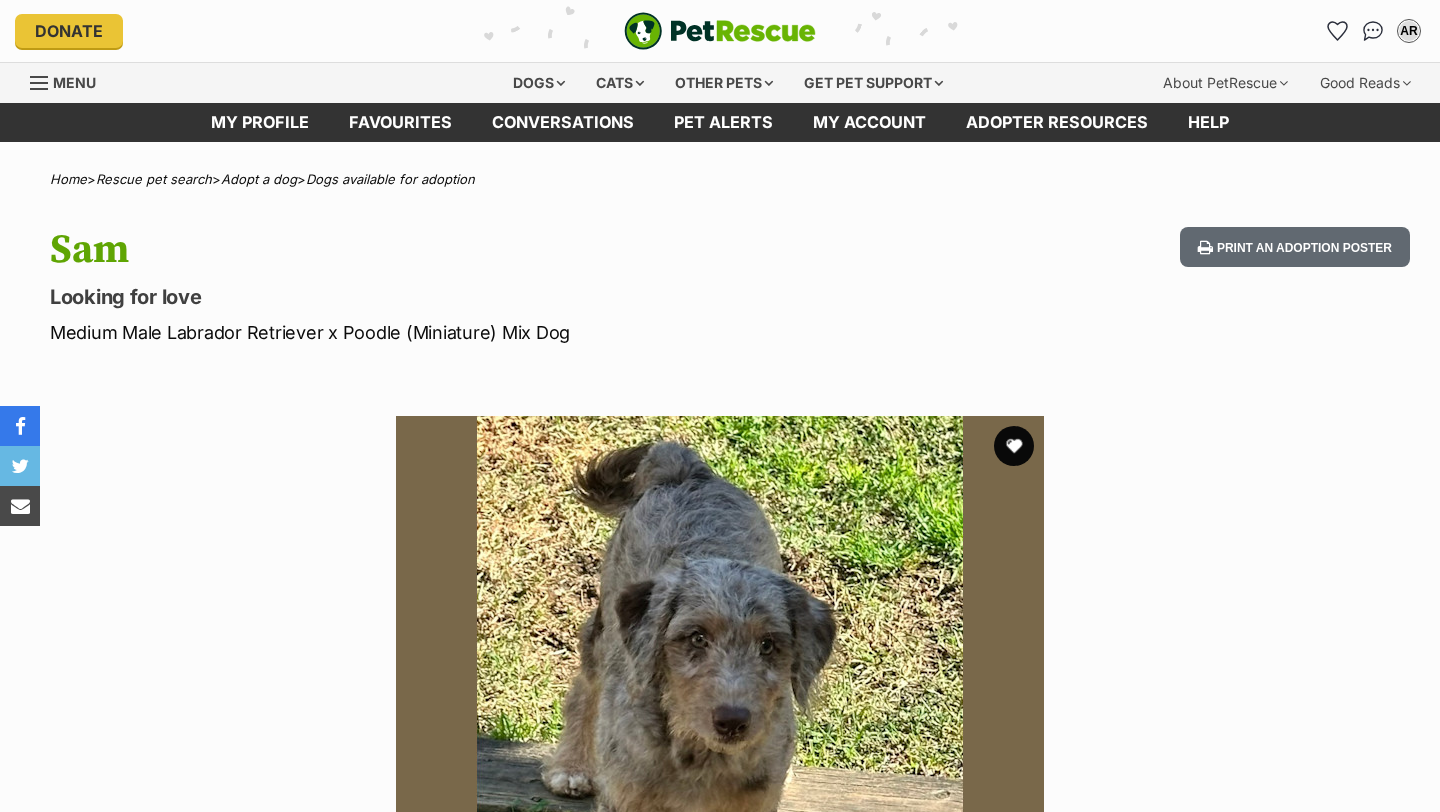 scroll, scrollTop: 0, scrollLeft: 0, axis: both 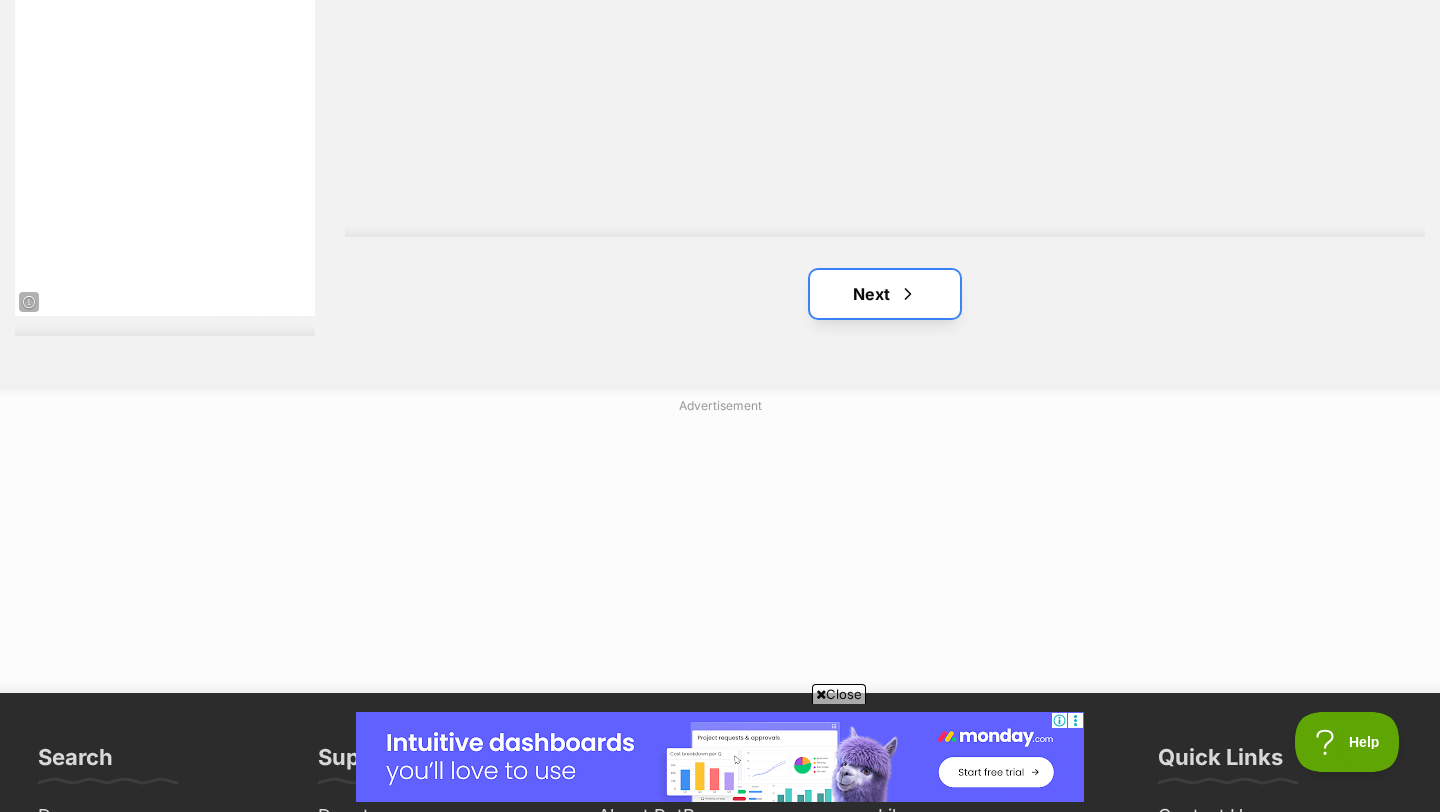 click on "Next" at bounding box center [885, 294] 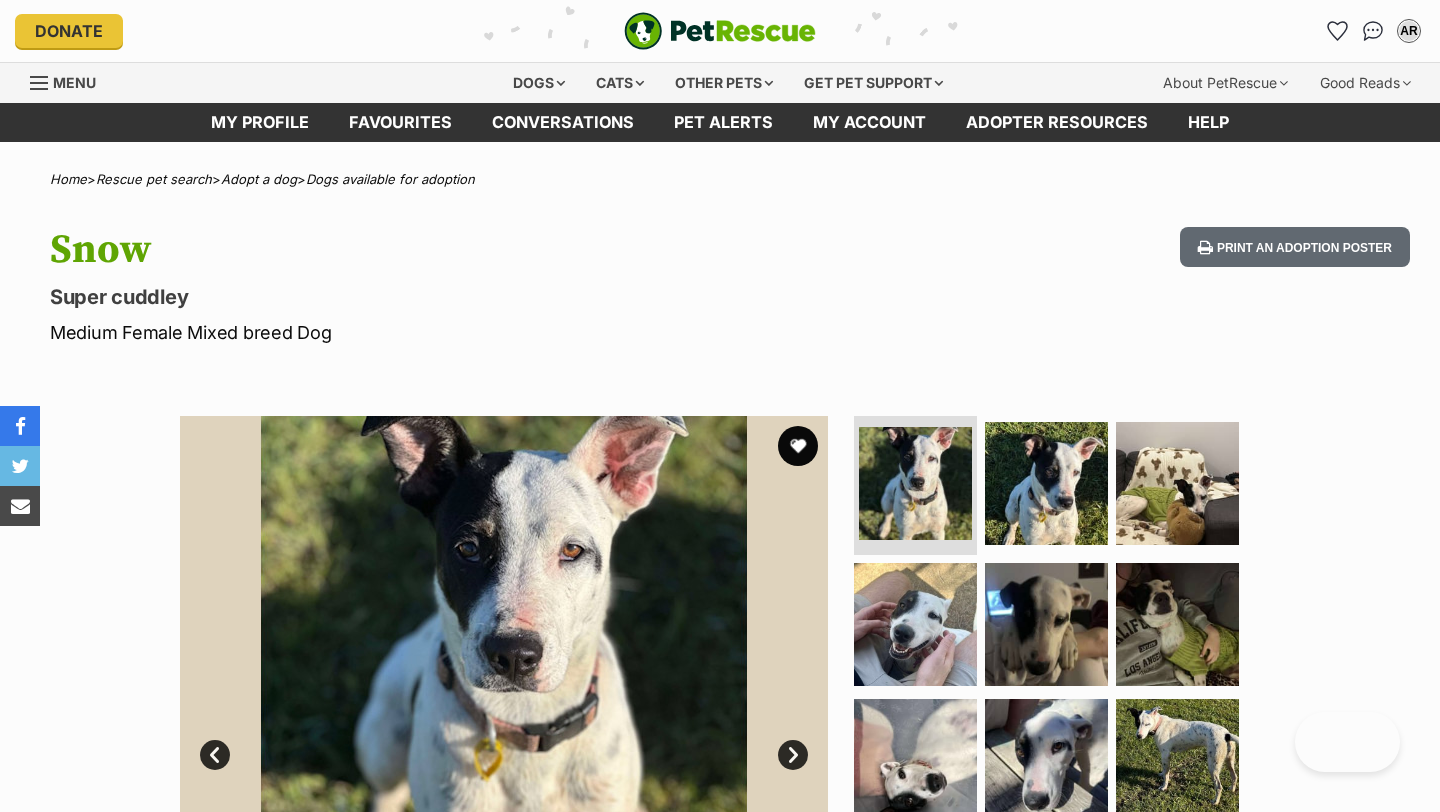 scroll, scrollTop: 0, scrollLeft: 0, axis: both 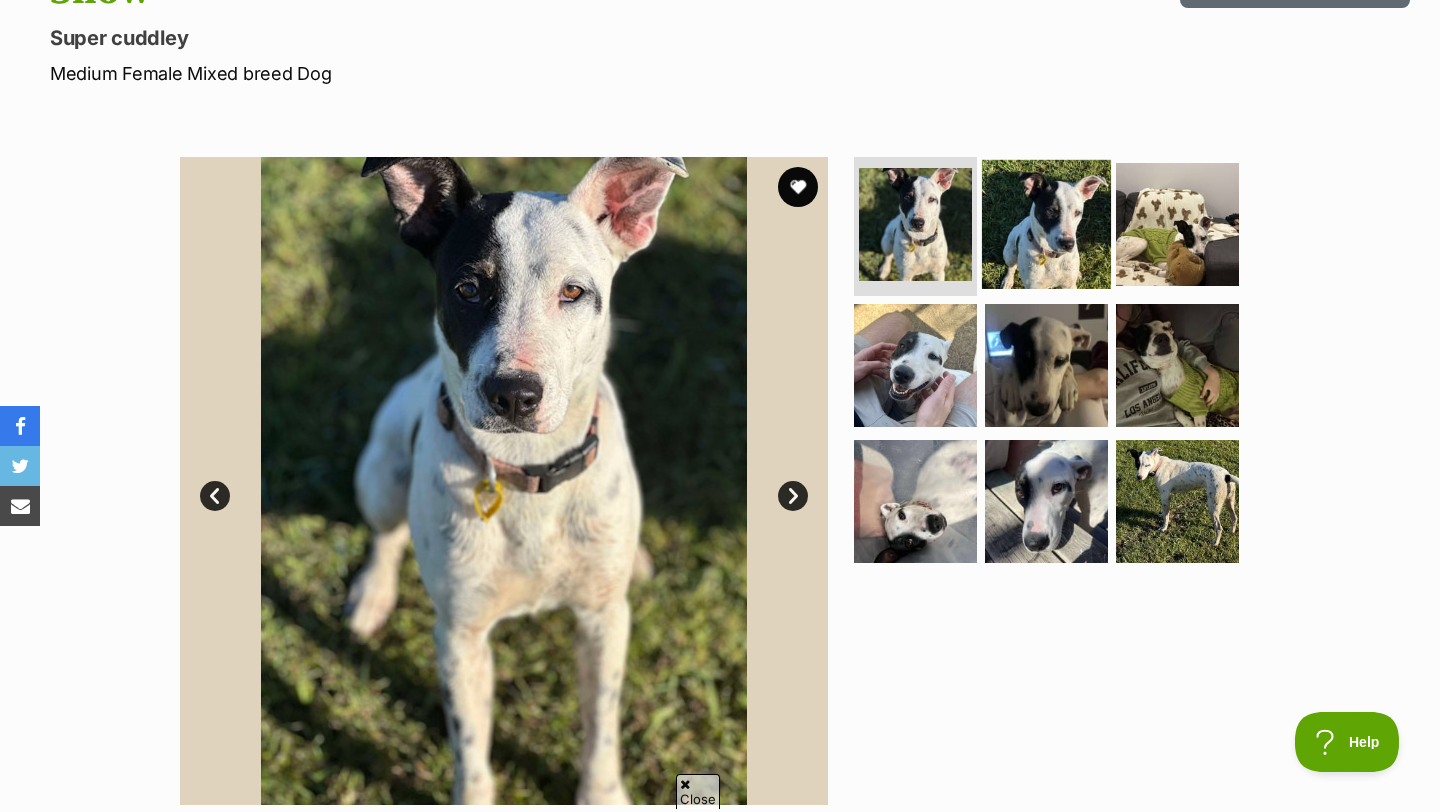 click at bounding box center (1046, 223) 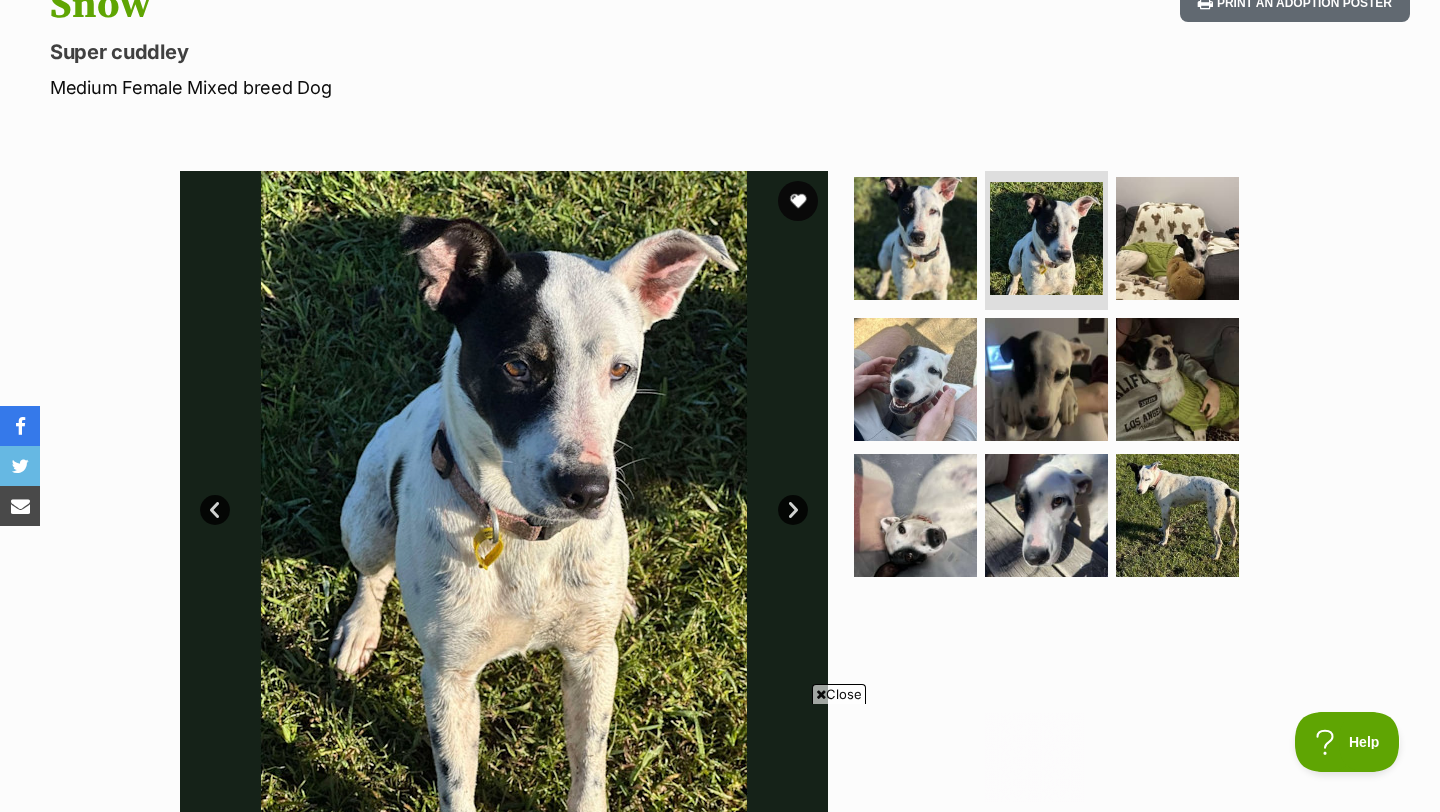 scroll, scrollTop: 221, scrollLeft: 0, axis: vertical 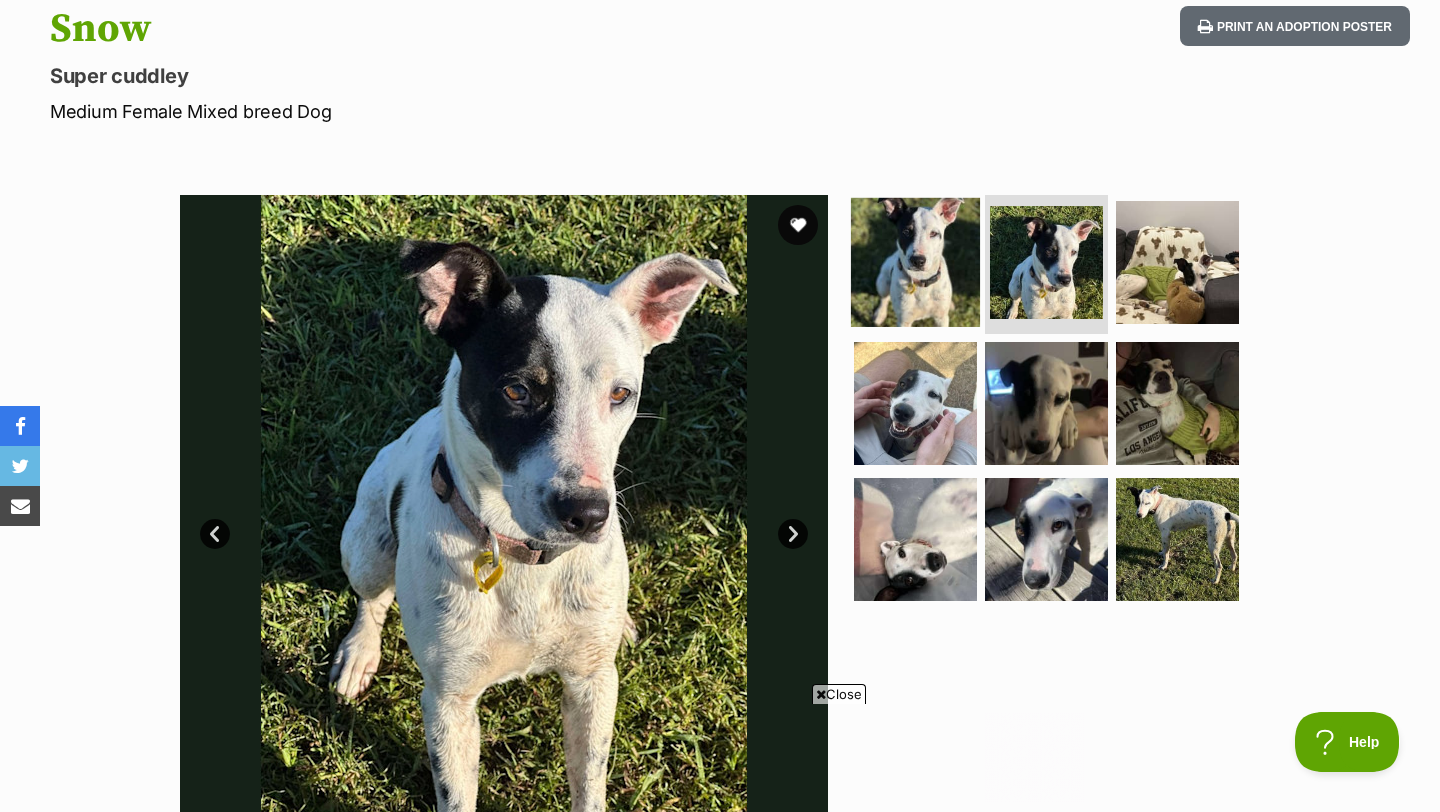 click at bounding box center (915, 261) 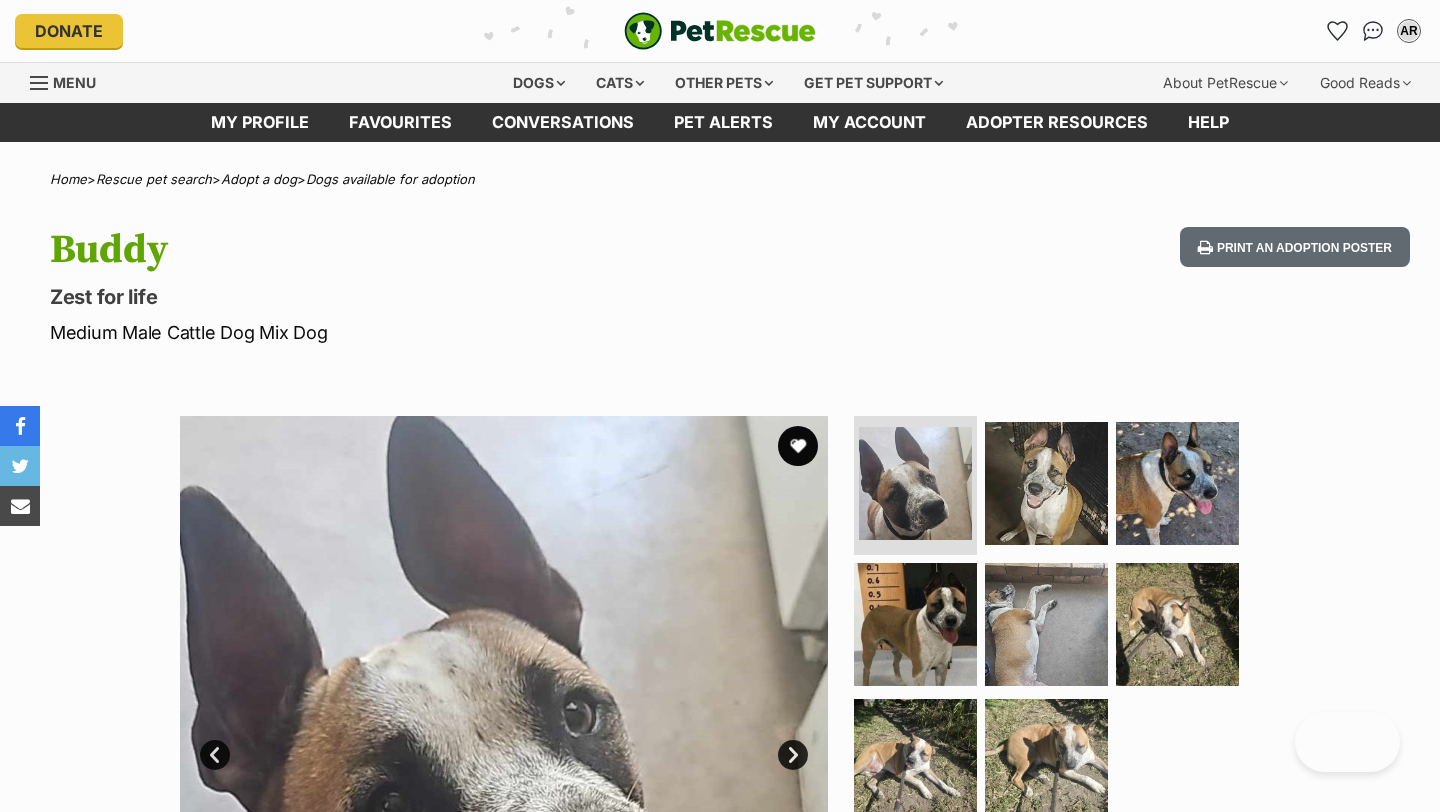 scroll, scrollTop: 0, scrollLeft: 0, axis: both 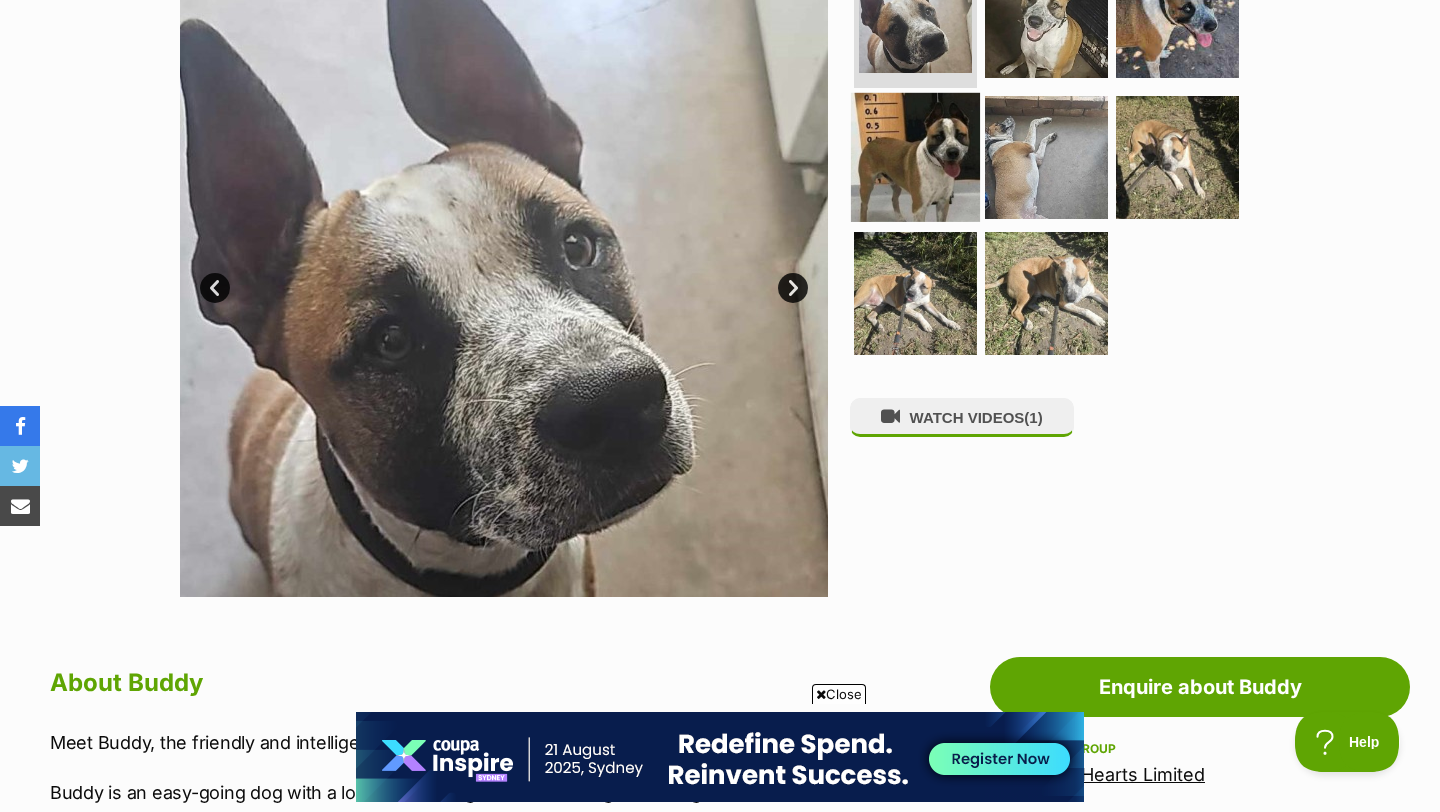 click at bounding box center (915, 157) 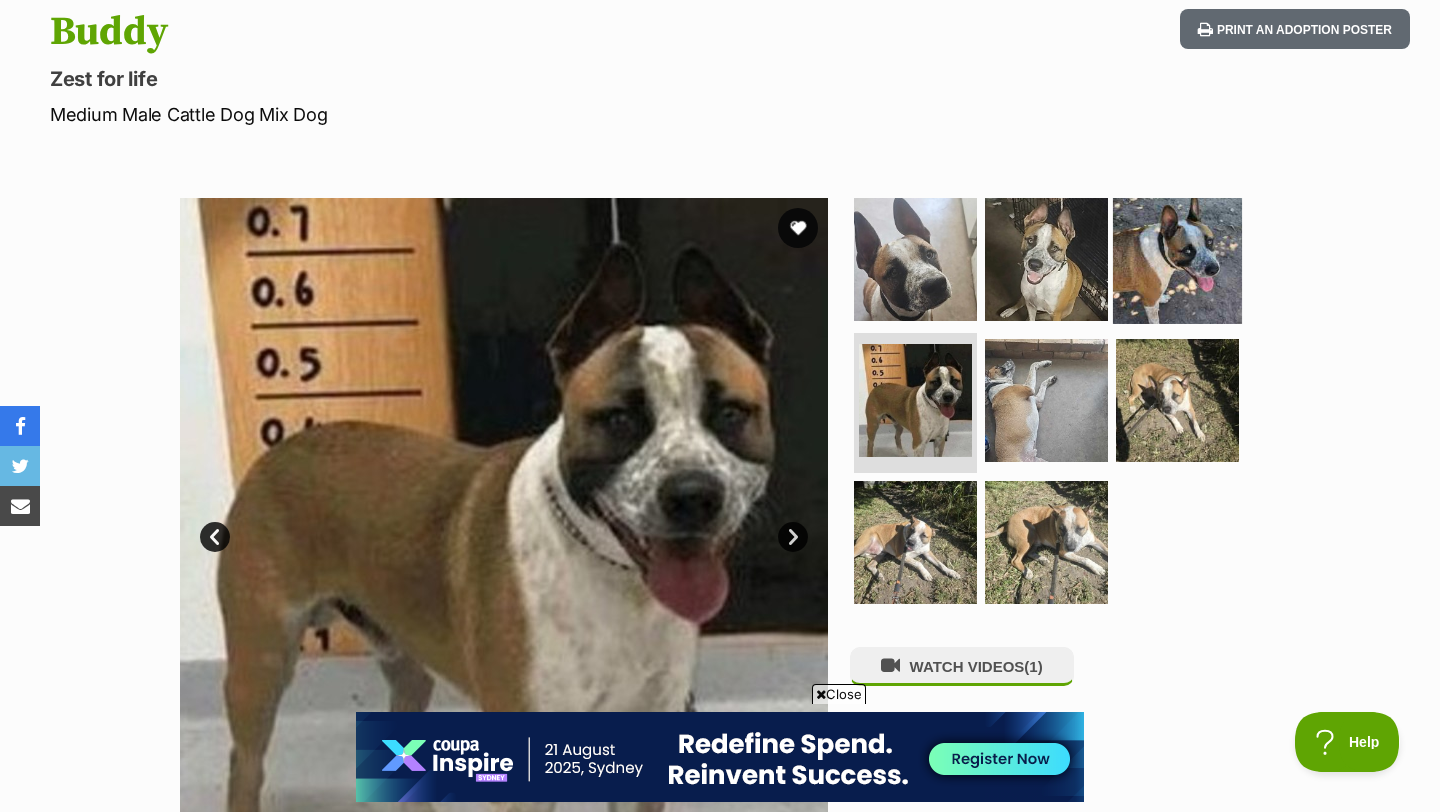 scroll, scrollTop: 208, scrollLeft: 0, axis: vertical 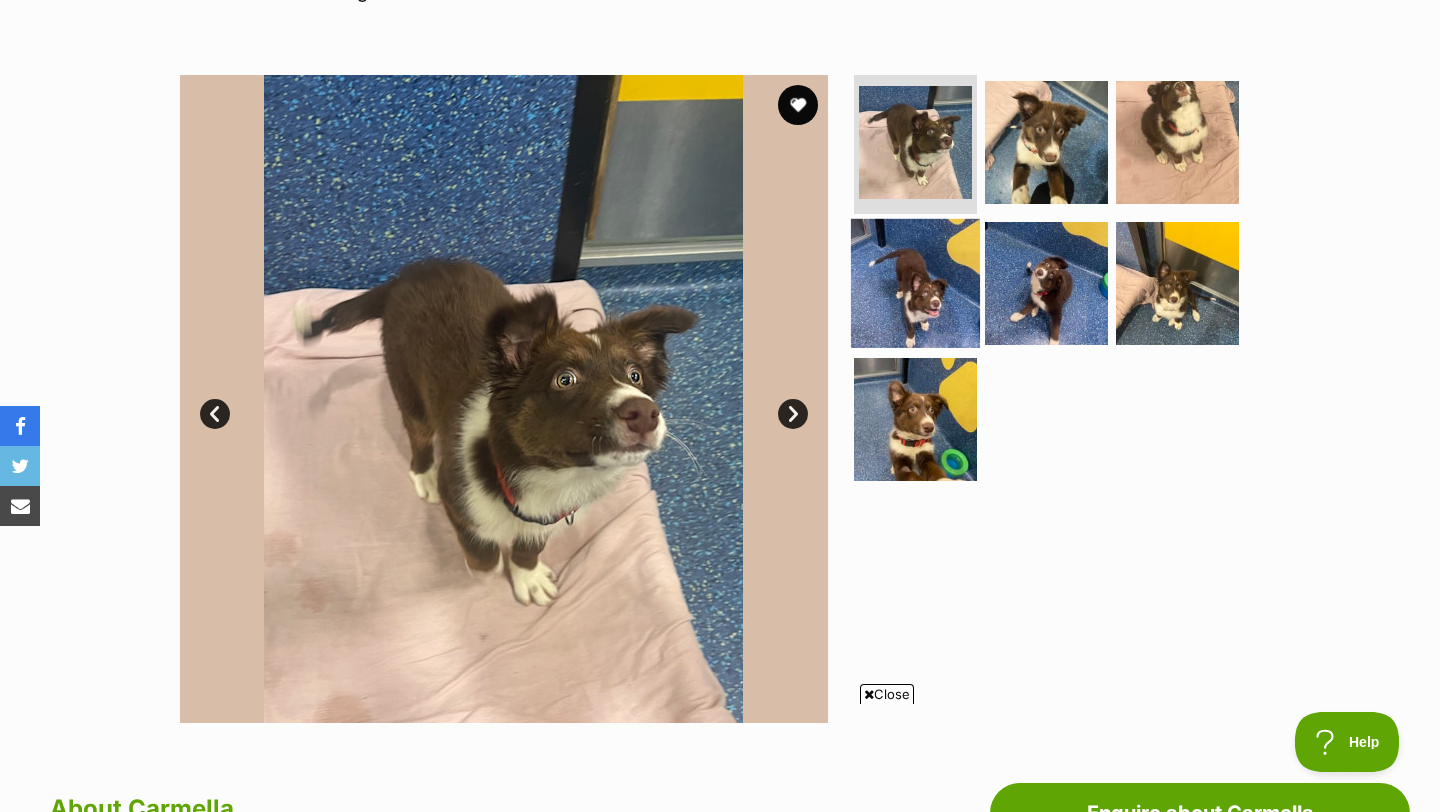 click at bounding box center [915, 283] 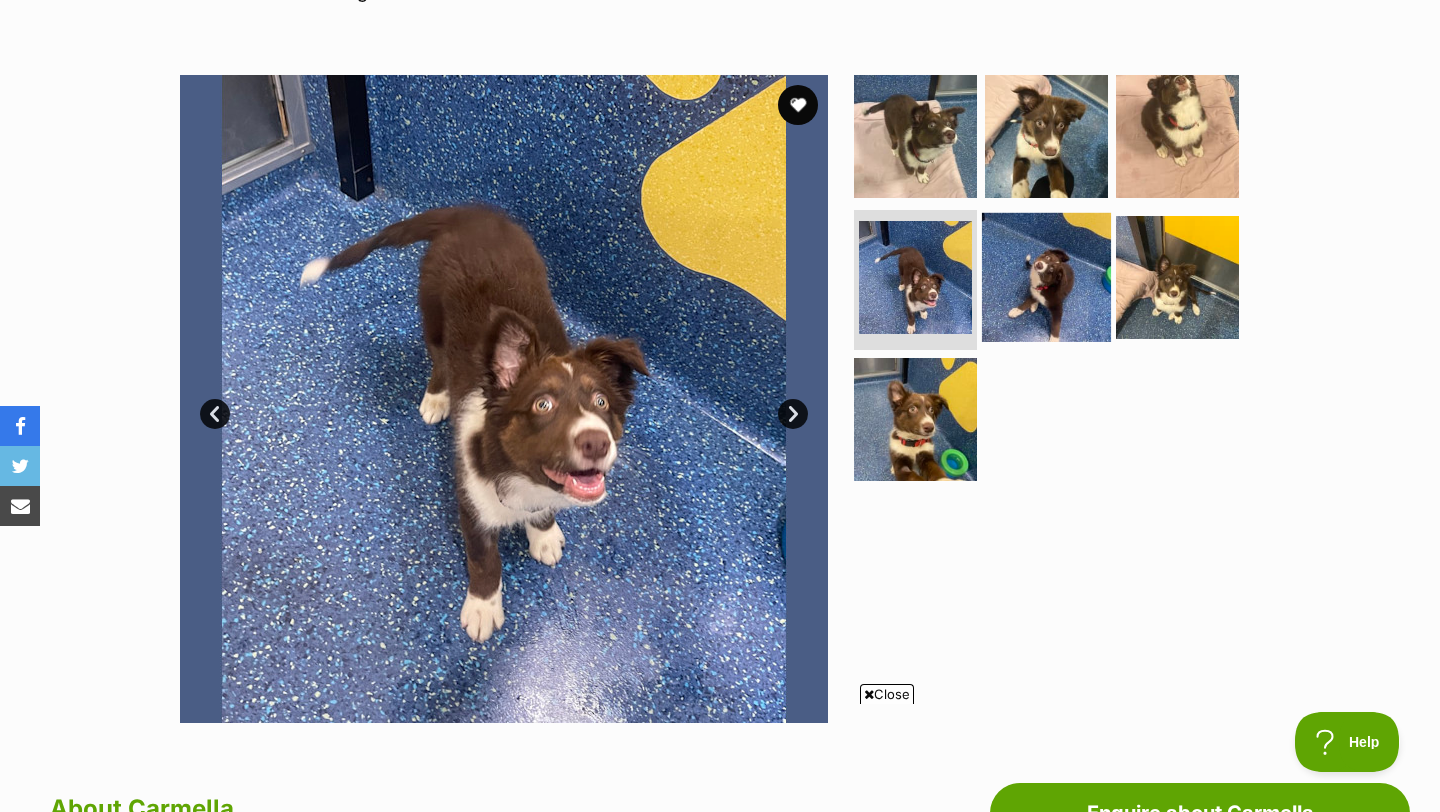 click at bounding box center [1046, 277] 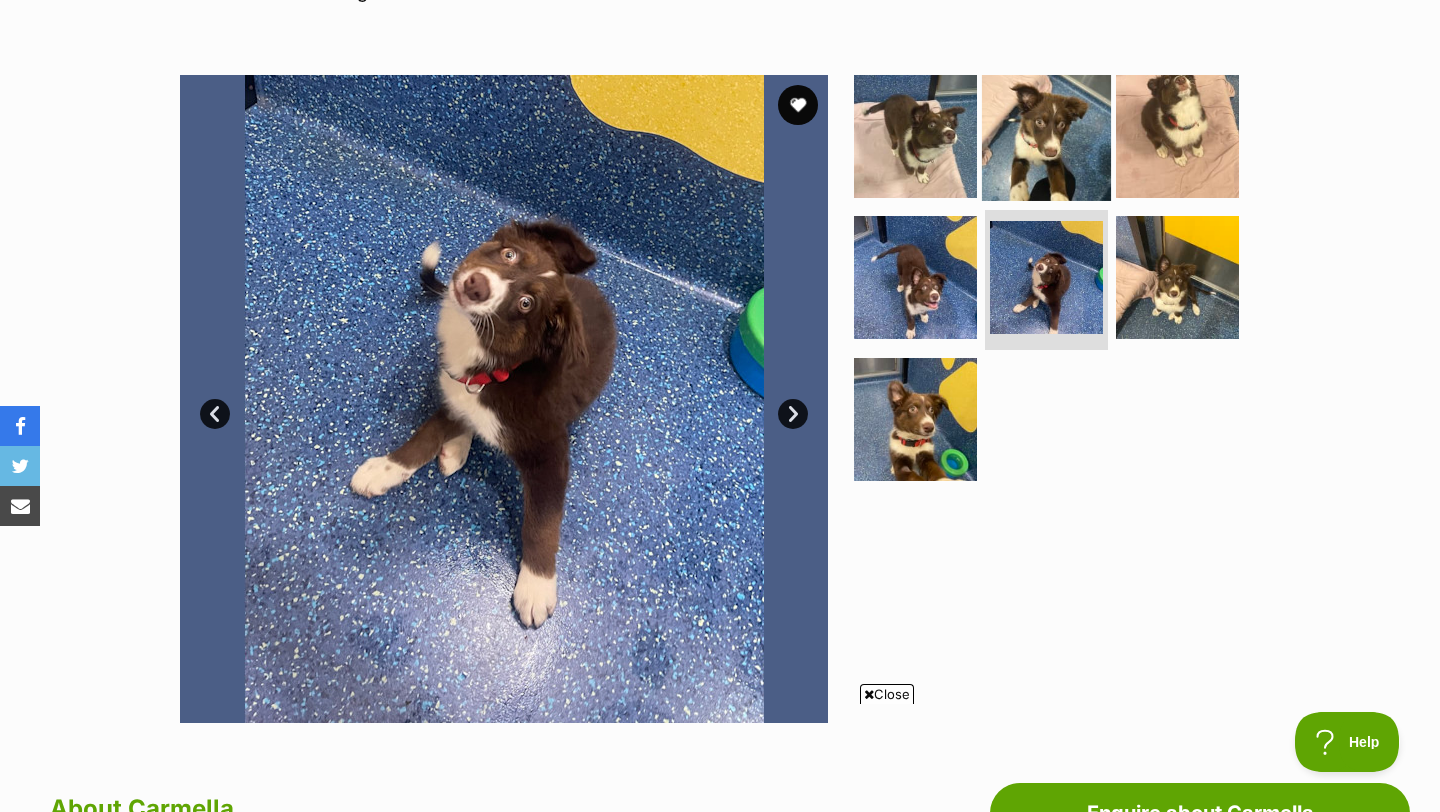 click at bounding box center [1046, 135] 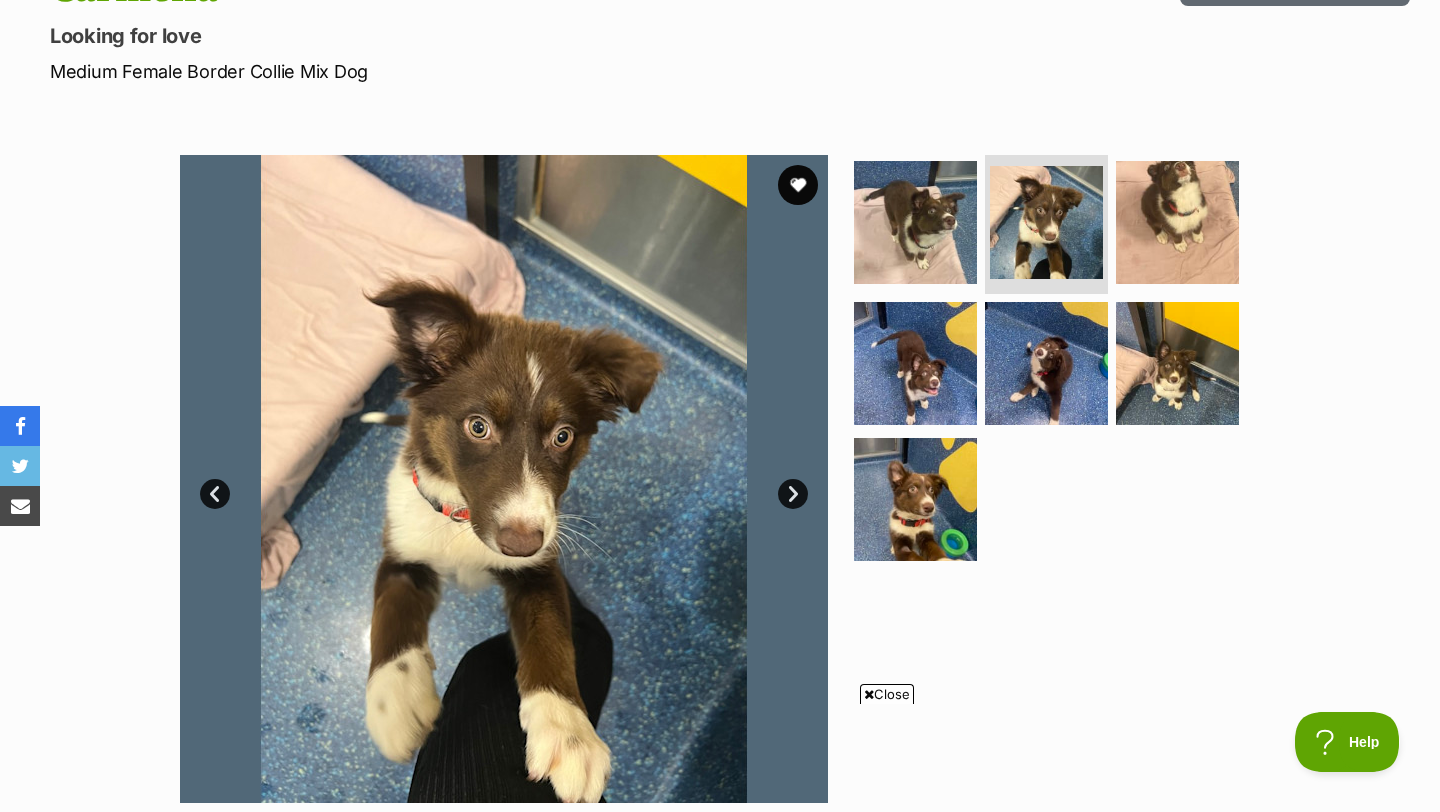 scroll, scrollTop: 381, scrollLeft: 0, axis: vertical 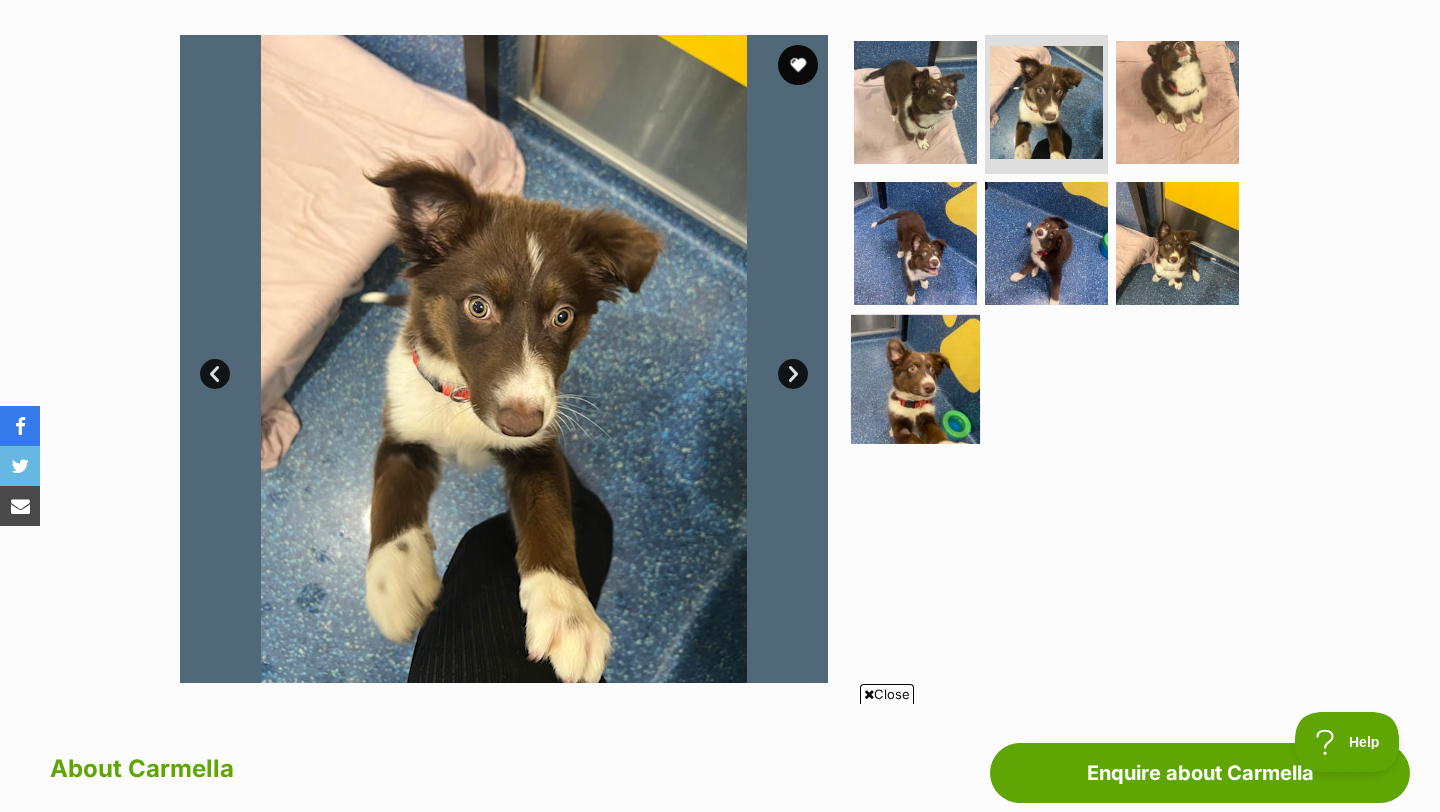 click at bounding box center [915, 379] 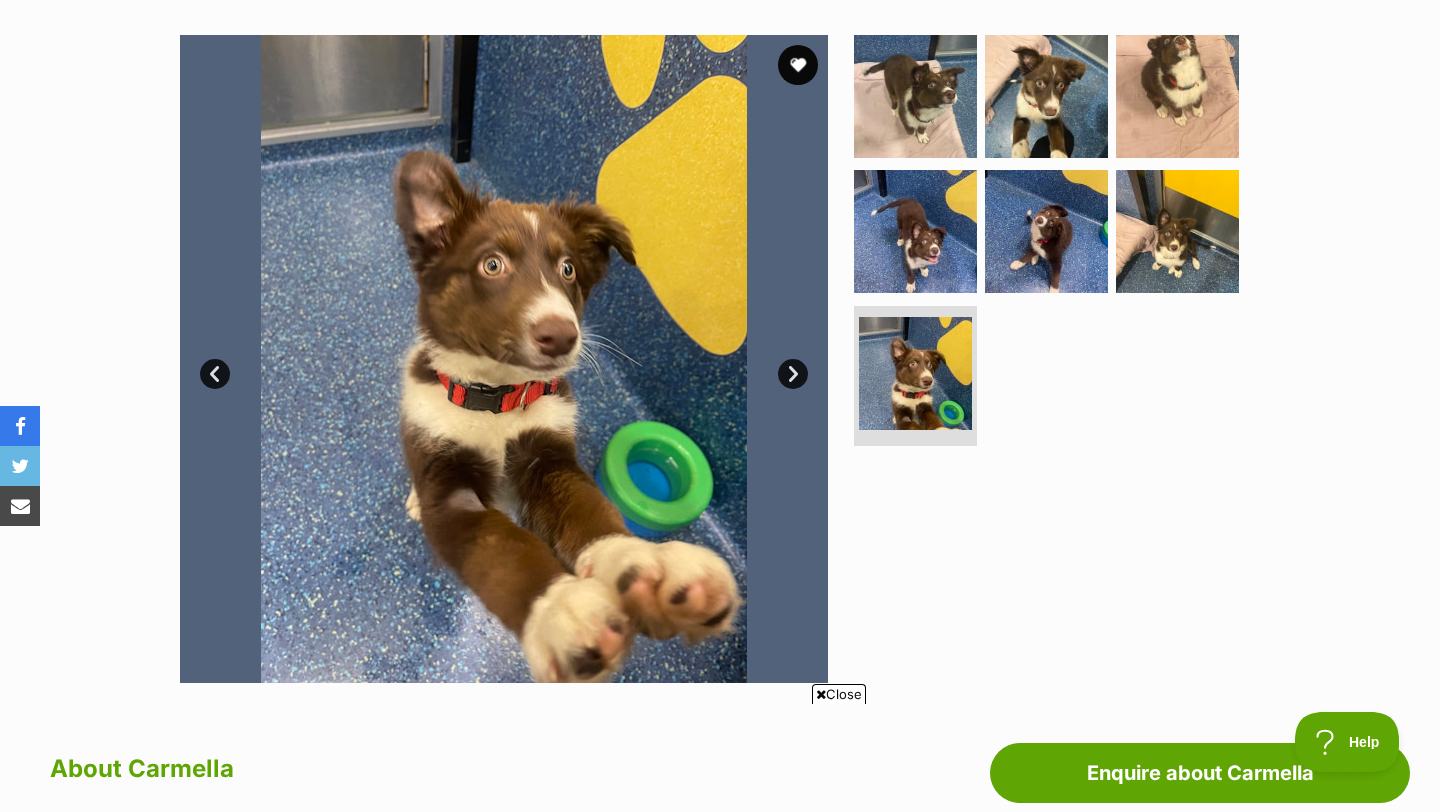 scroll, scrollTop: 0, scrollLeft: 0, axis: both 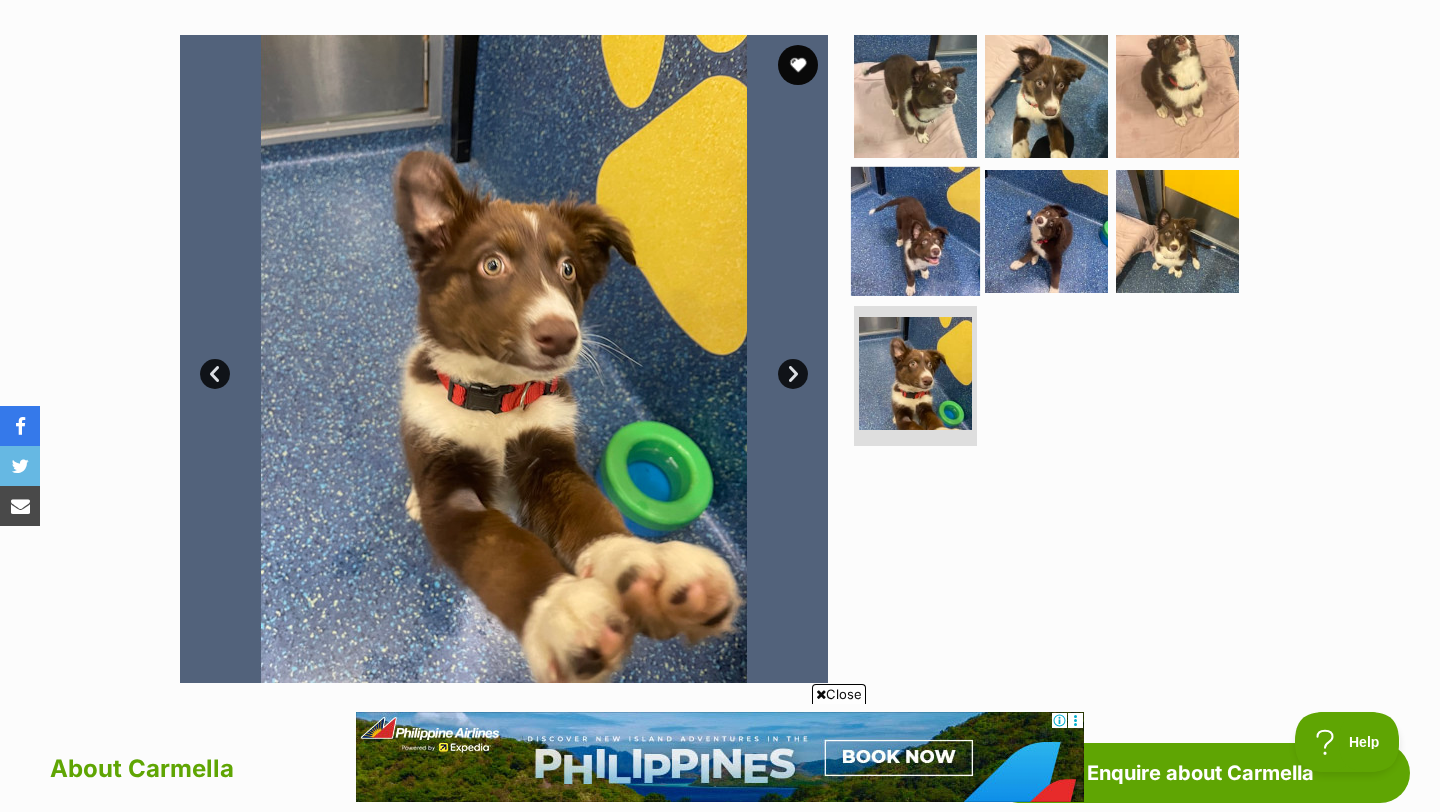 click at bounding box center (915, 231) 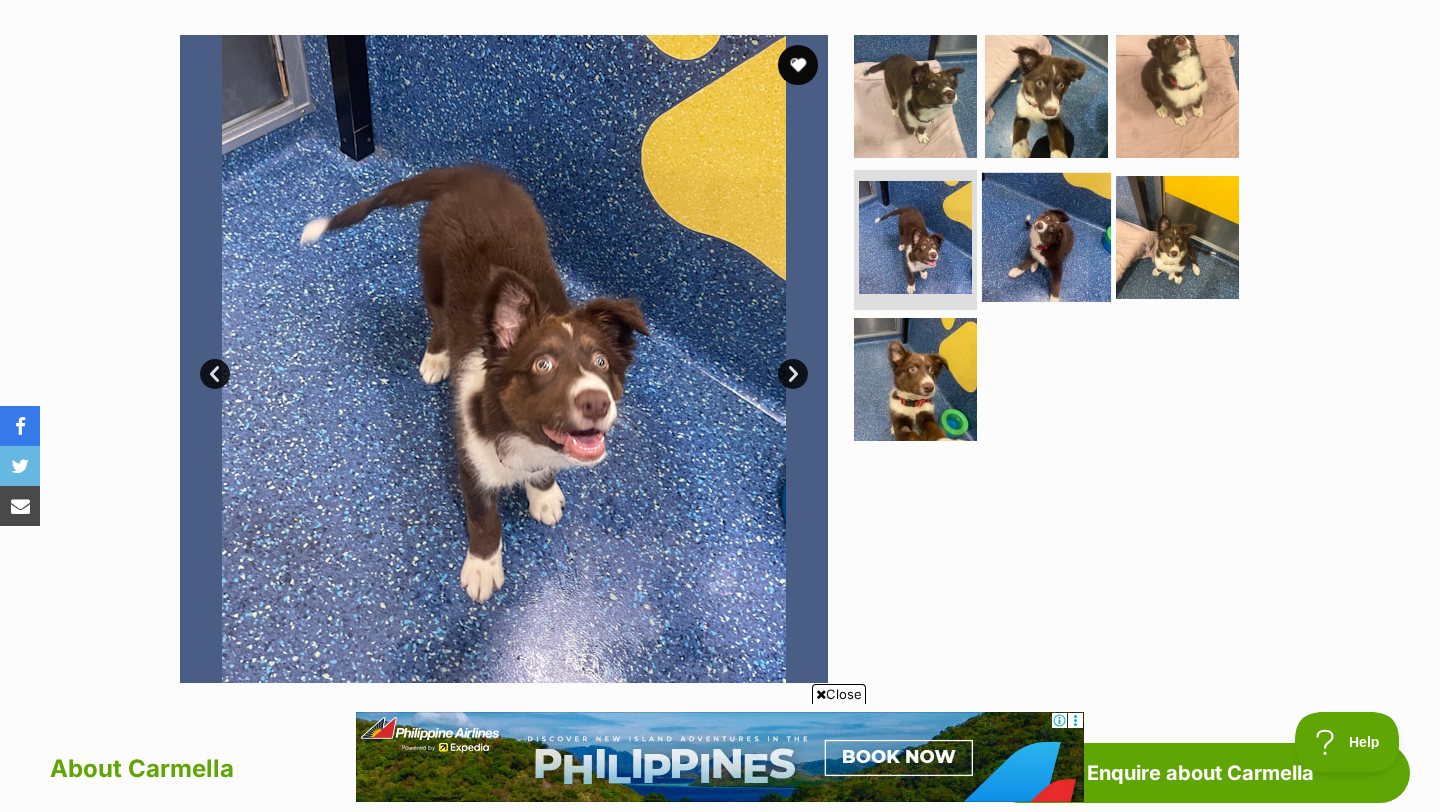click at bounding box center (1046, 237) 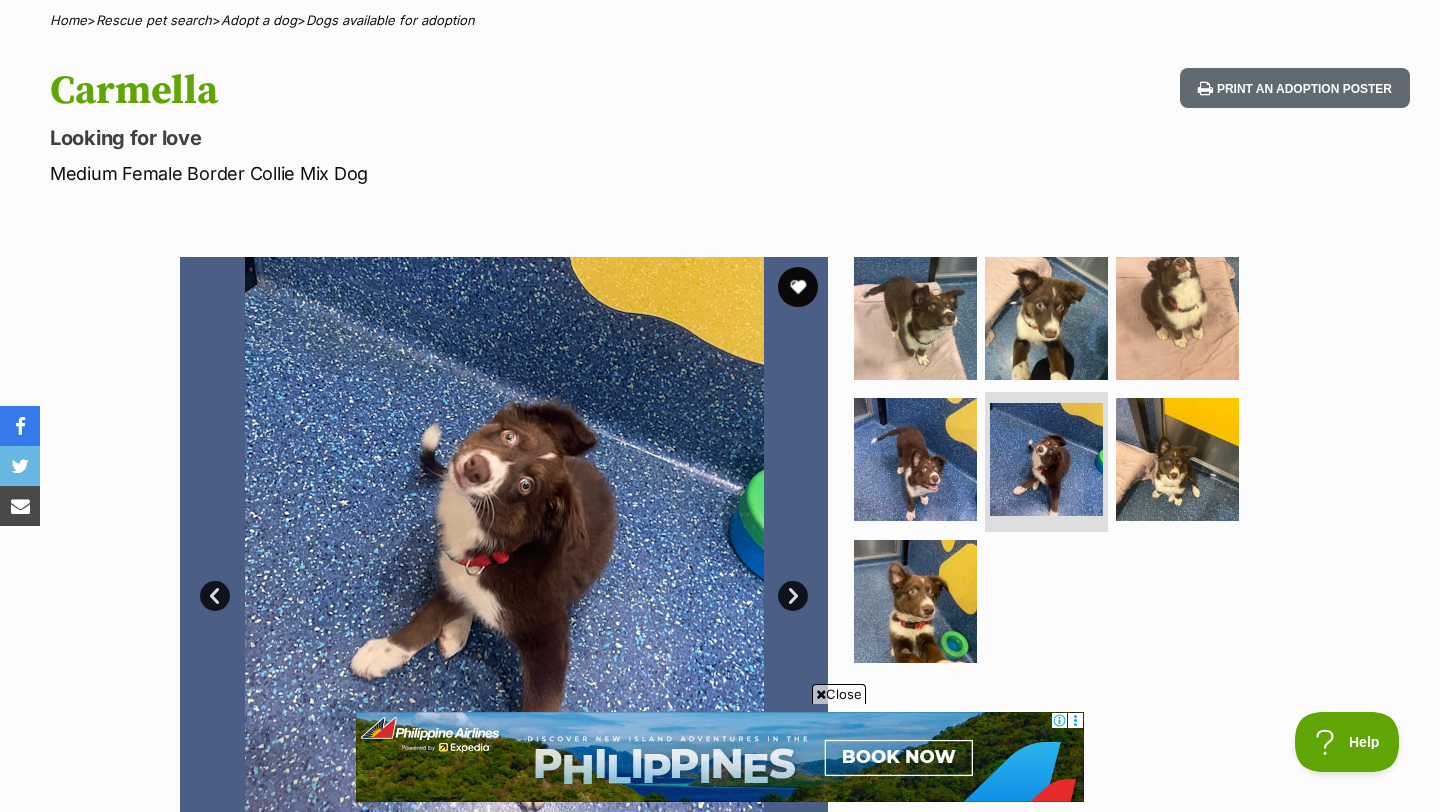 scroll, scrollTop: 160, scrollLeft: 0, axis: vertical 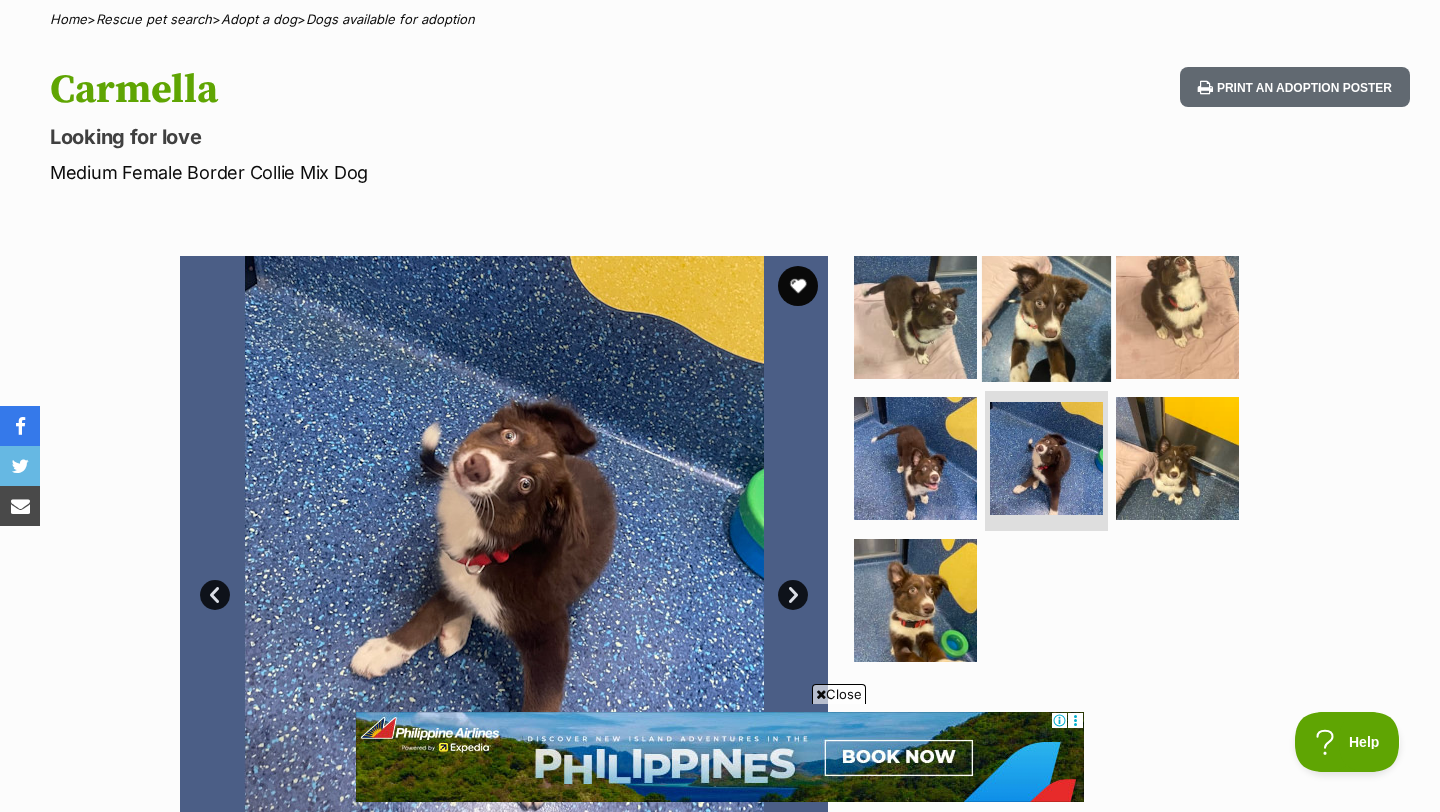 click at bounding box center (1046, 316) 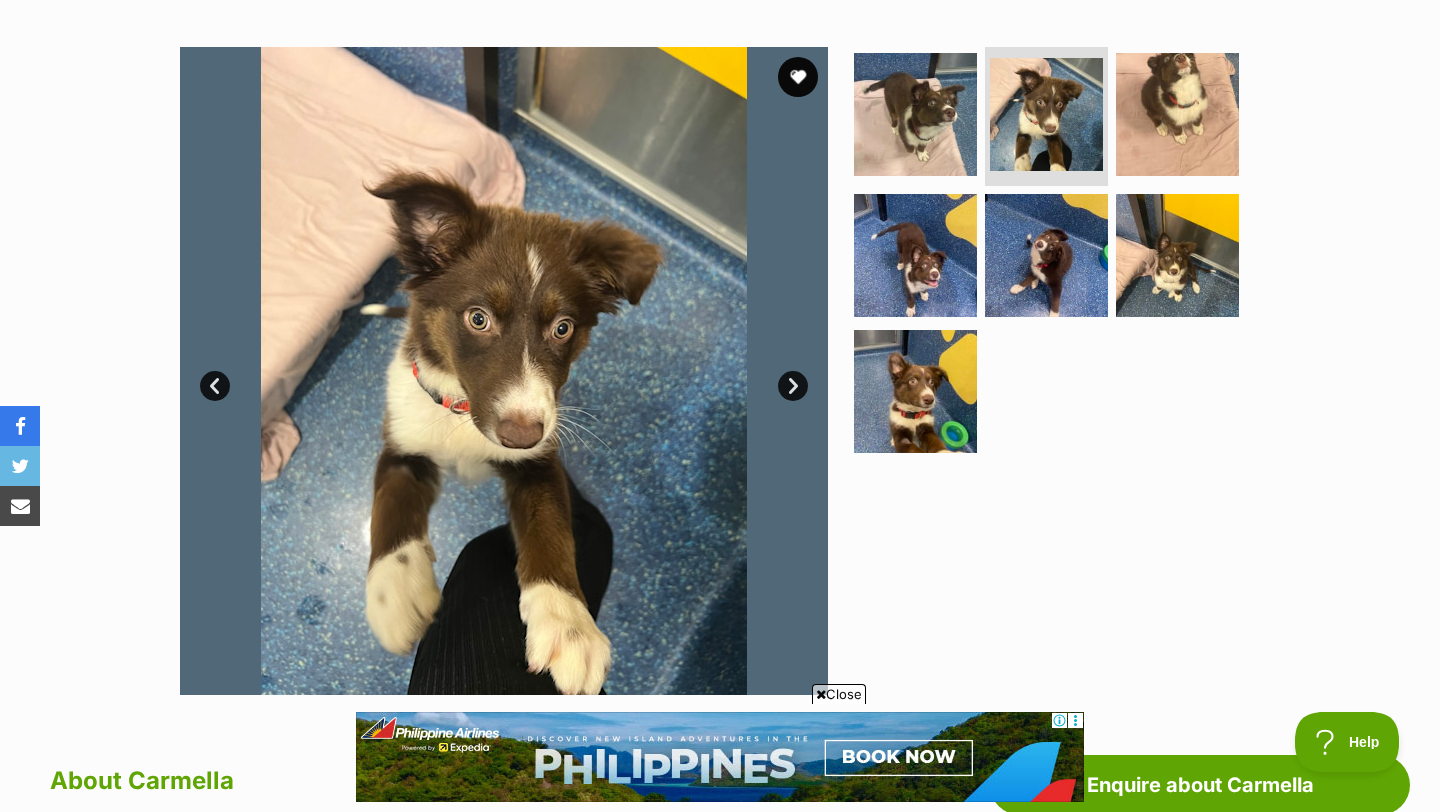 scroll, scrollTop: 370, scrollLeft: 0, axis: vertical 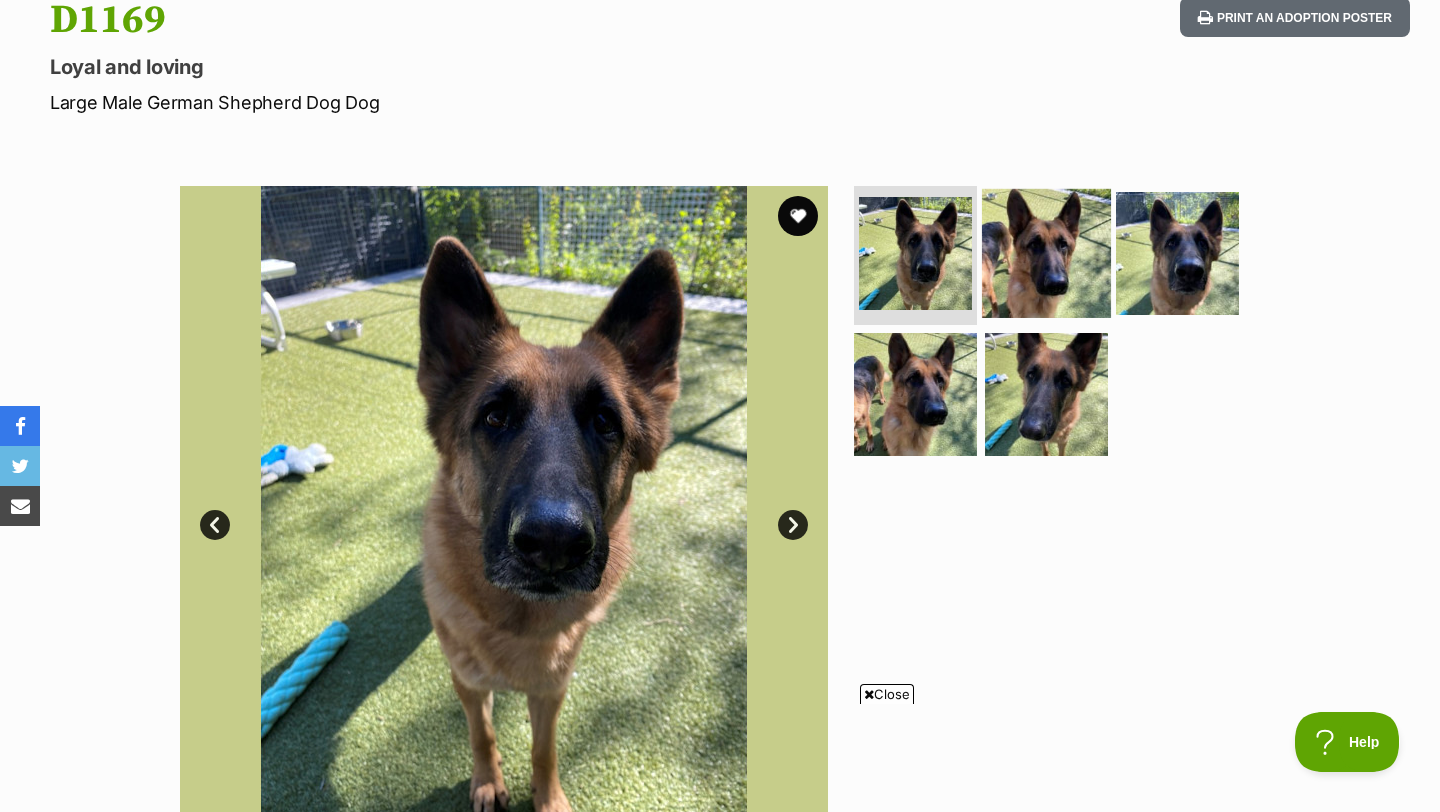 click at bounding box center (1046, 252) 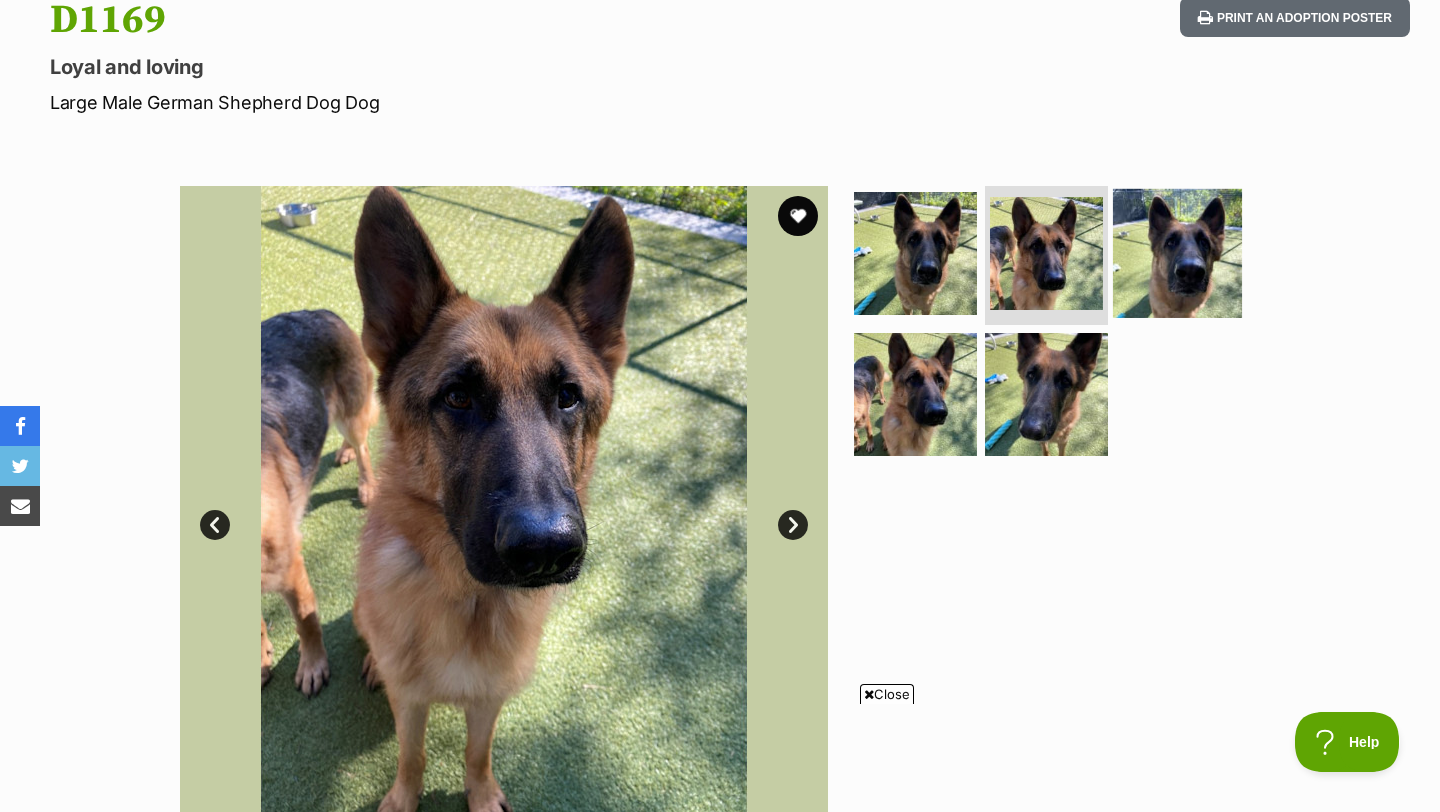 click at bounding box center (1177, 252) 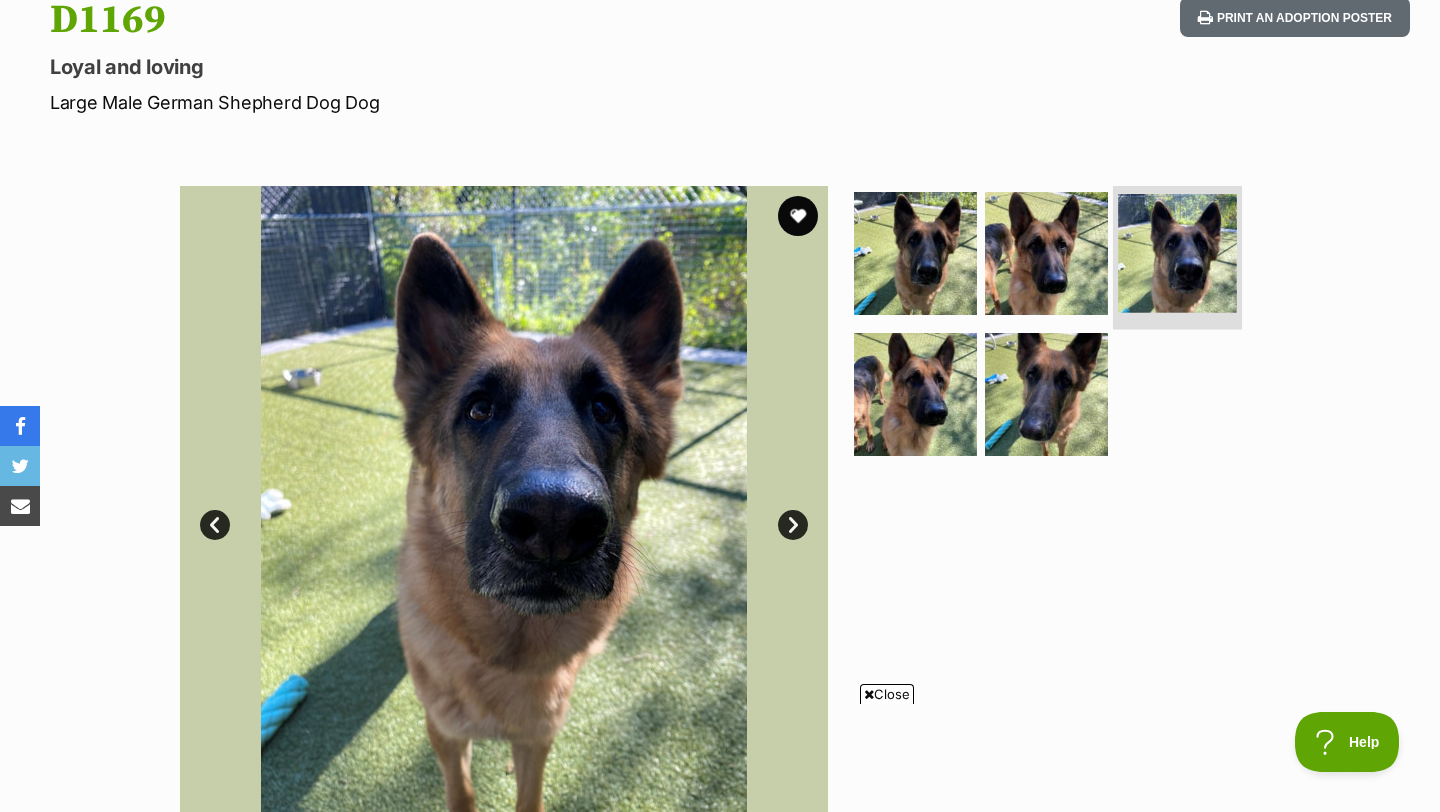 scroll, scrollTop: 248, scrollLeft: 0, axis: vertical 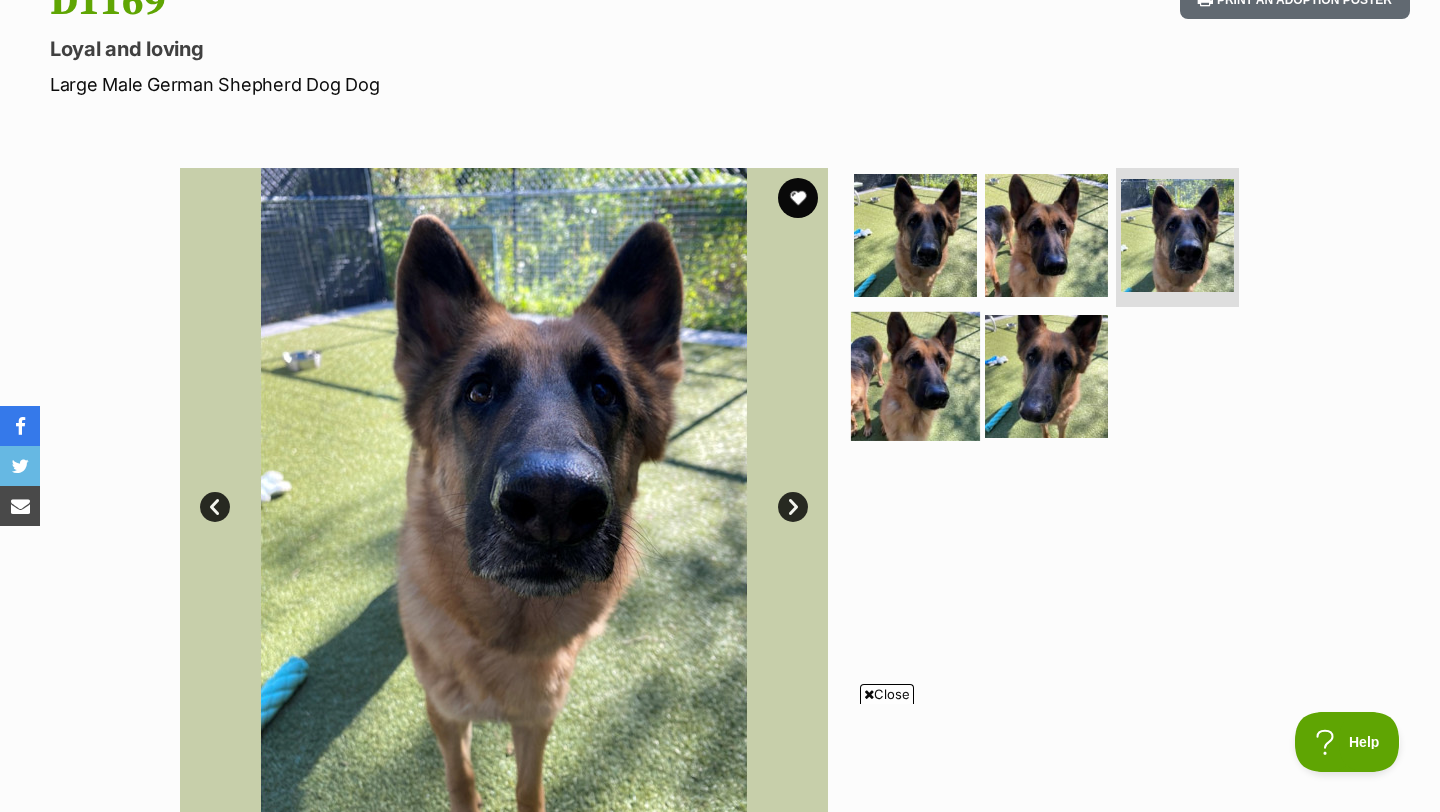 click at bounding box center [915, 376] 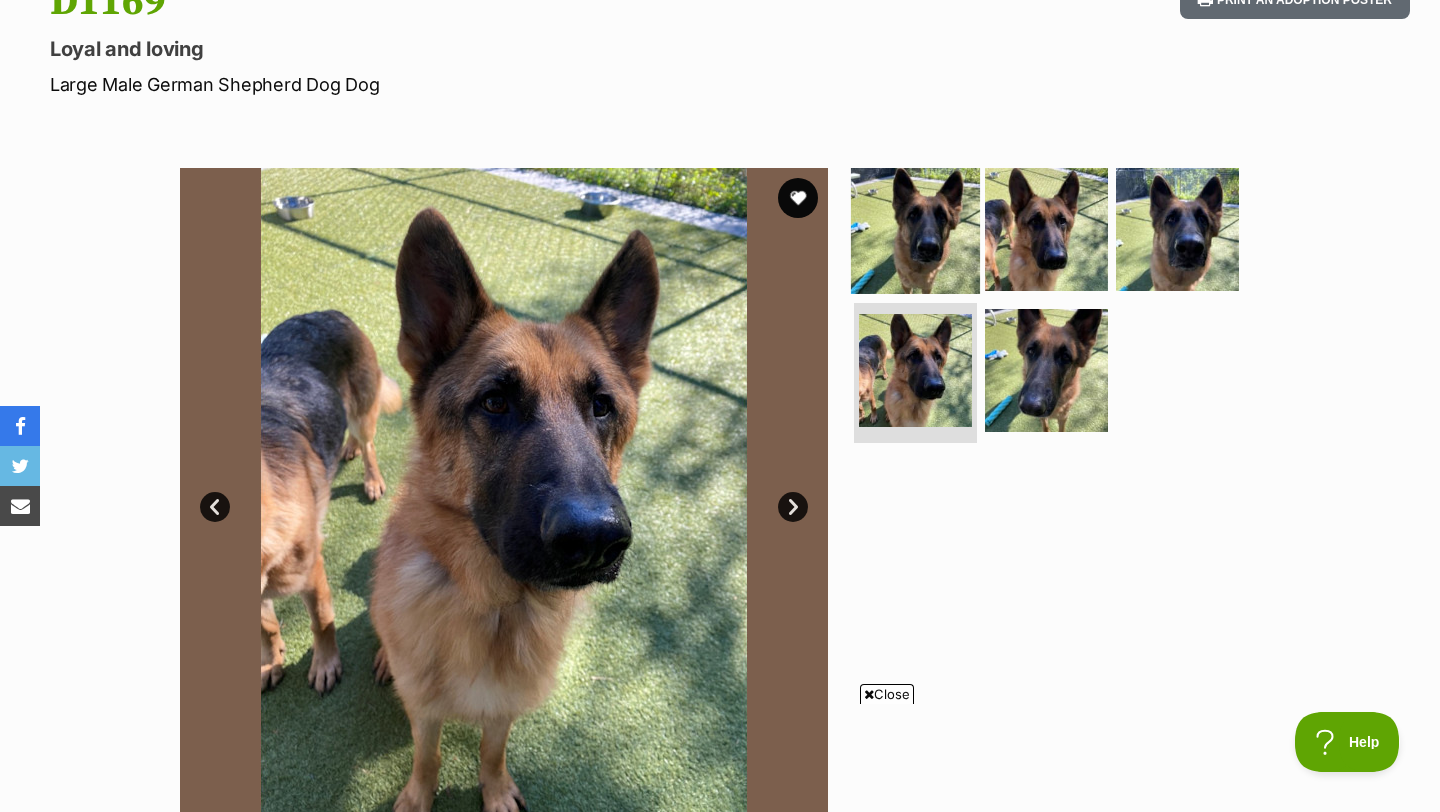click at bounding box center [915, 228] 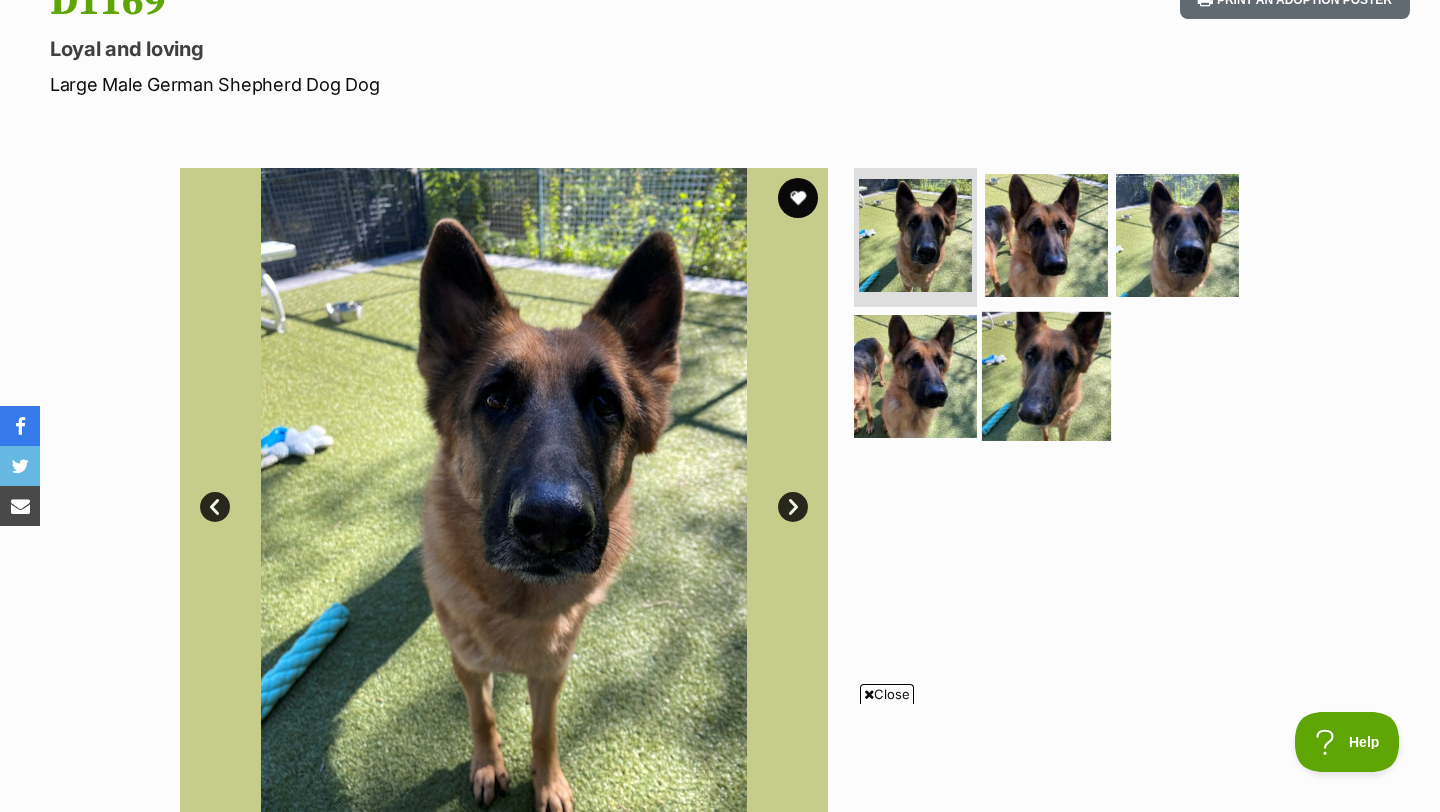 click at bounding box center [1046, 376] 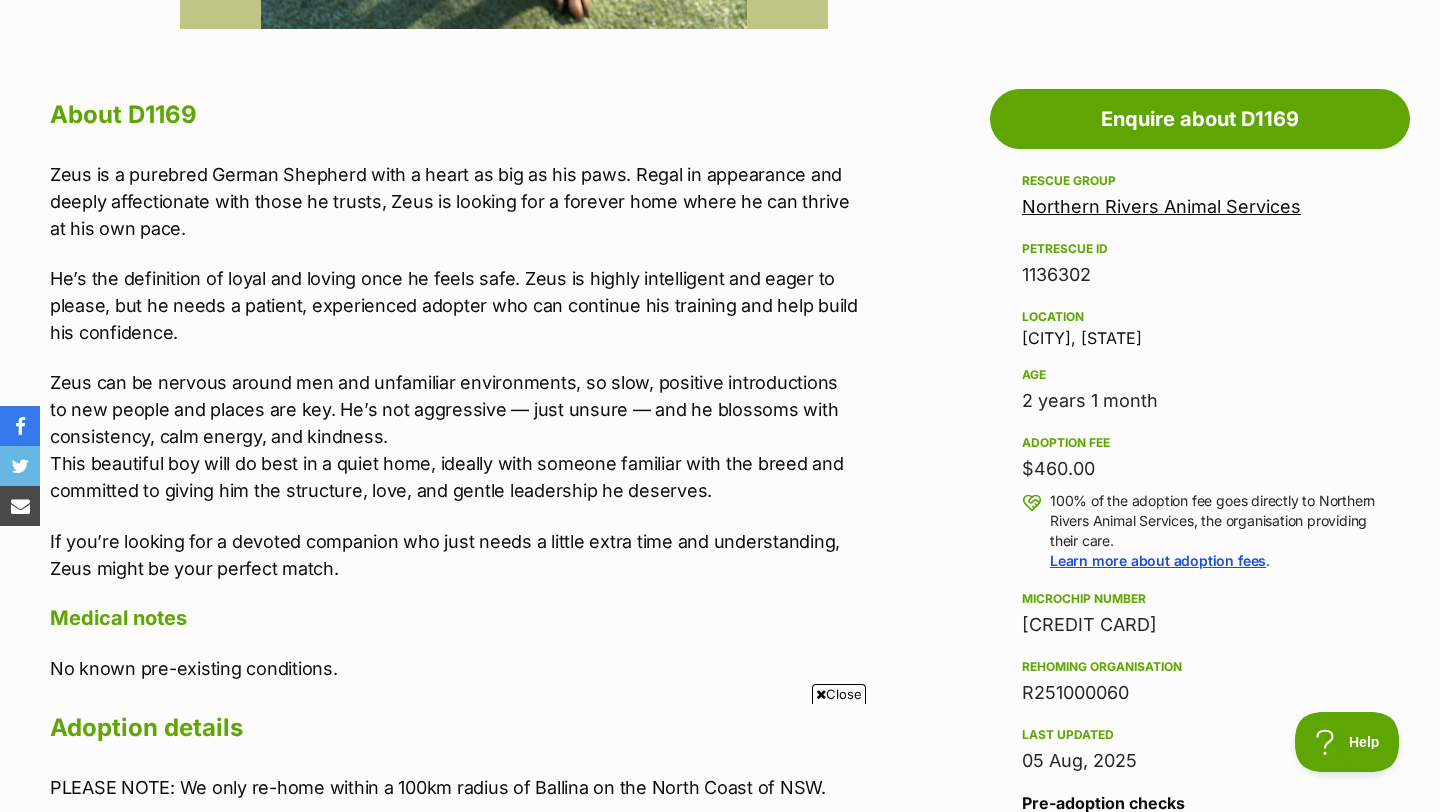scroll, scrollTop: 0, scrollLeft: 0, axis: both 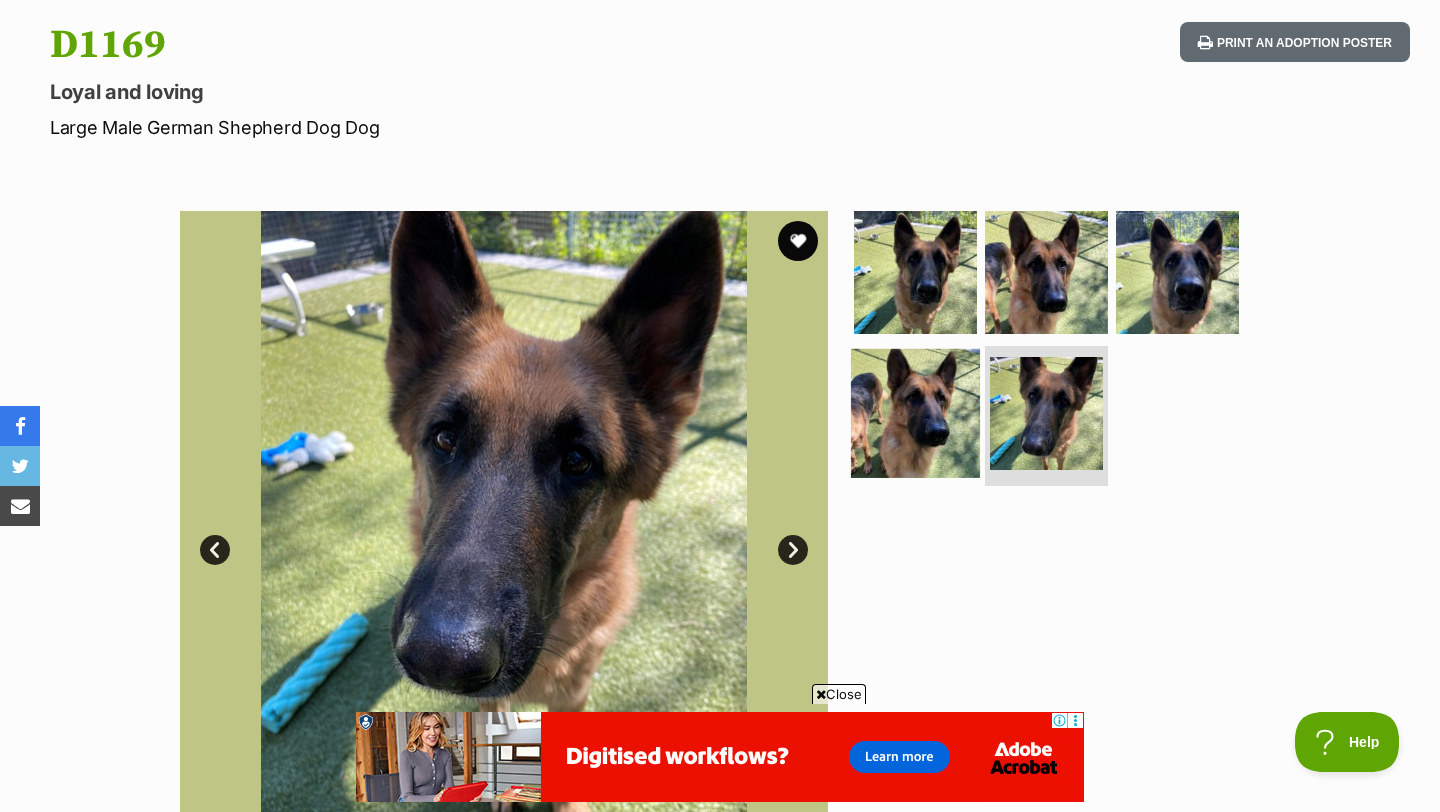 click at bounding box center (915, 413) 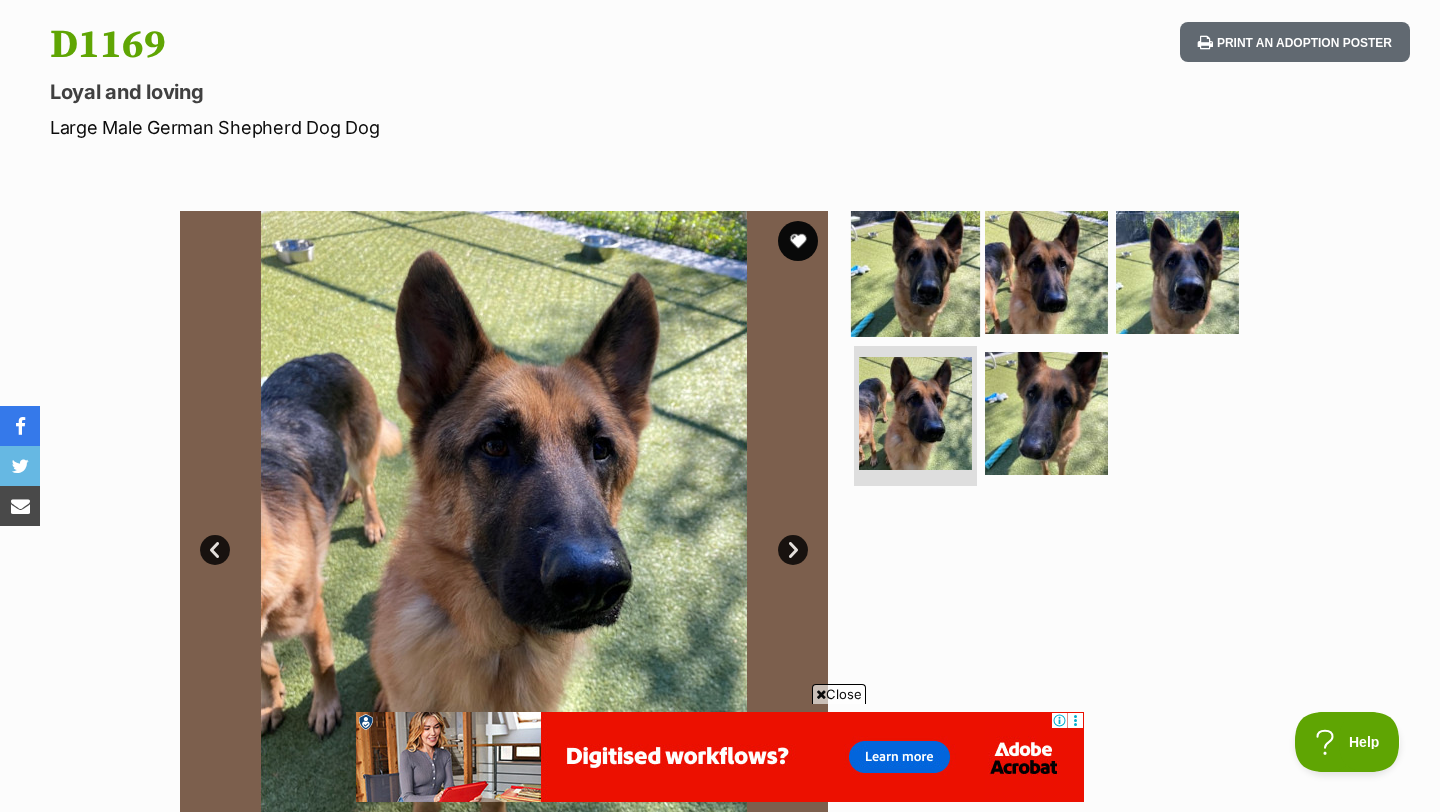 click at bounding box center (915, 271) 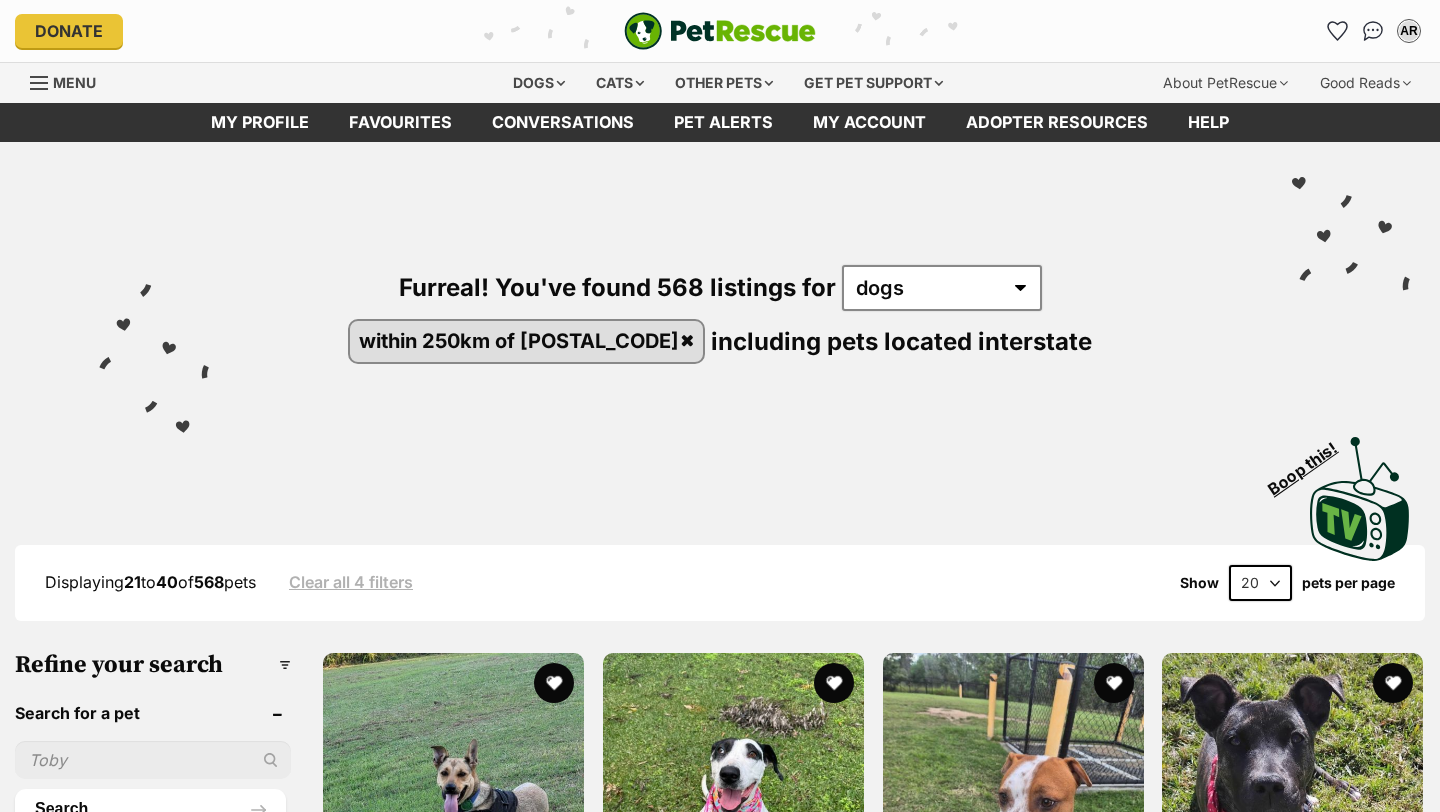 scroll, scrollTop: 0, scrollLeft: 0, axis: both 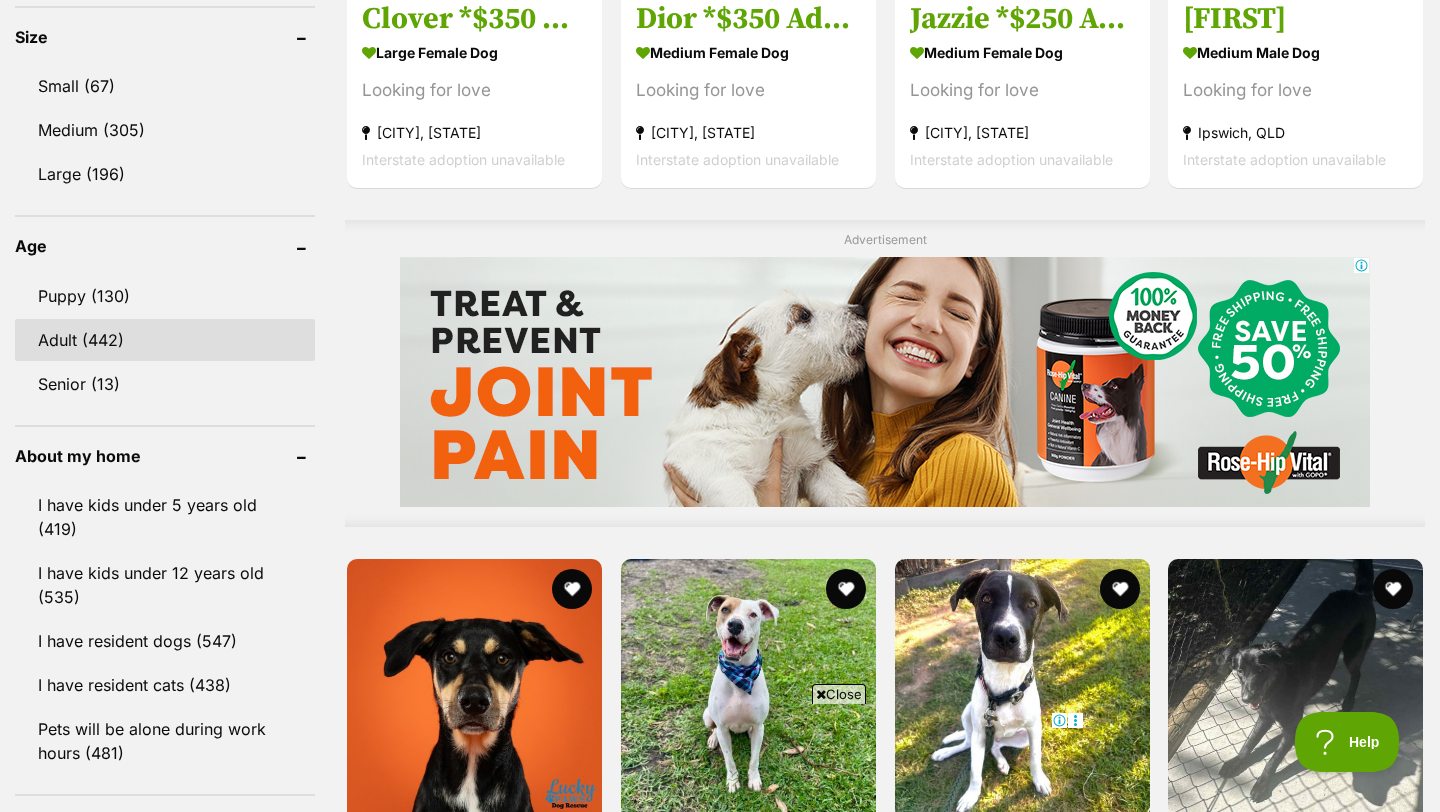click on "Adult (442)" at bounding box center (165, 340) 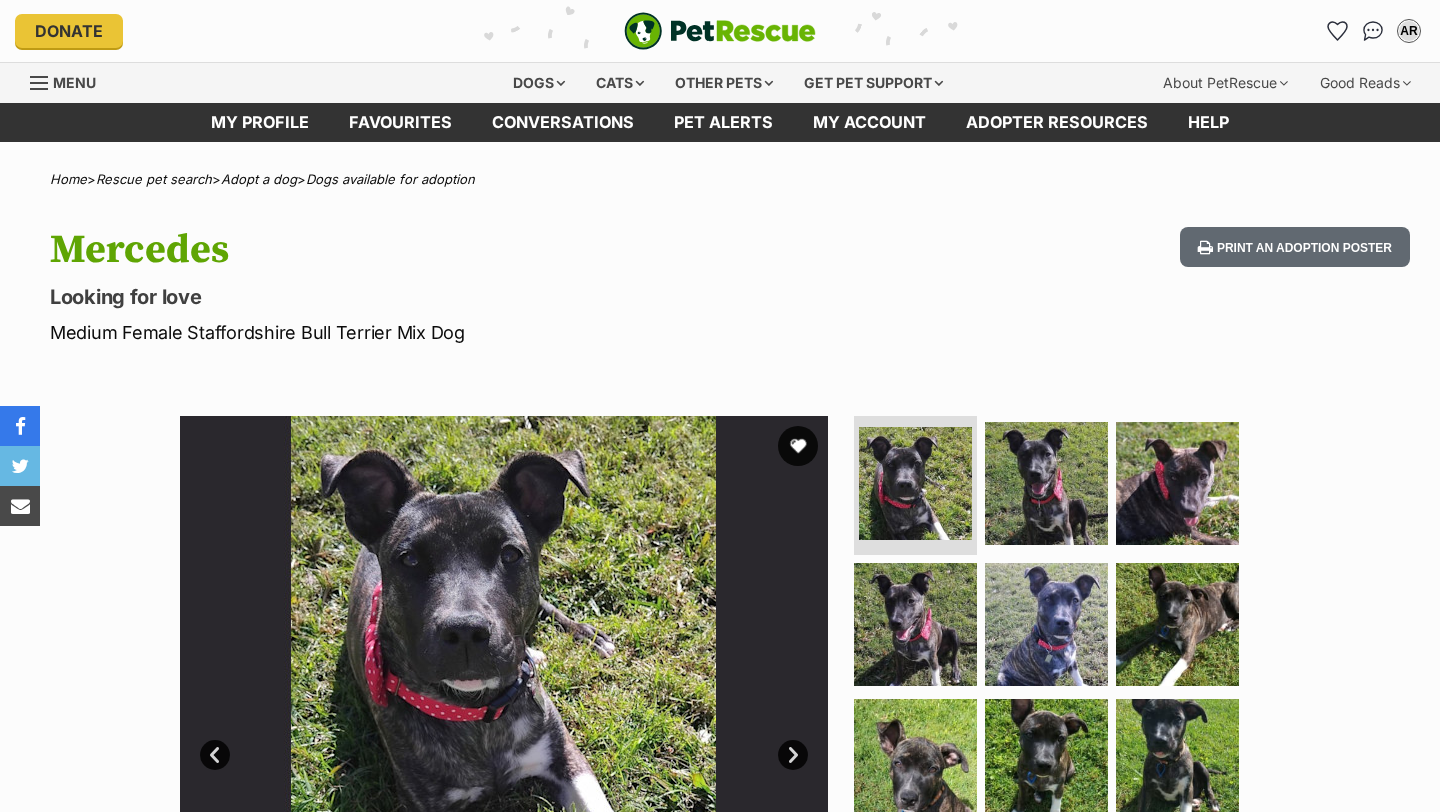 scroll, scrollTop: 0, scrollLeft: 0, axis: both 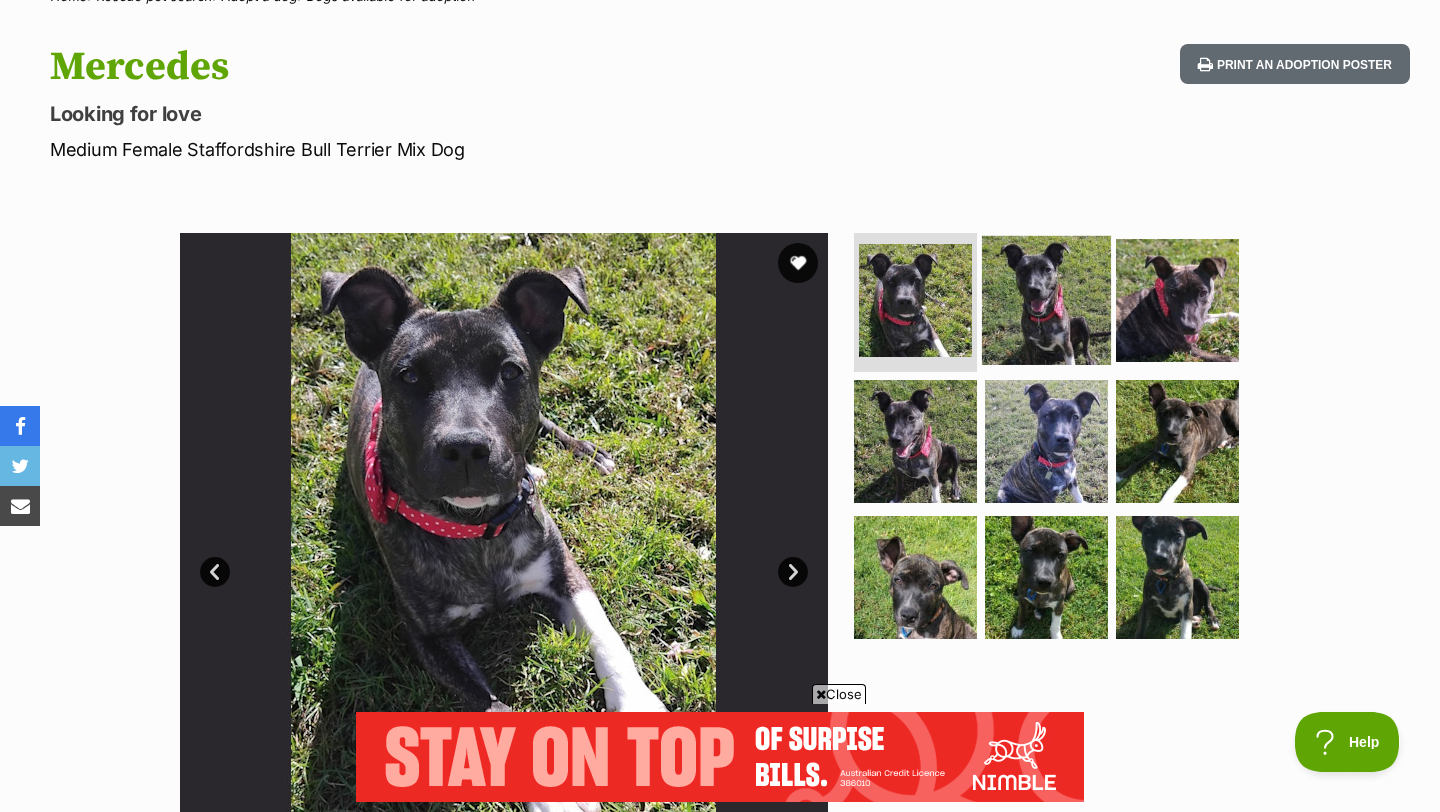 click at bounding box center [1046, 299] 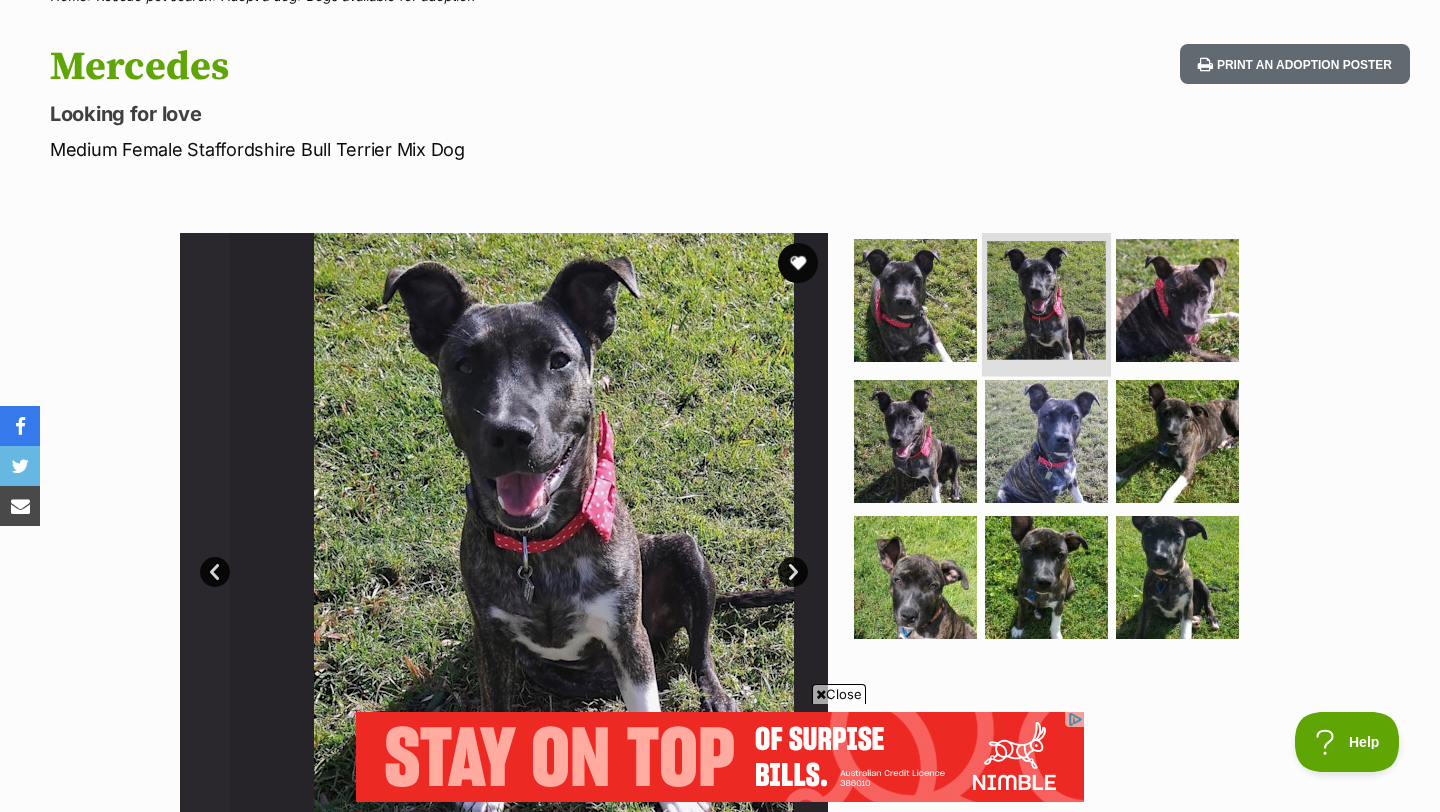 scroll, scrollTop: 0, scrollLeft: 0, axis: both 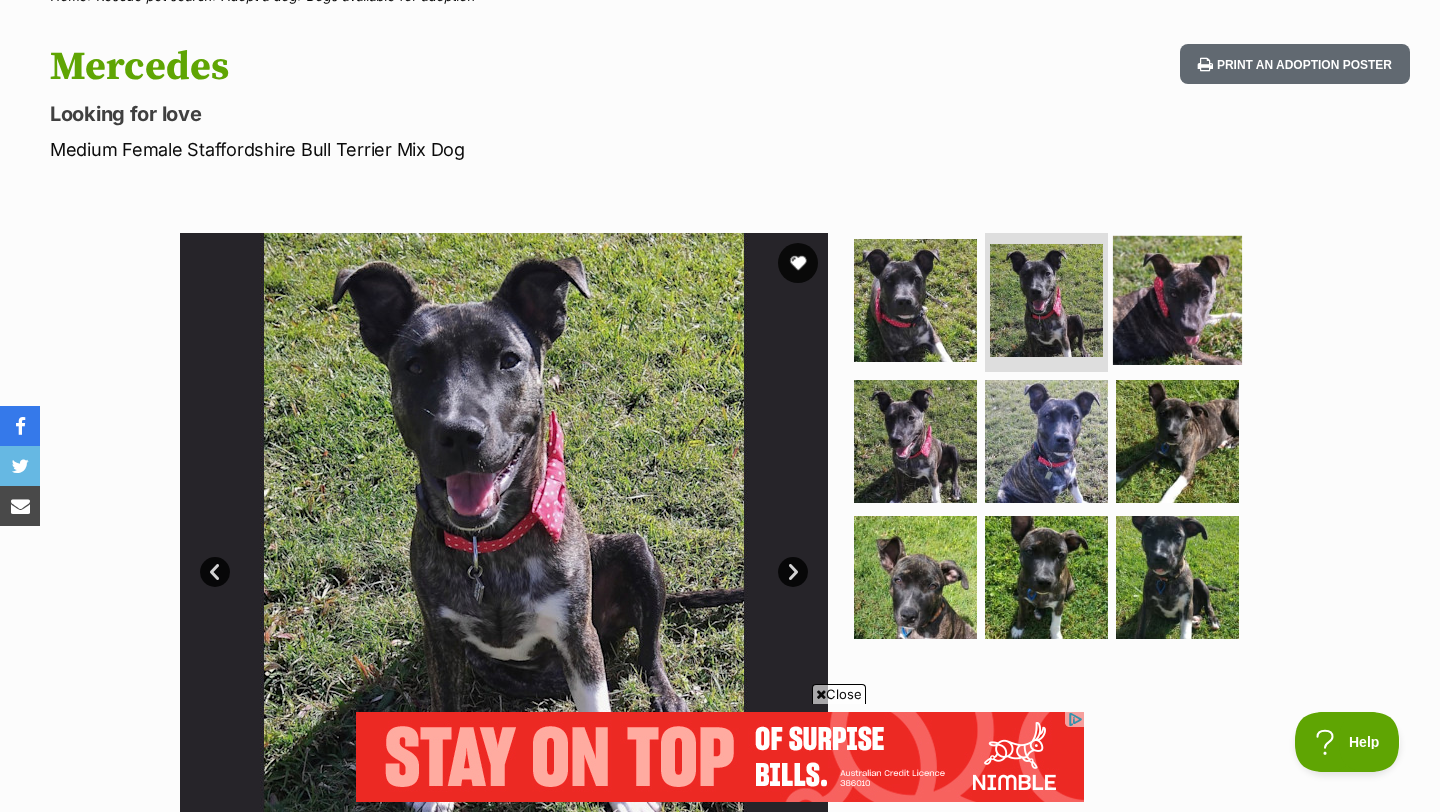 click at bounding box center (1177, 299) 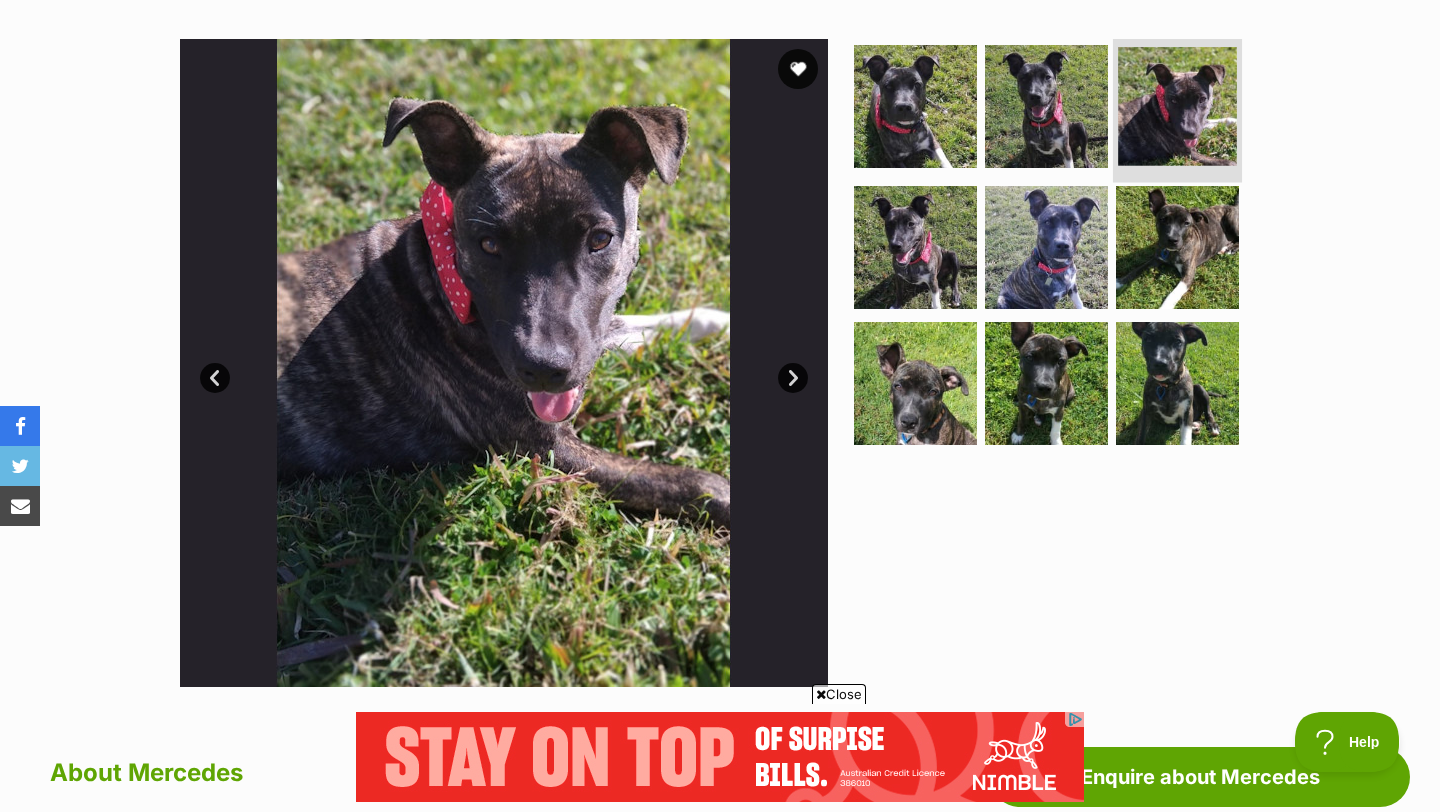 scroll, scrollTop: 378, scrollLeft: 0, axis: vertical 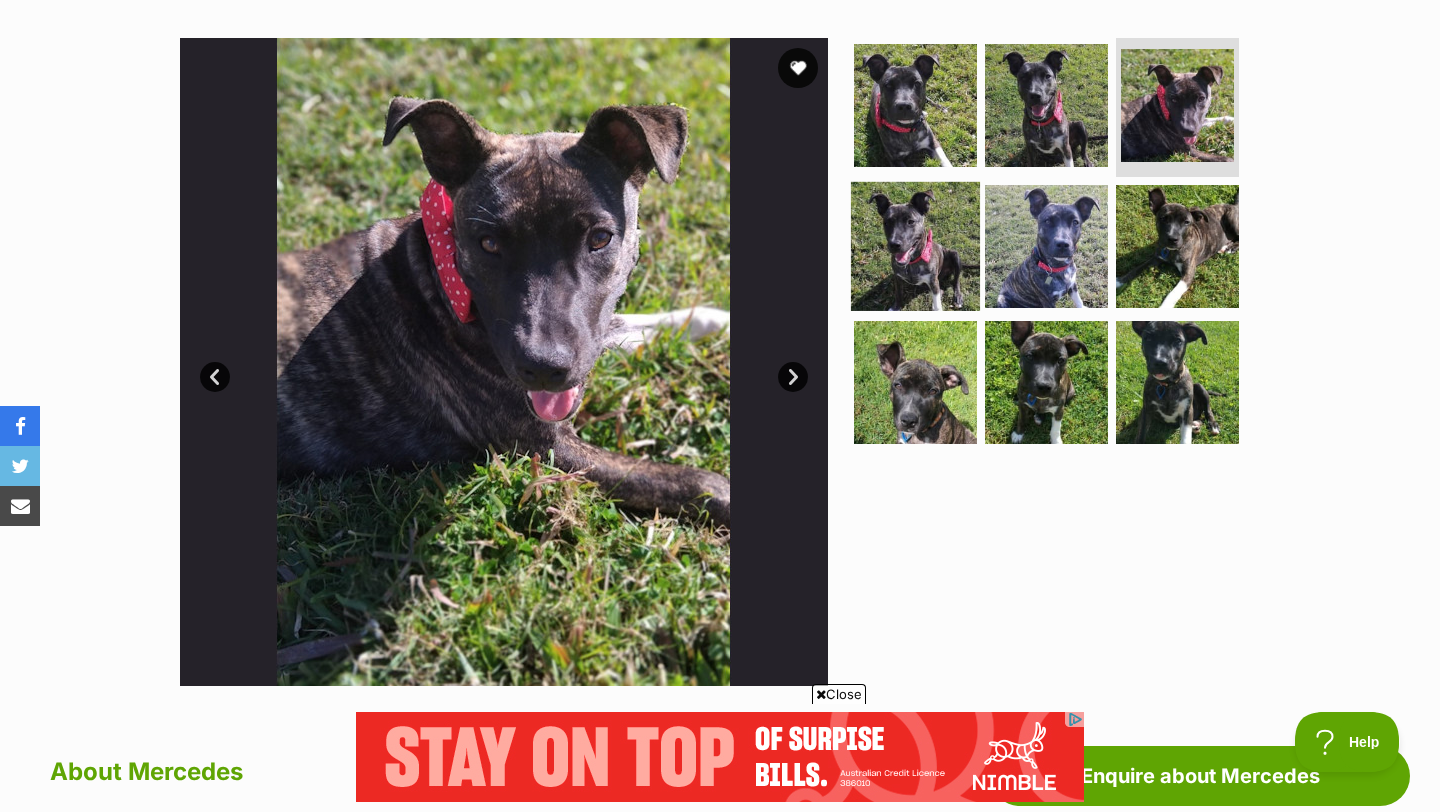 click at bounding box center [915, 246] 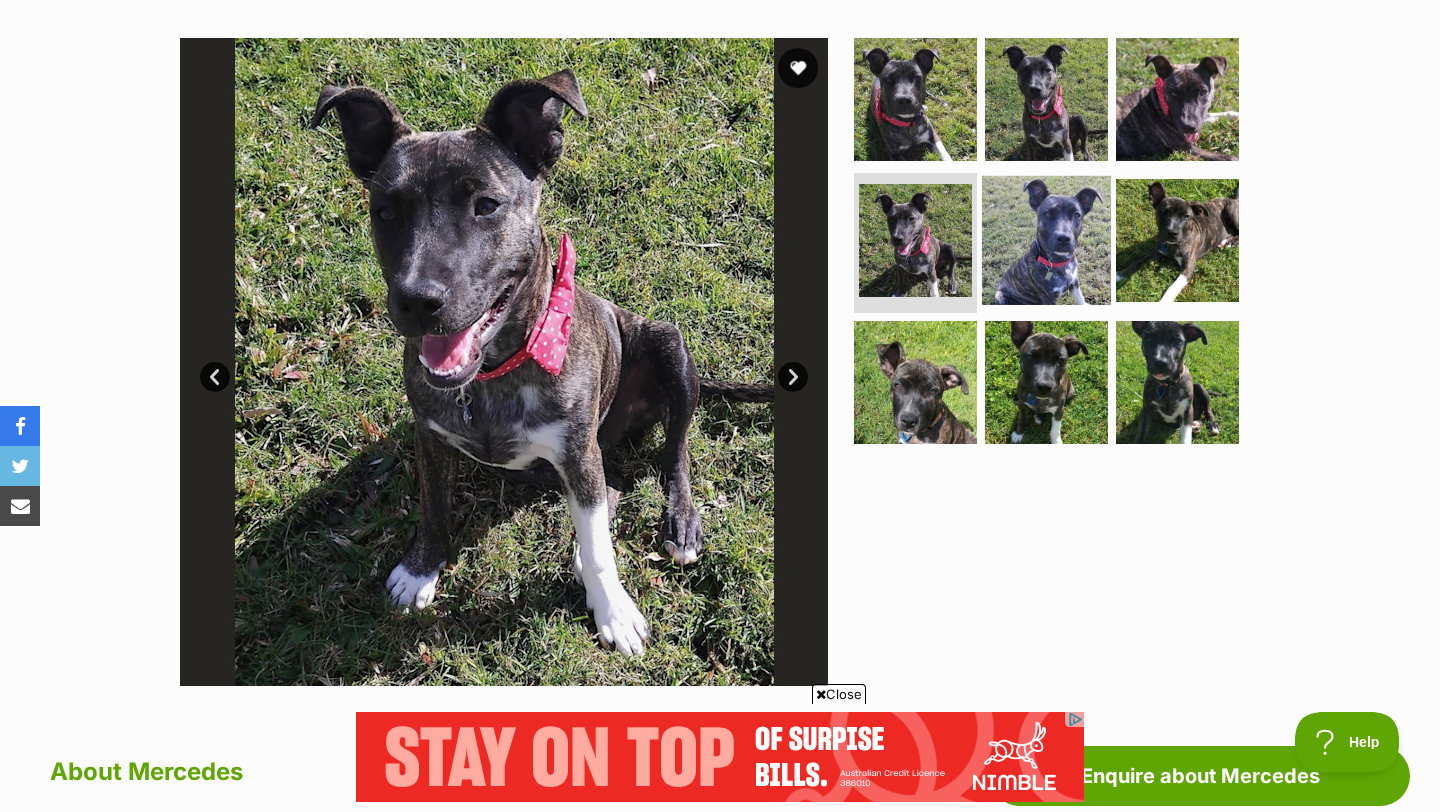 click at bounding box center [1046, 240] 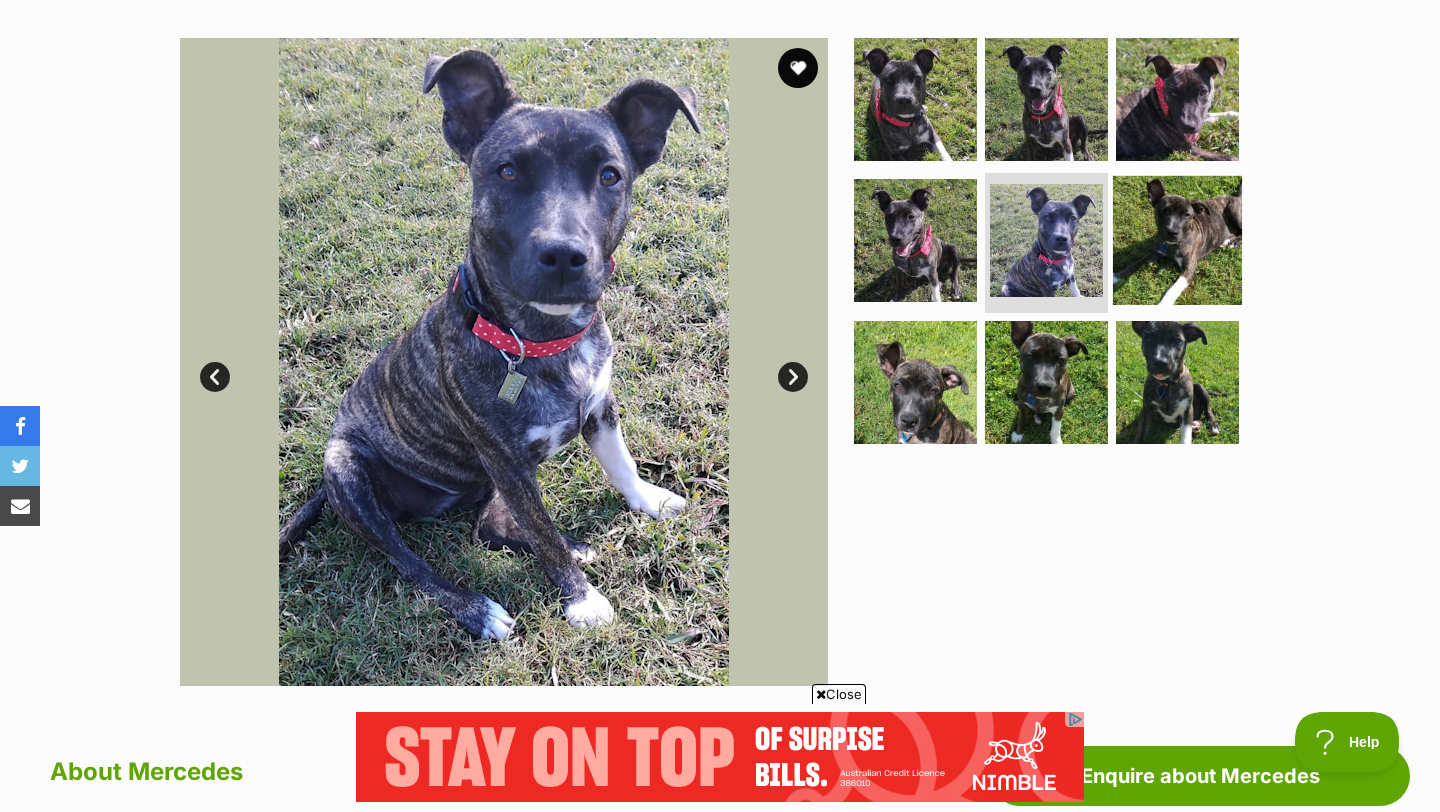 click at bounding box center [1177, 240] 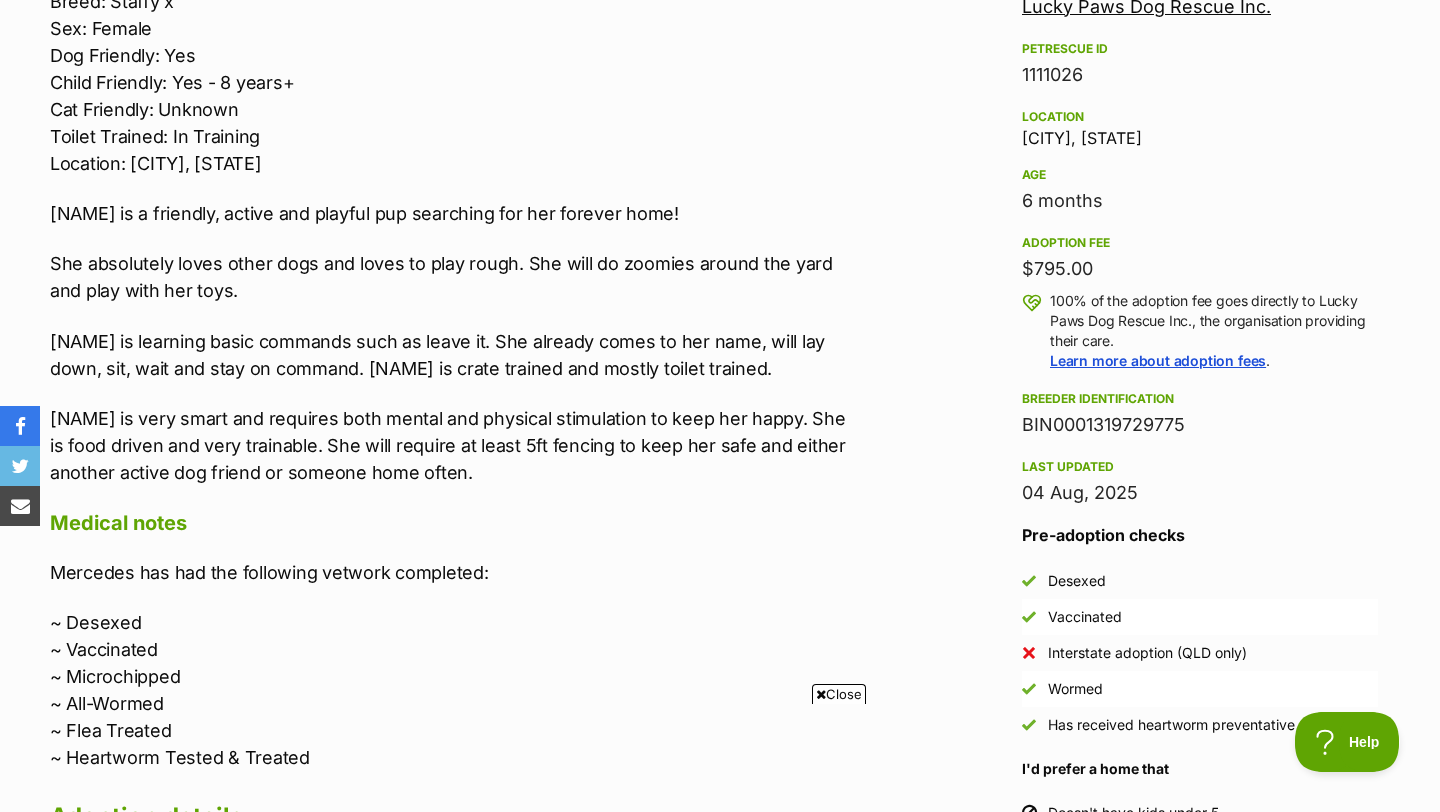 scroll, scrollTop: 0, scrollLeft: 0, axis: both 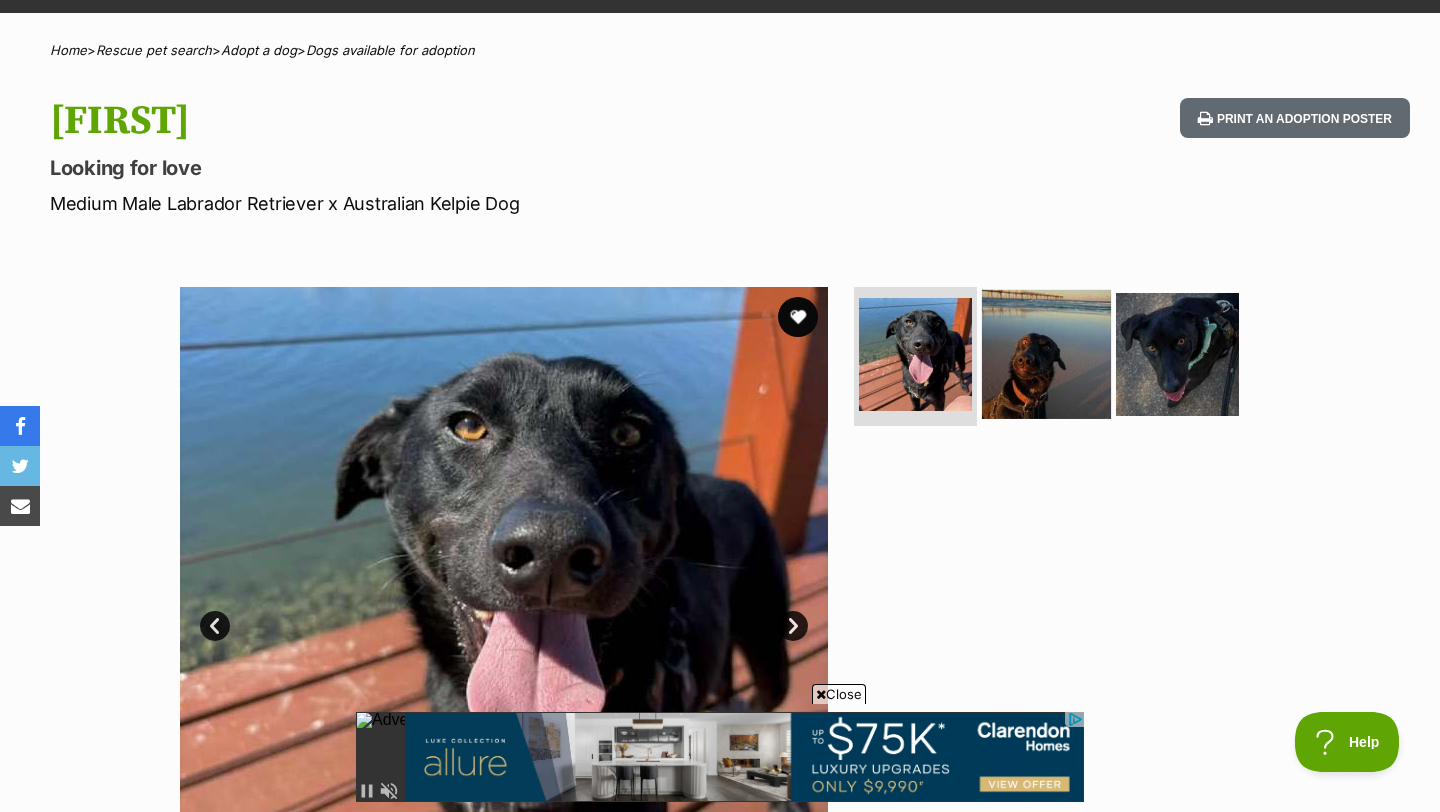 click at bounding box center (1046, 353) 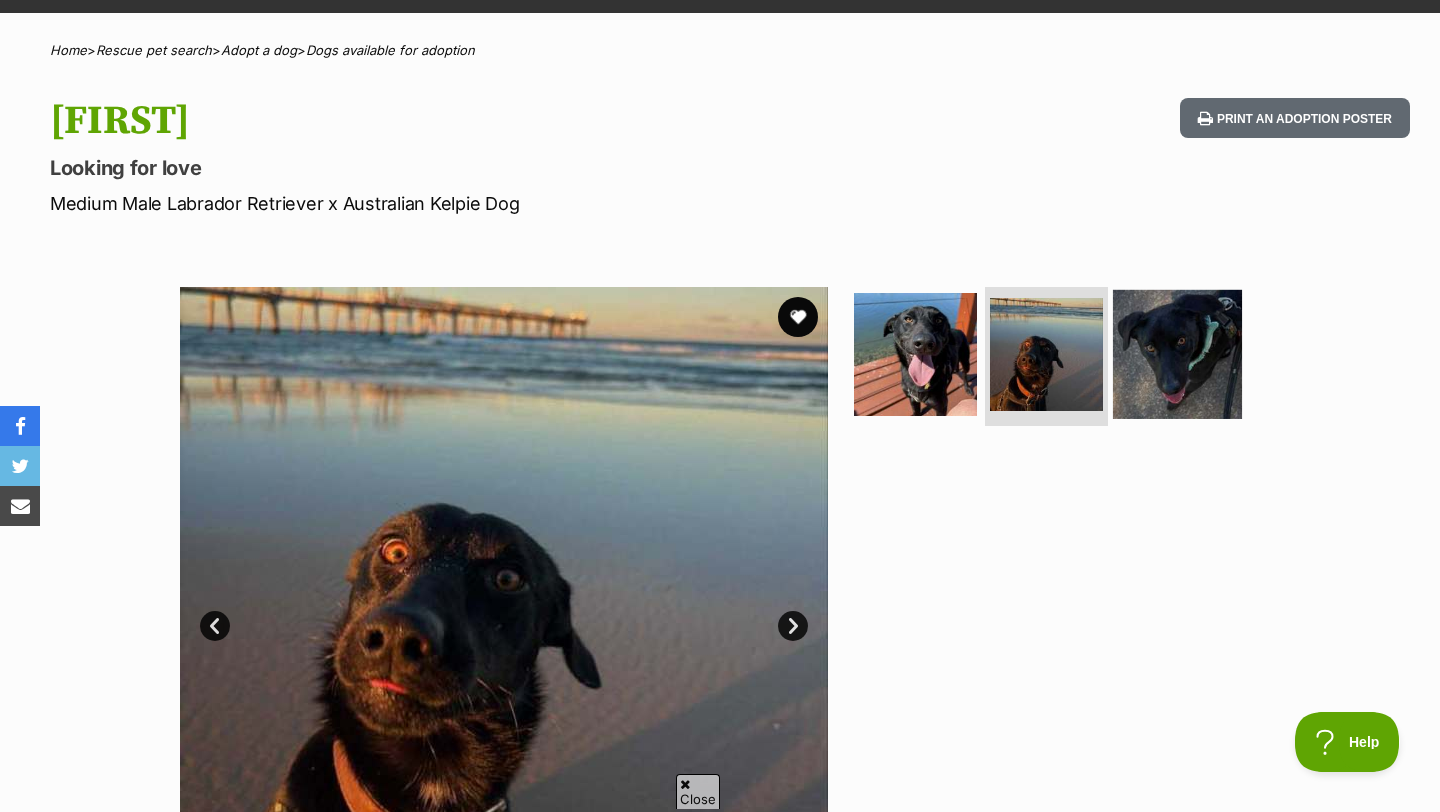click at bounding box center [1177, 353] 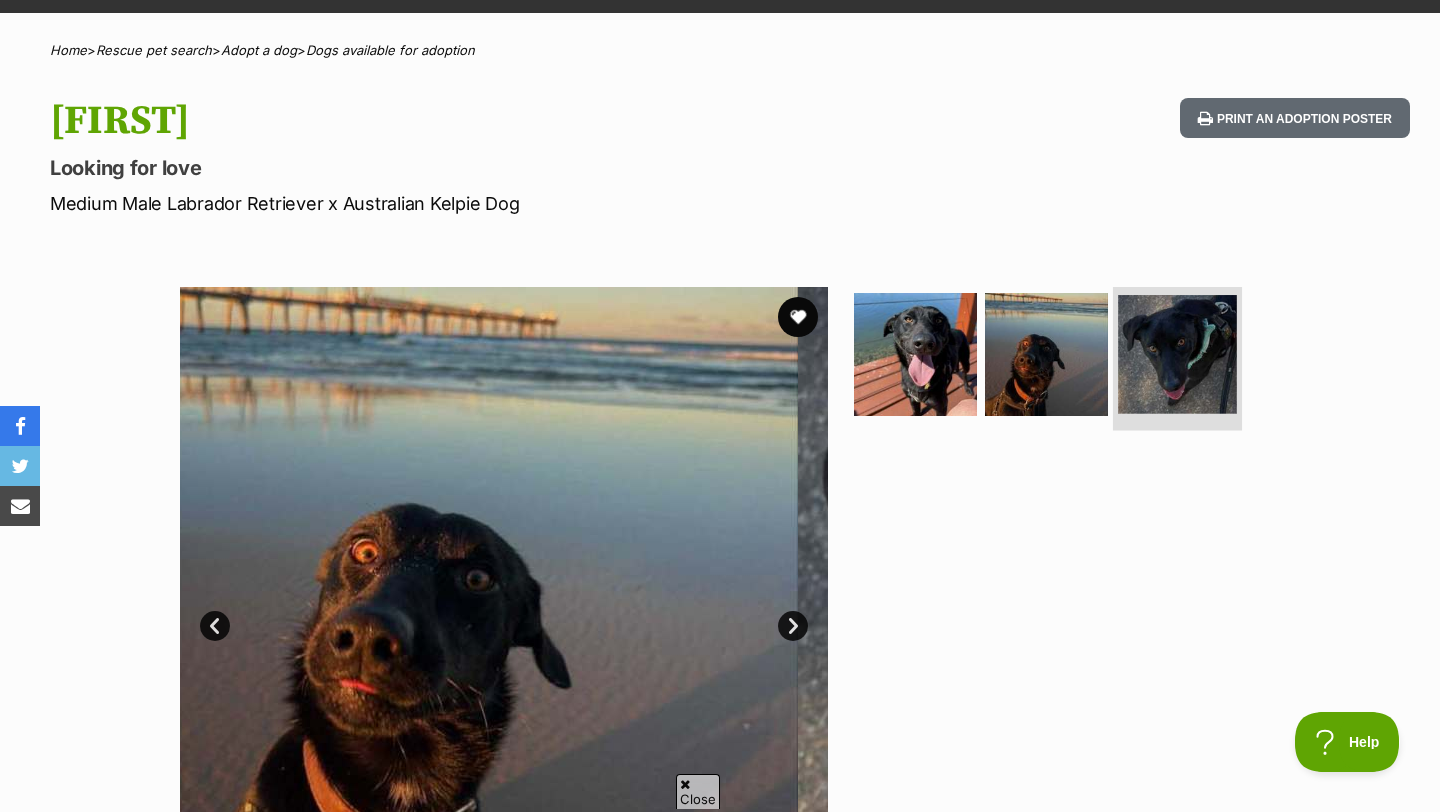 scroll, scrollTop: 0, scrollLeft: 0, axis: both 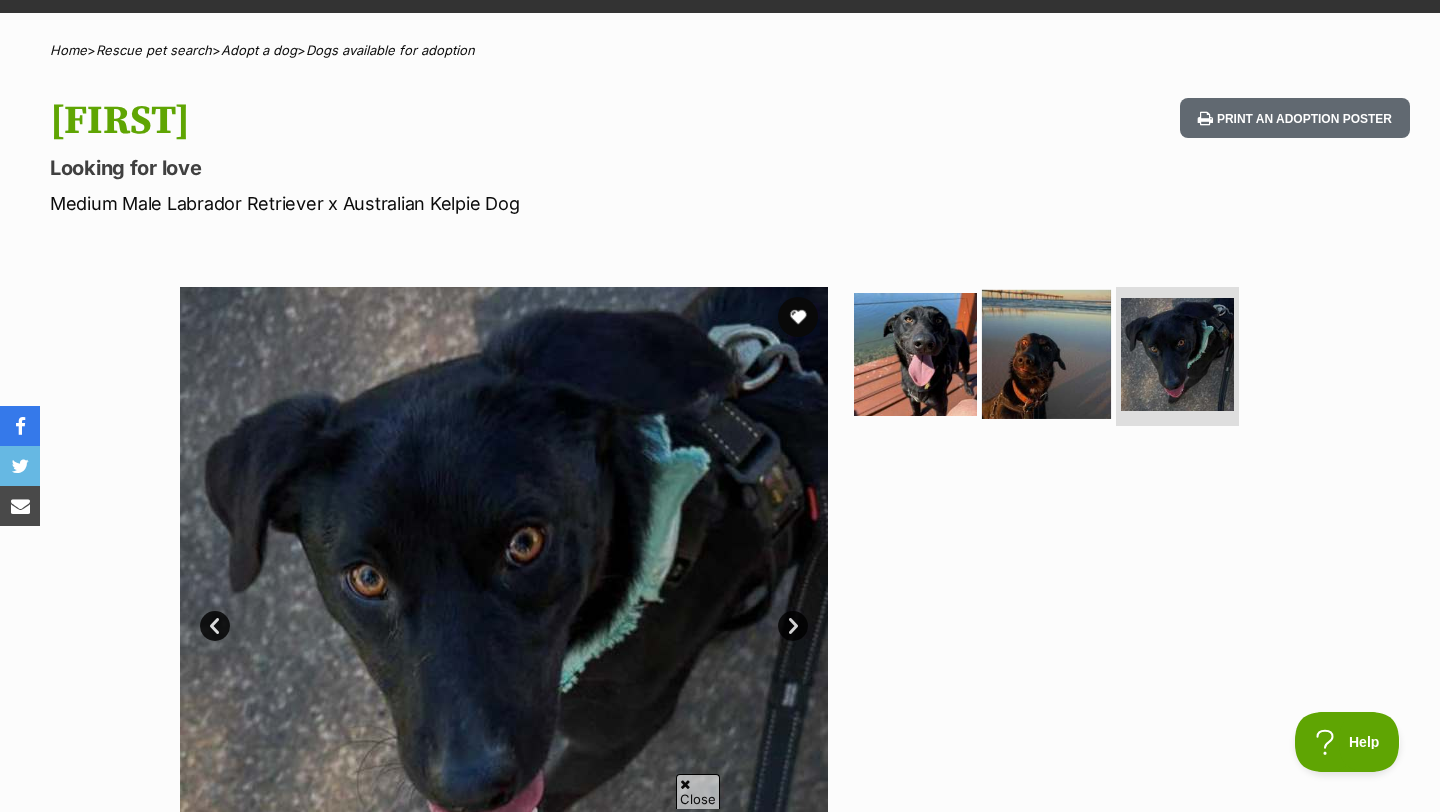 click at bounding box center [1046, 353] 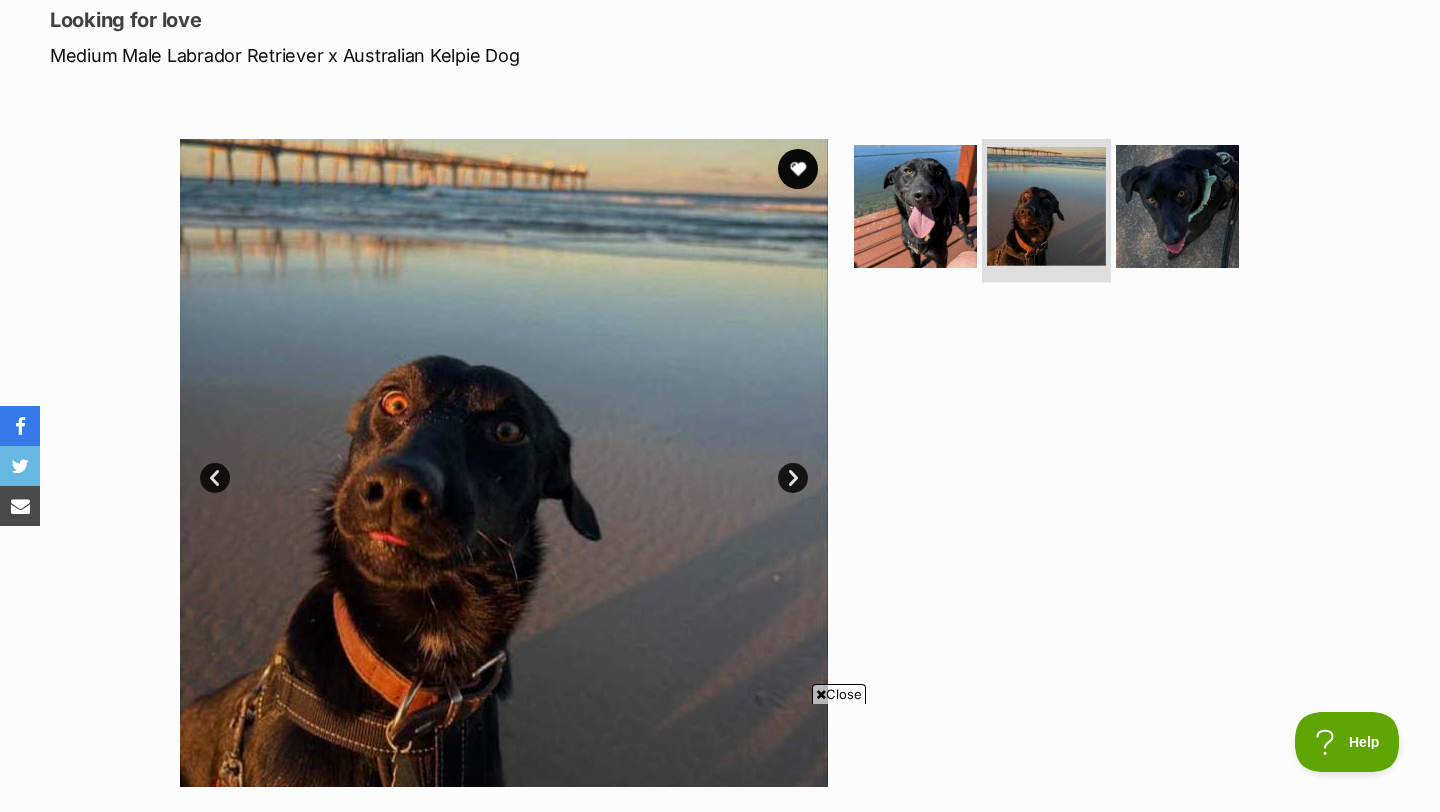 scroll, scrollTop: 0, scrollLeft: 0, axis: both 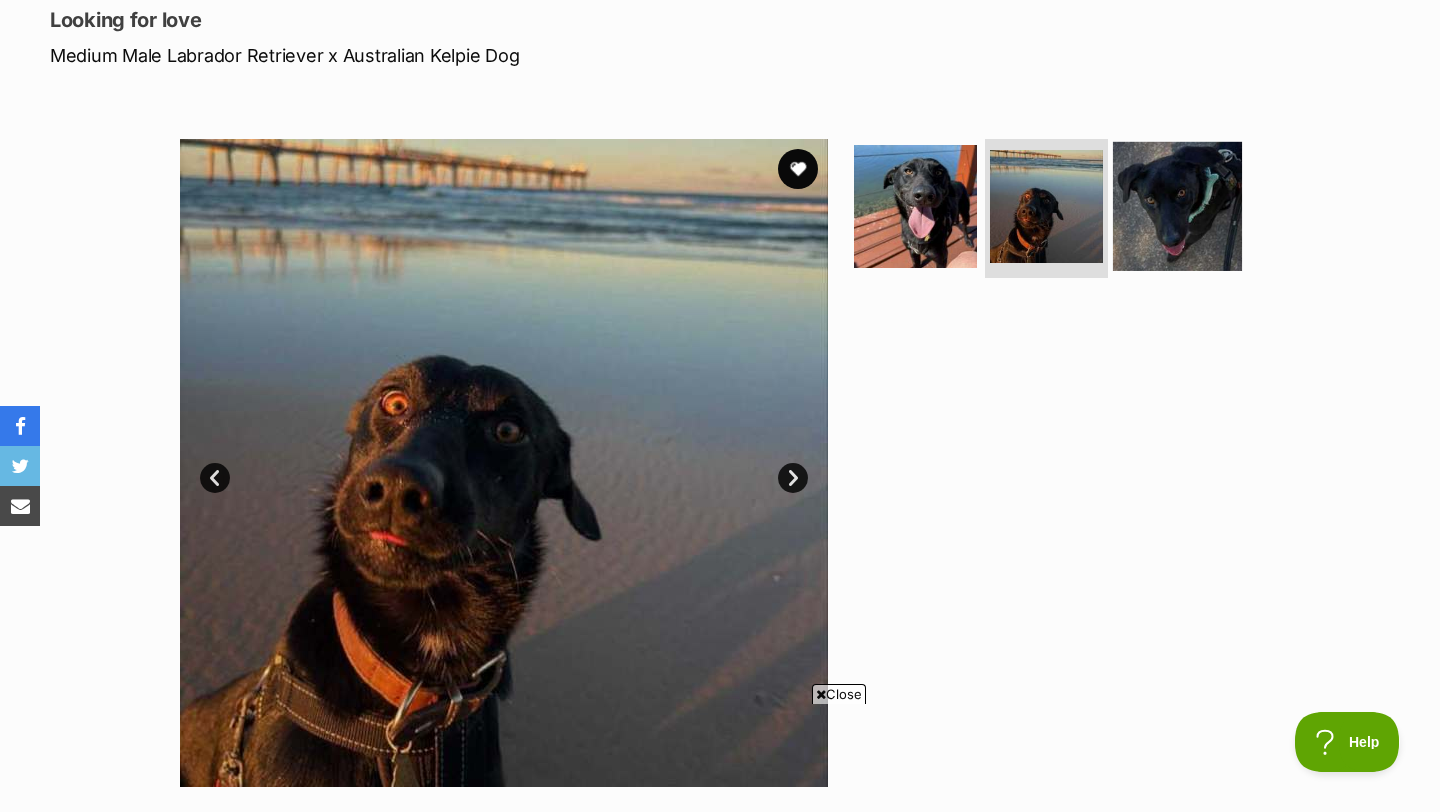 click at bounding box center (1177, 205) 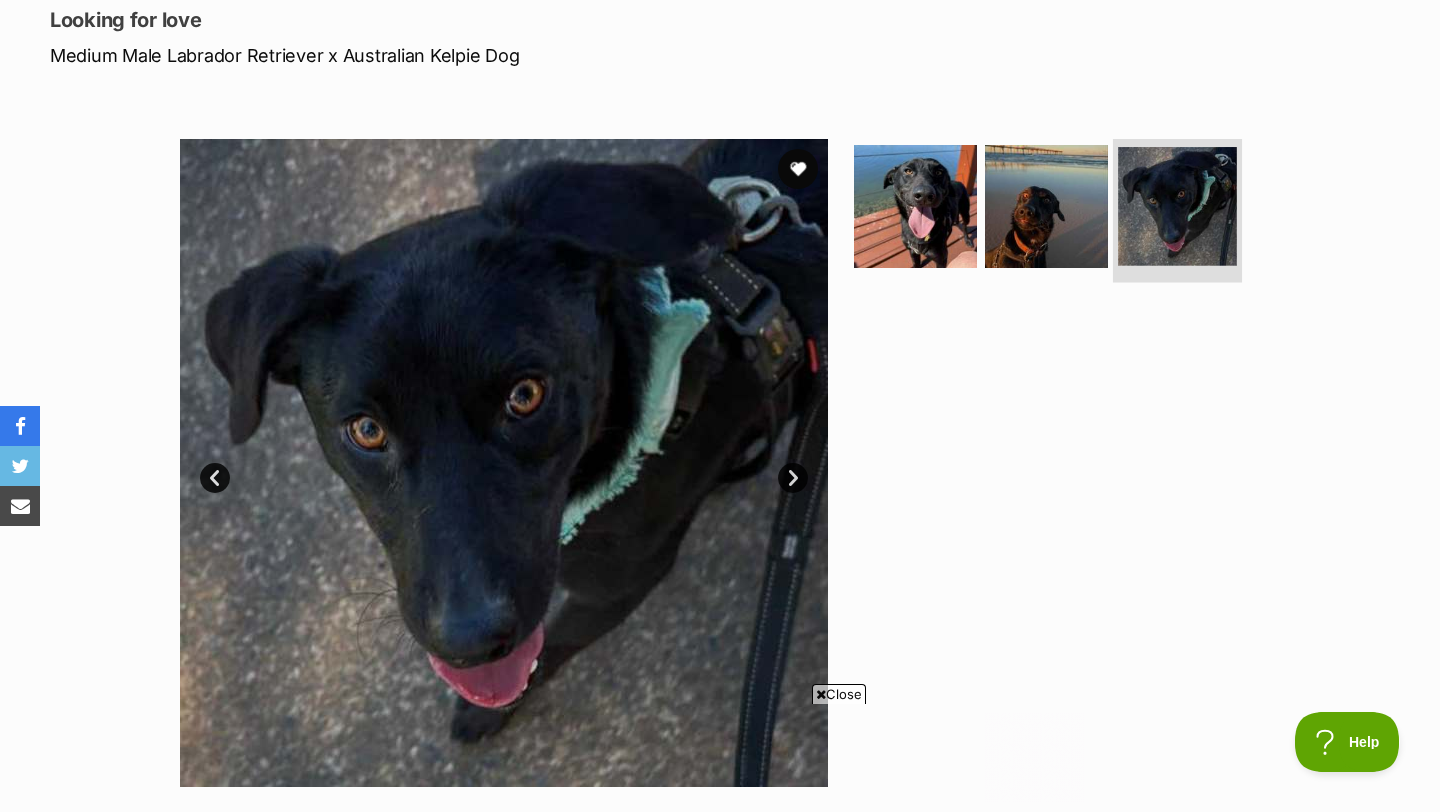 scroll, scrollTop: 0, scrollLeft: 0, axis: both 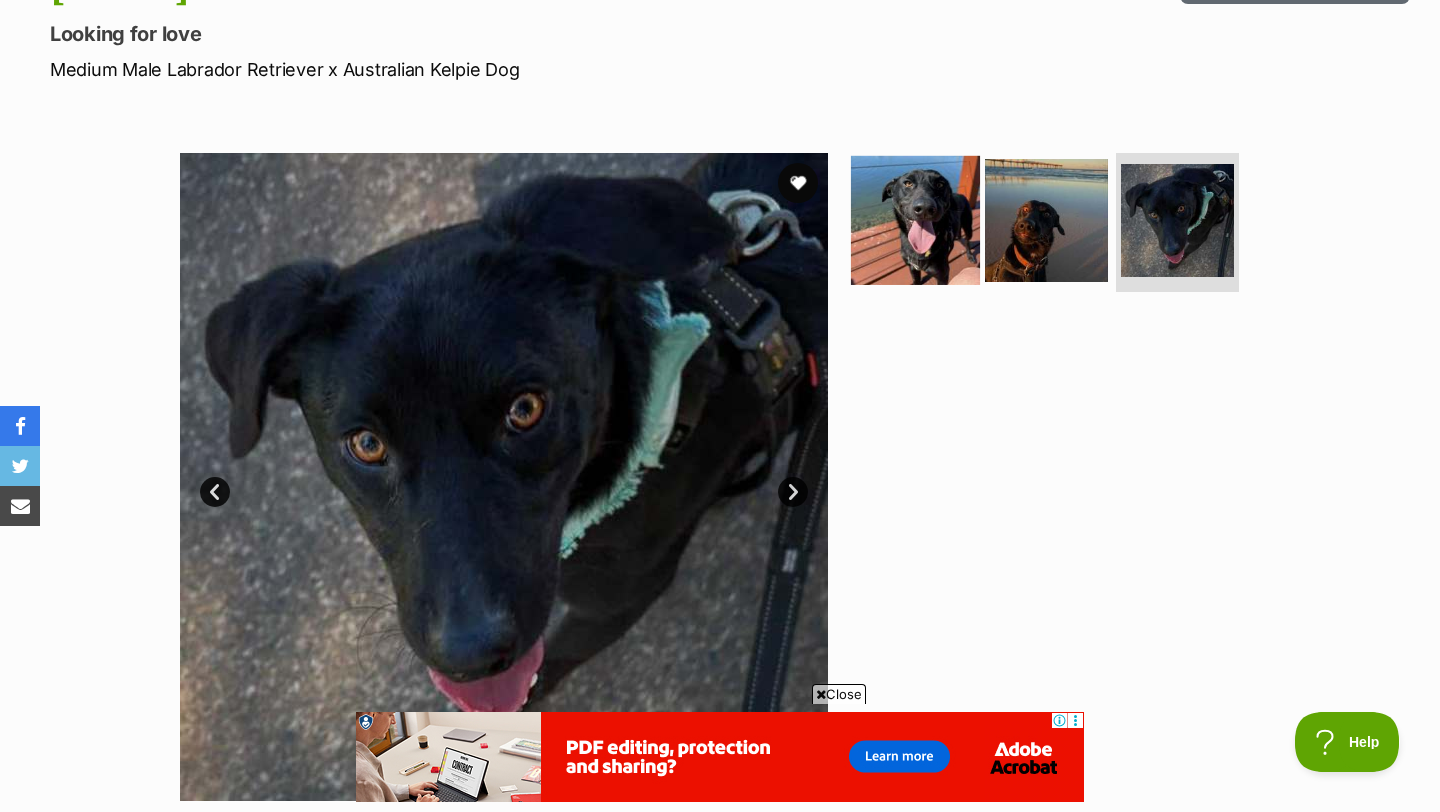 click at bounding box center (915, 219) 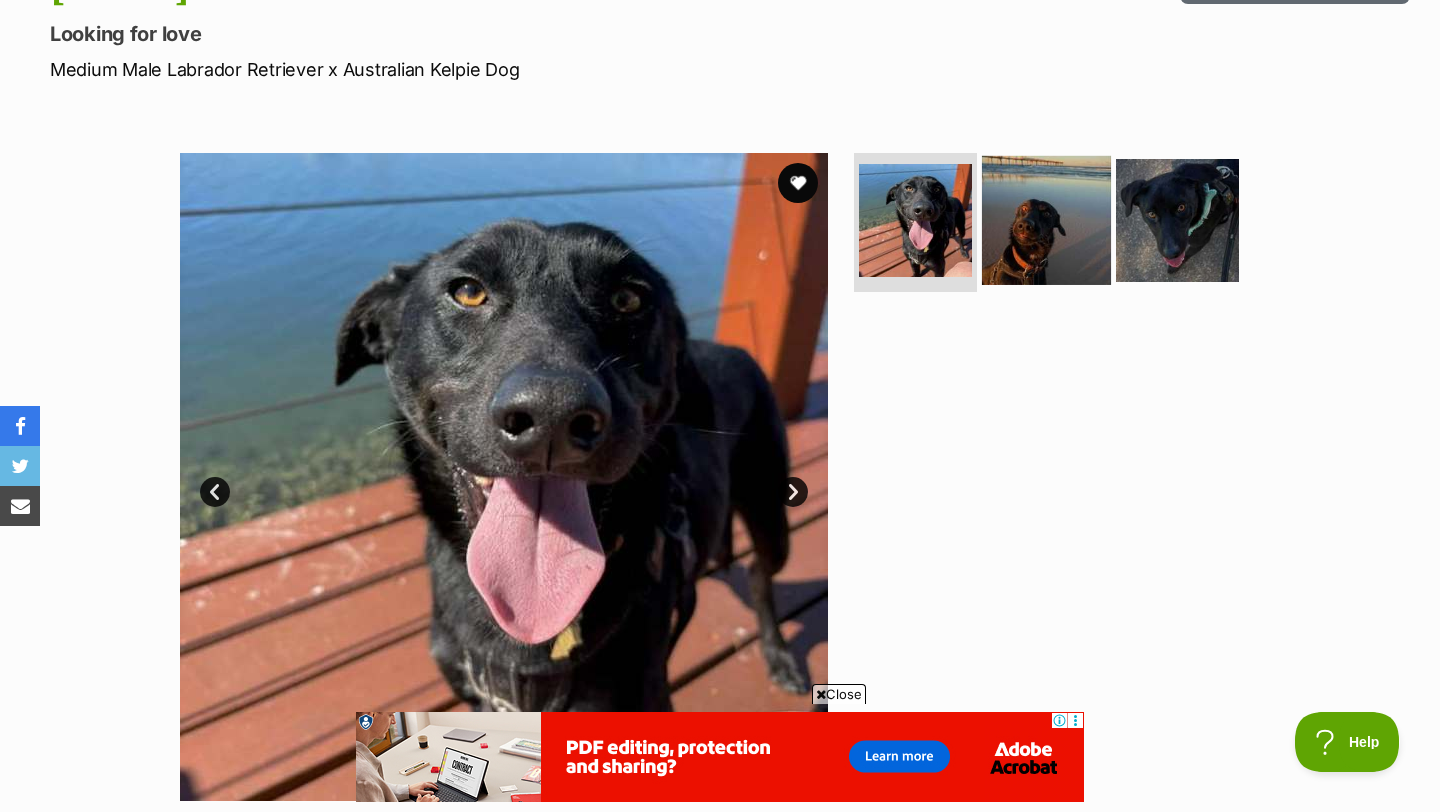 click at bounding box center (1046, 219) 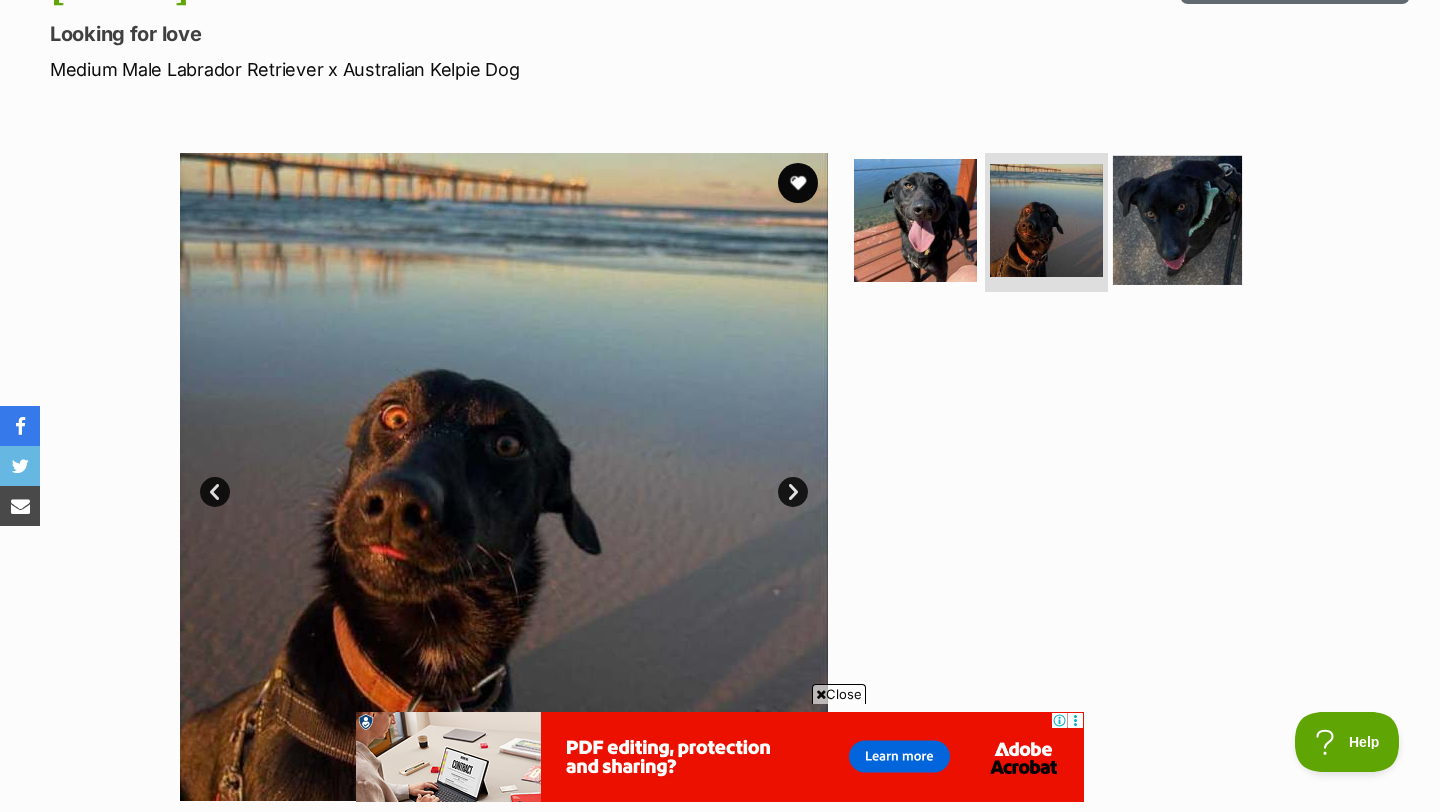 click at bounding box center (1177, 219) 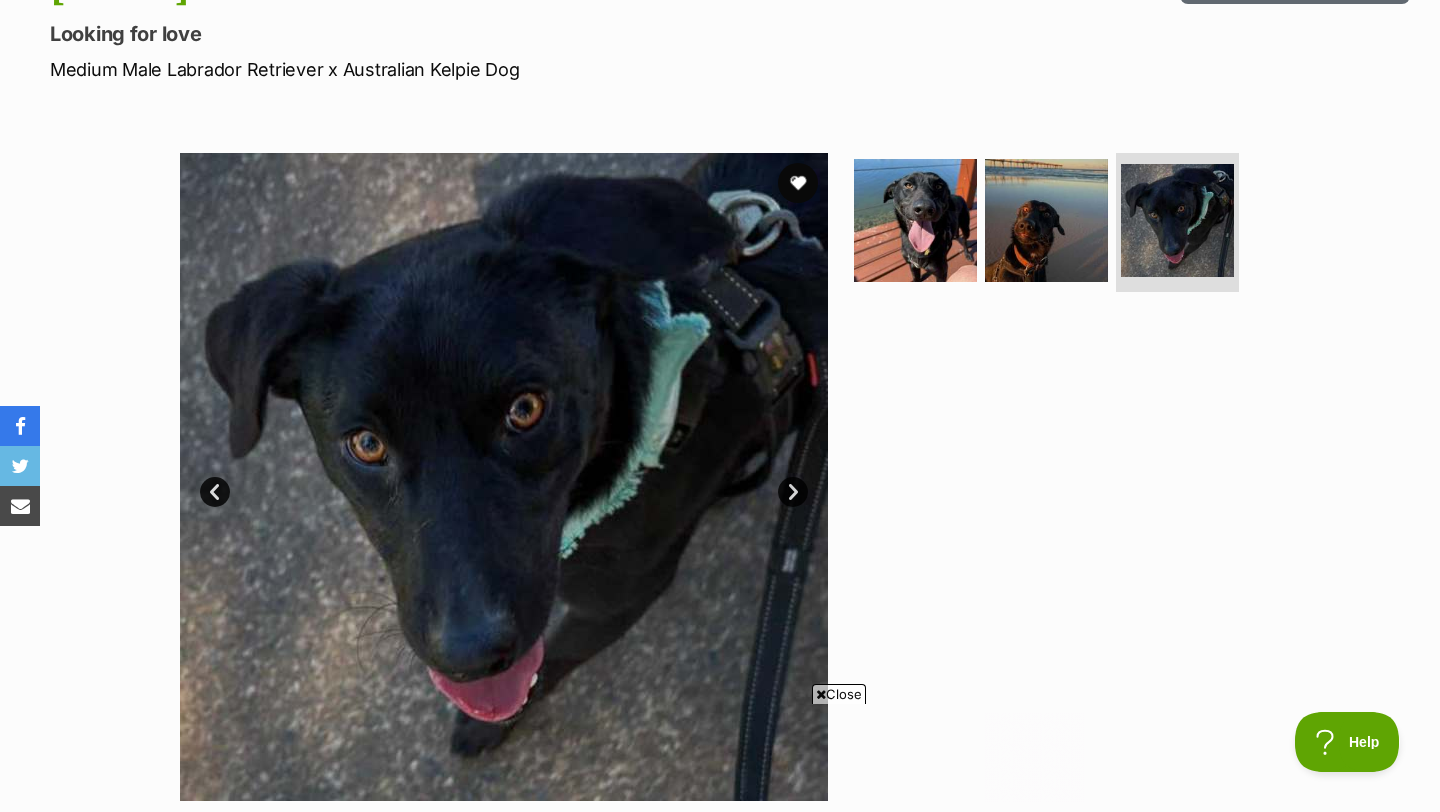 scroll, scrollTop: 0, scrollLeft: 0, axis: both 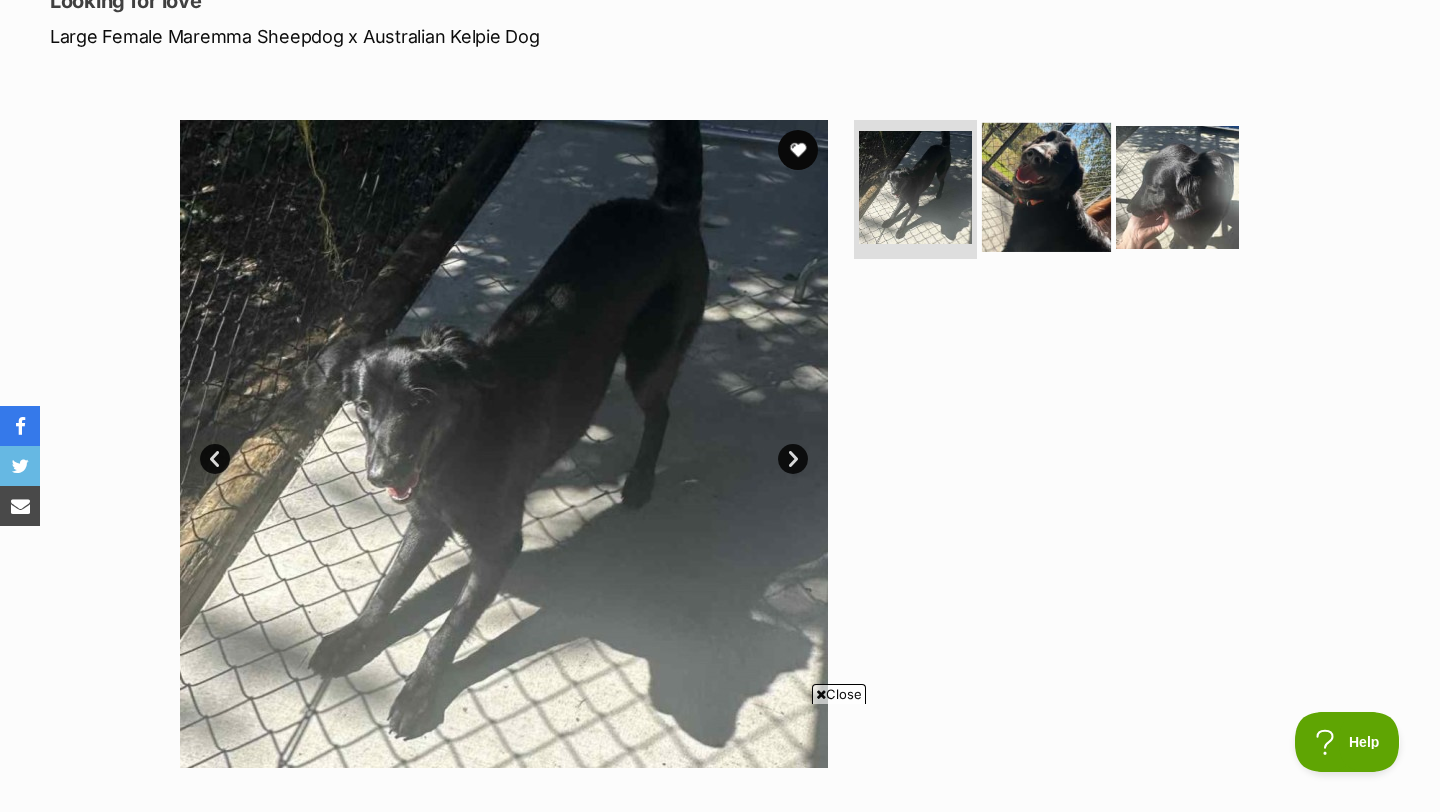 click at bounding box center [1046, 186] 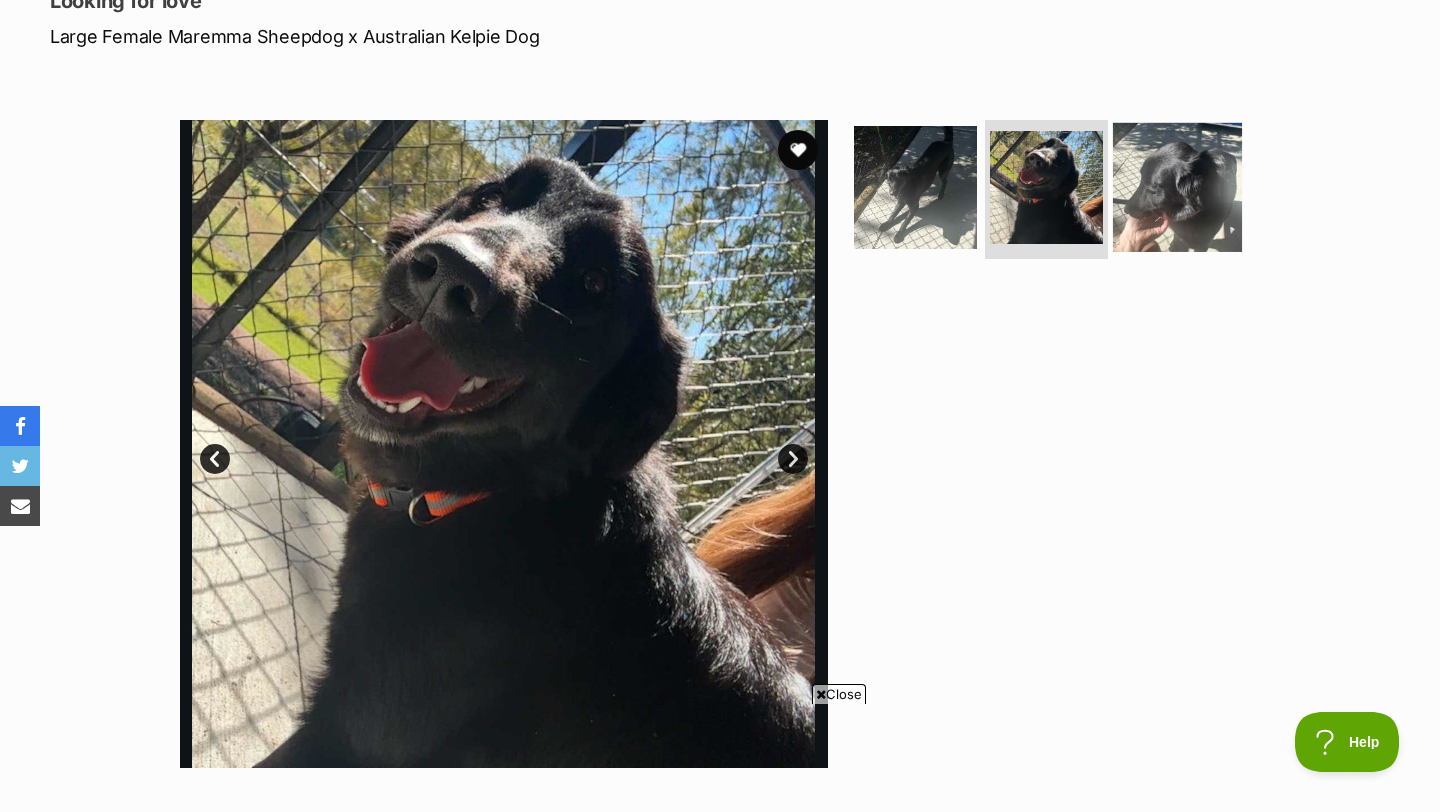 click at bounding box center (1177, 186) 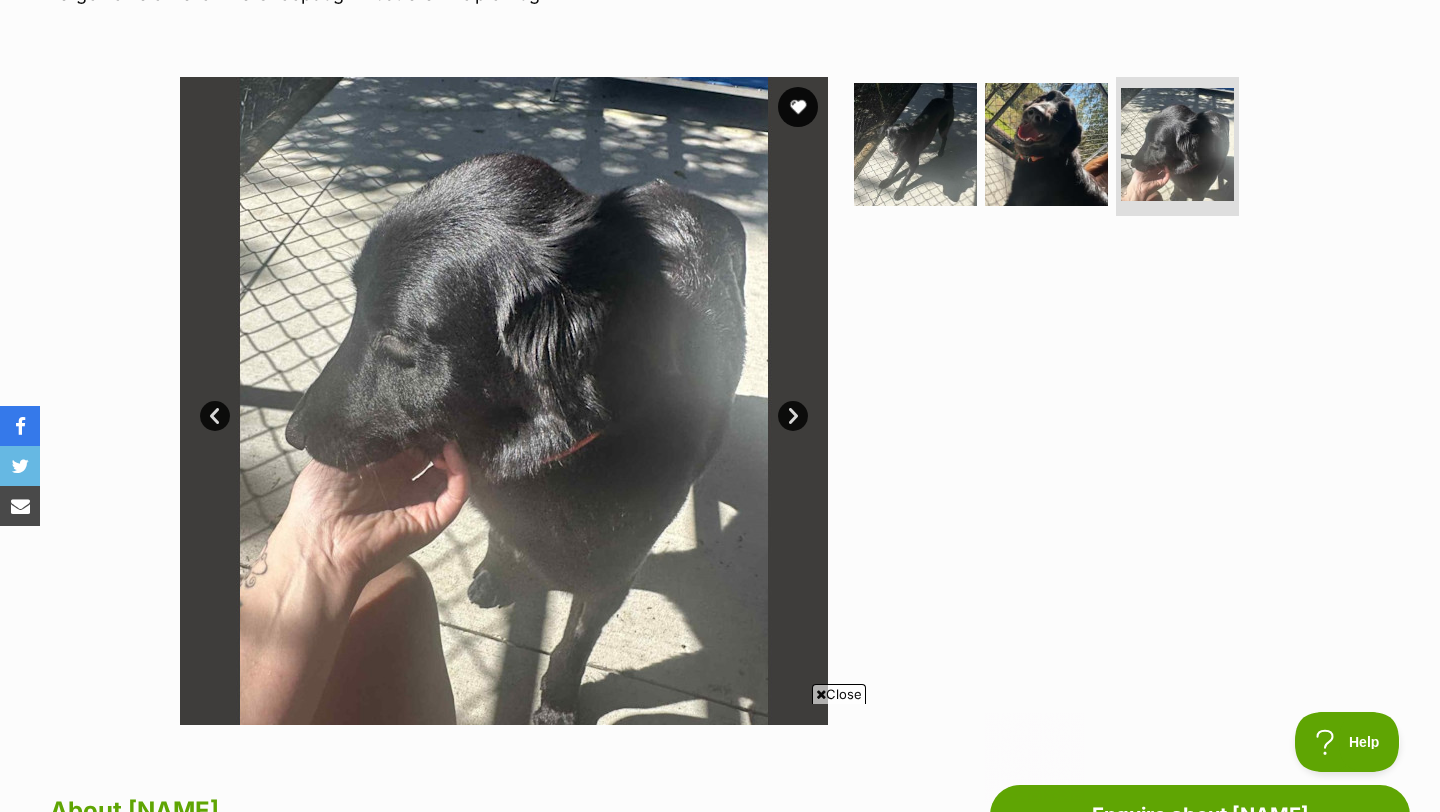 scroll, scrollTop: 871, scrollLeft: 0, axis: vertical 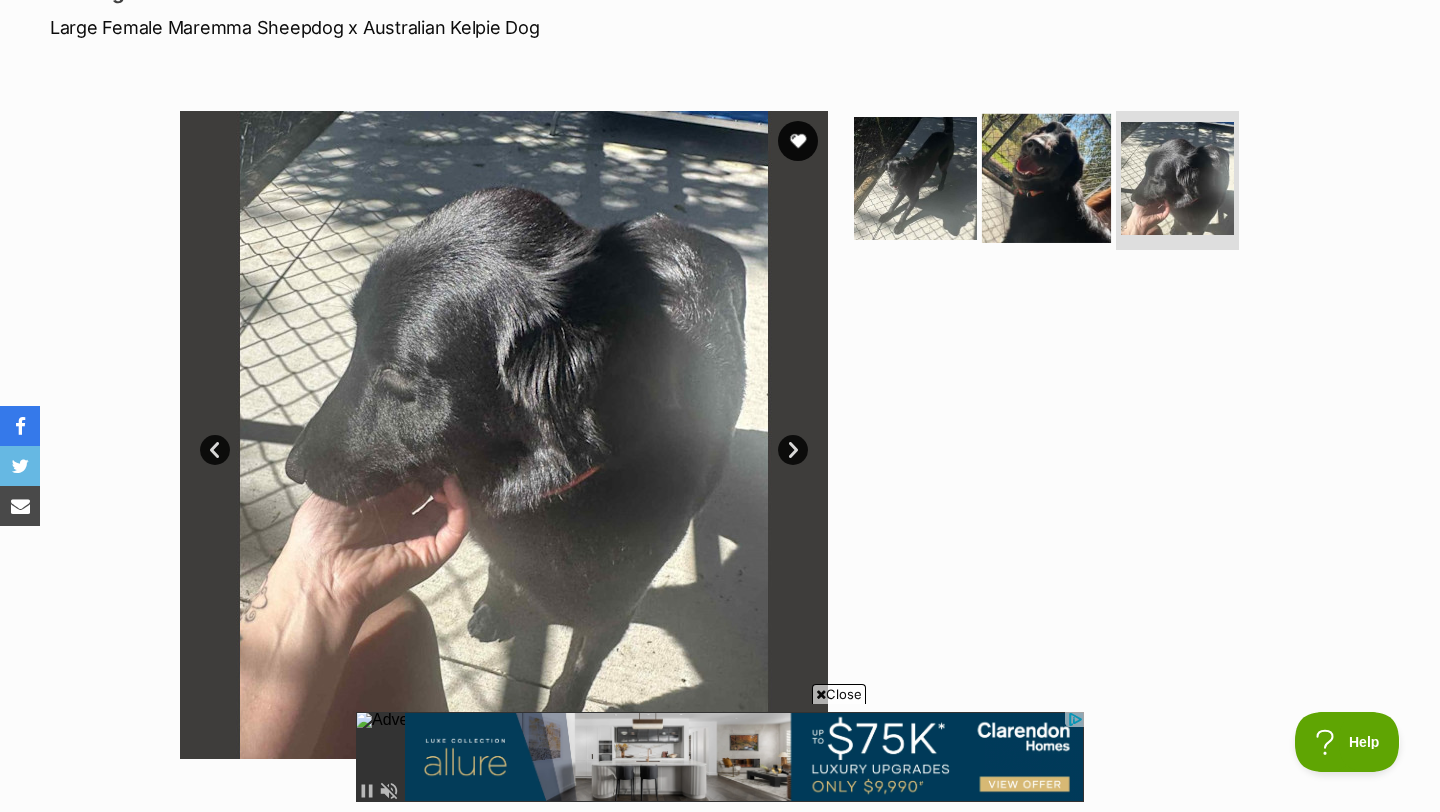 click at bounding box center [1046, 177] 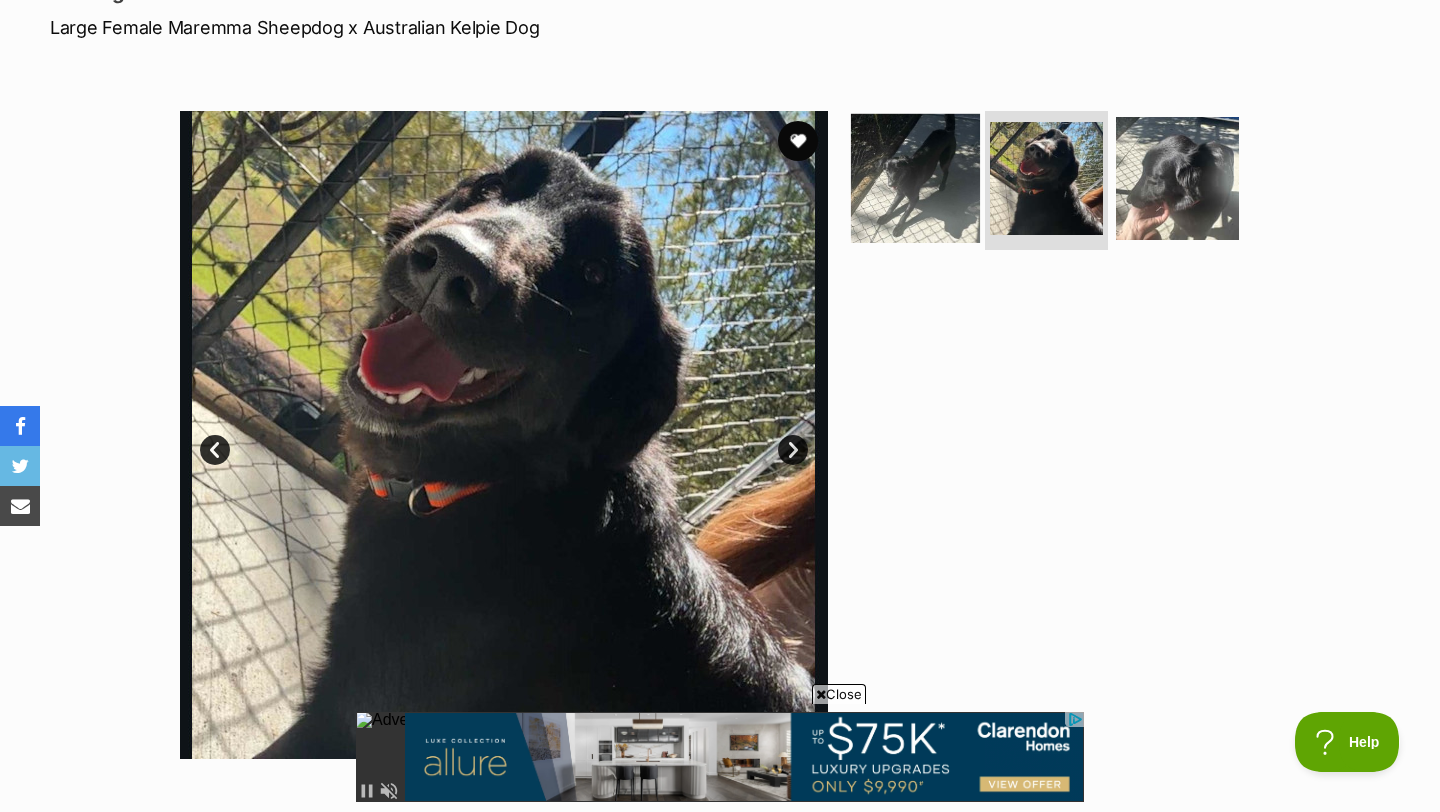 click at bounding box center (915, 177) 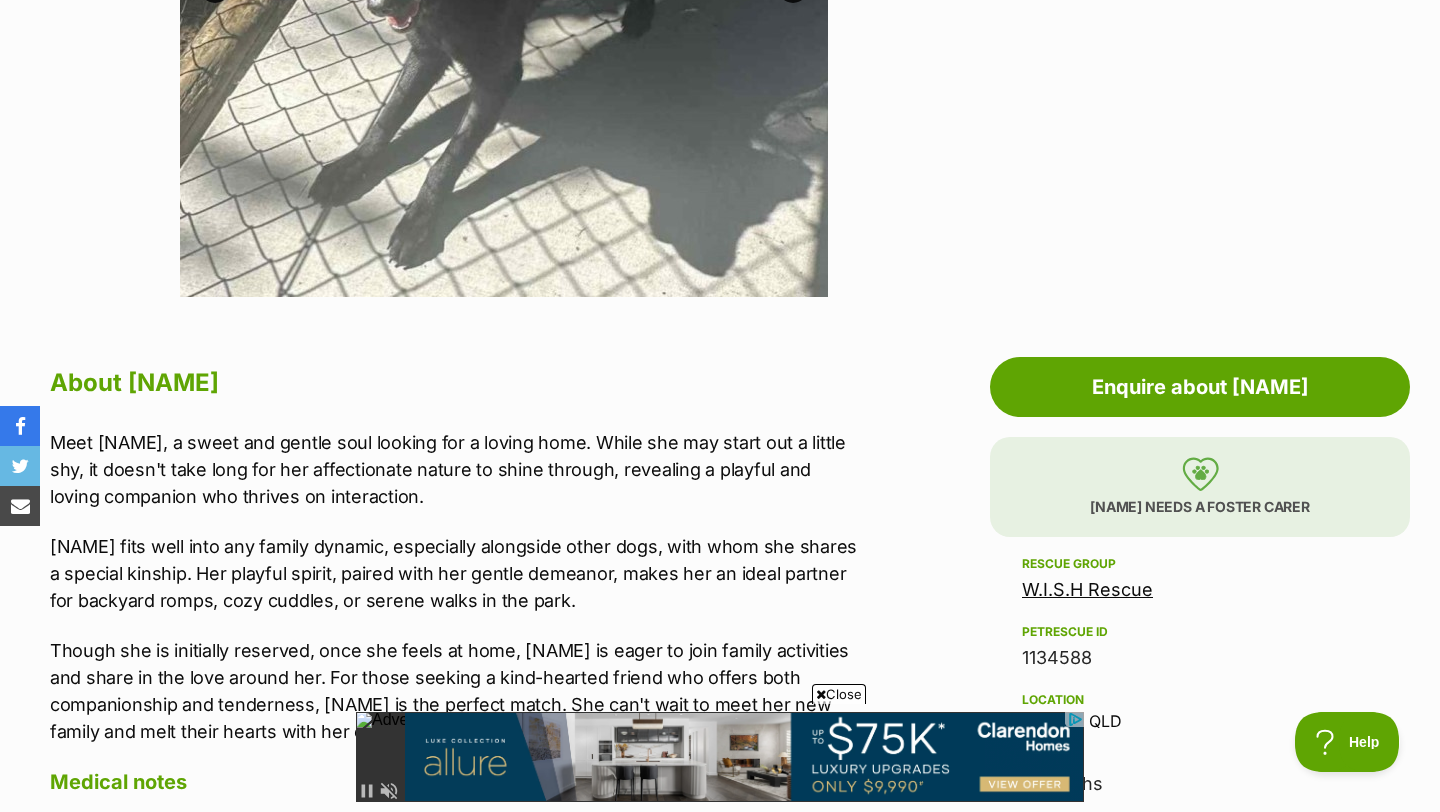 scroll, scrollTop: 1127, scrollLeft: 0, axis: vertical 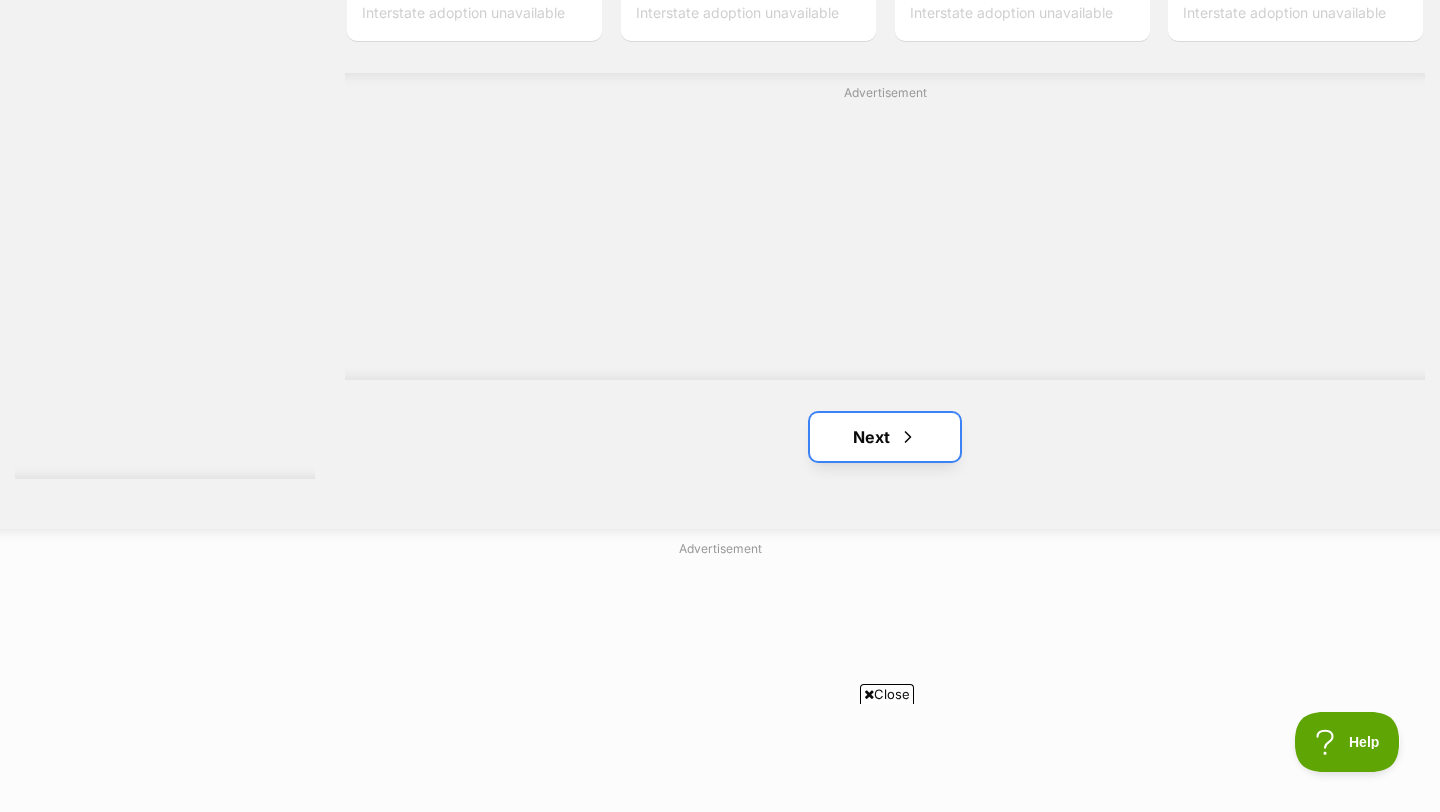click on "Next" at bounding box center (885, 437) 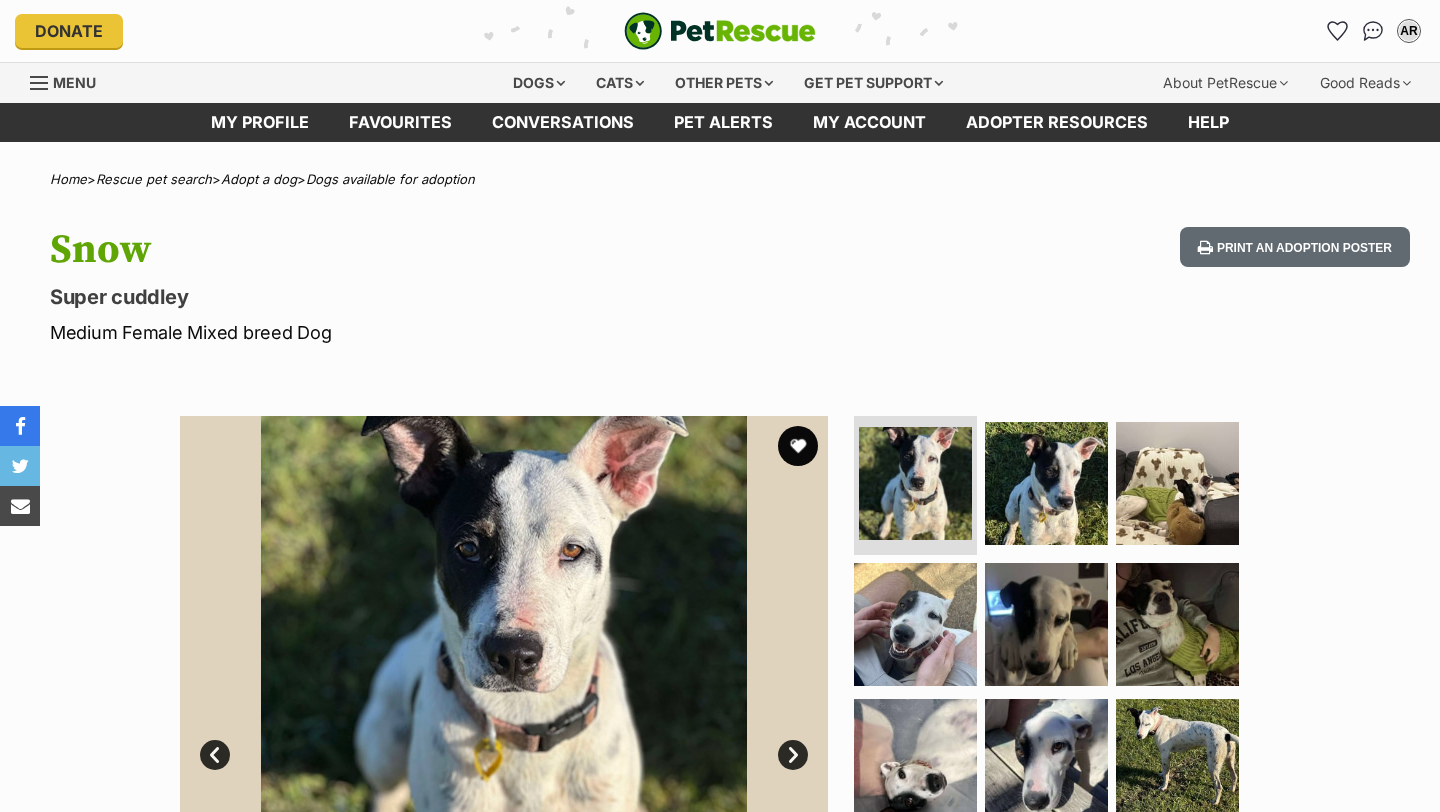 scroll, scrollTop: 0, scrollLeft: 0, axis: both 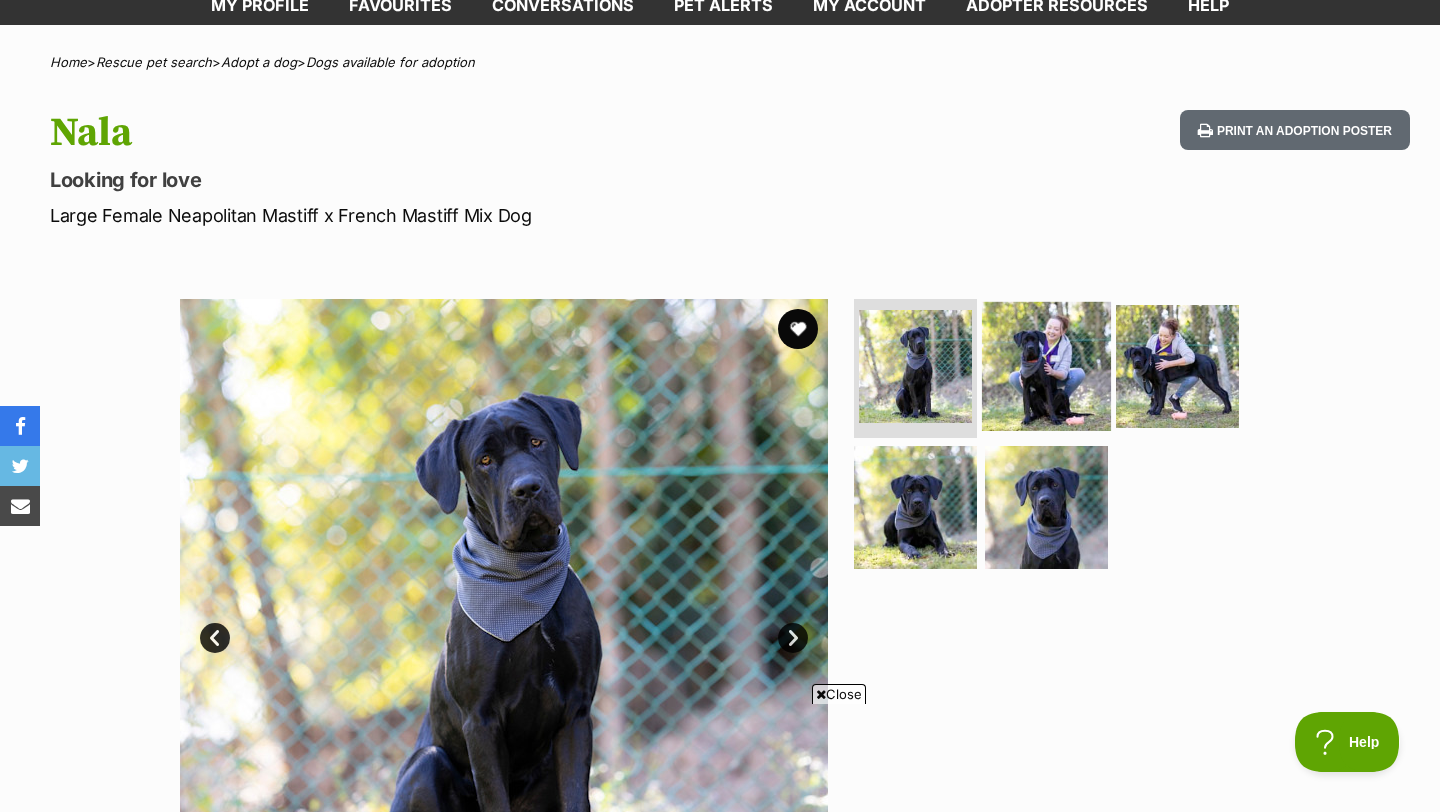 click at bounding box center [1046, 365] 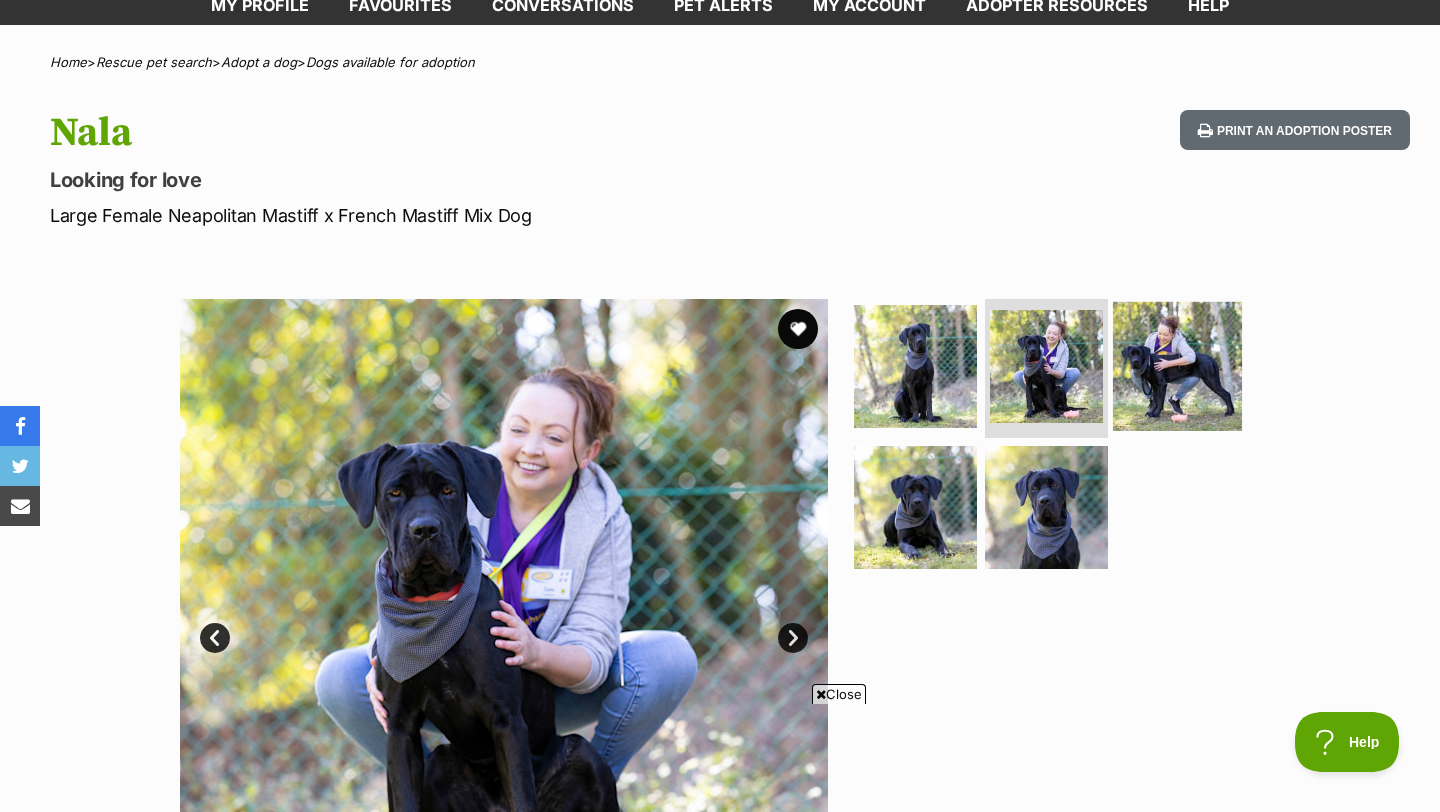 click at bounding box center (1177, 365) 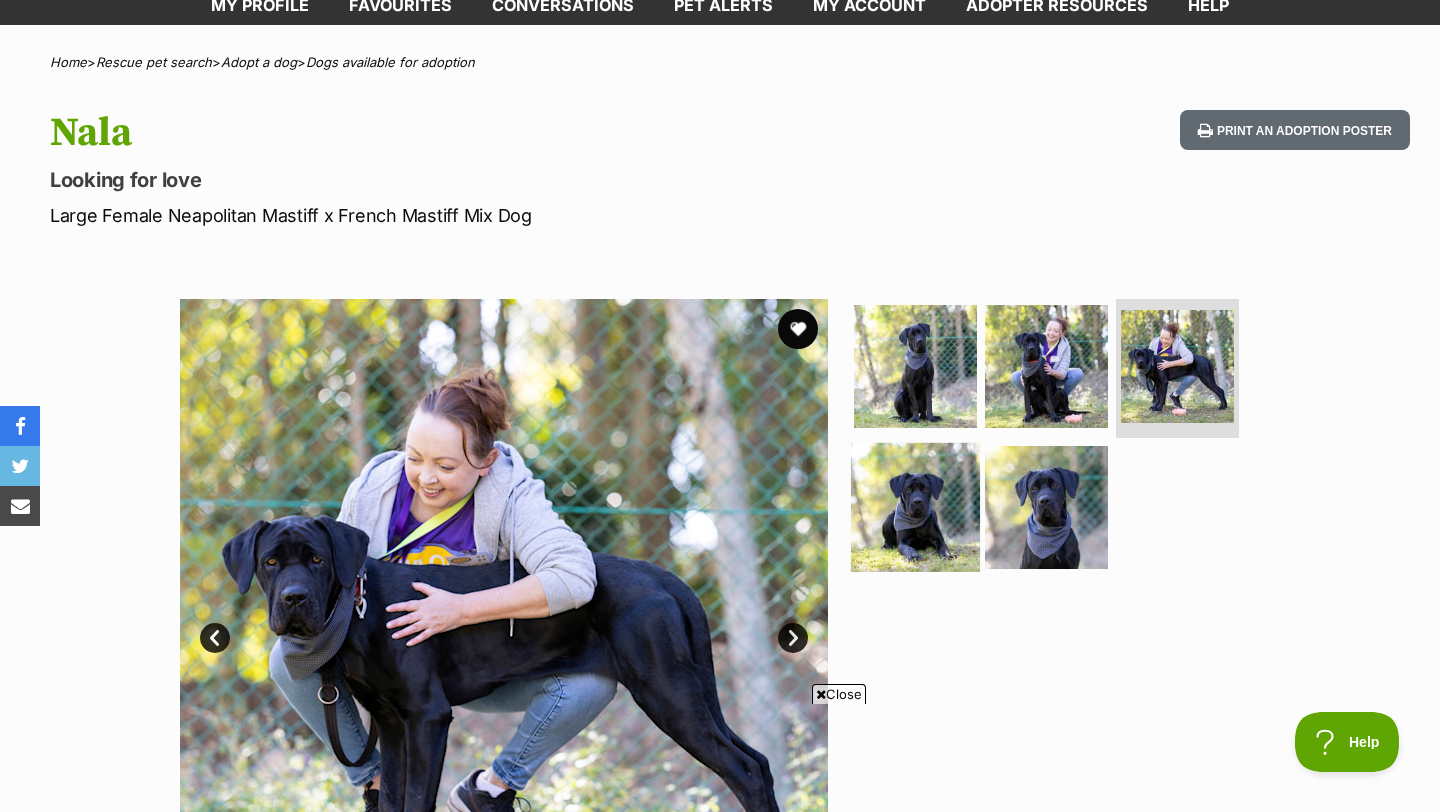 click at bounding box center [915, 507] 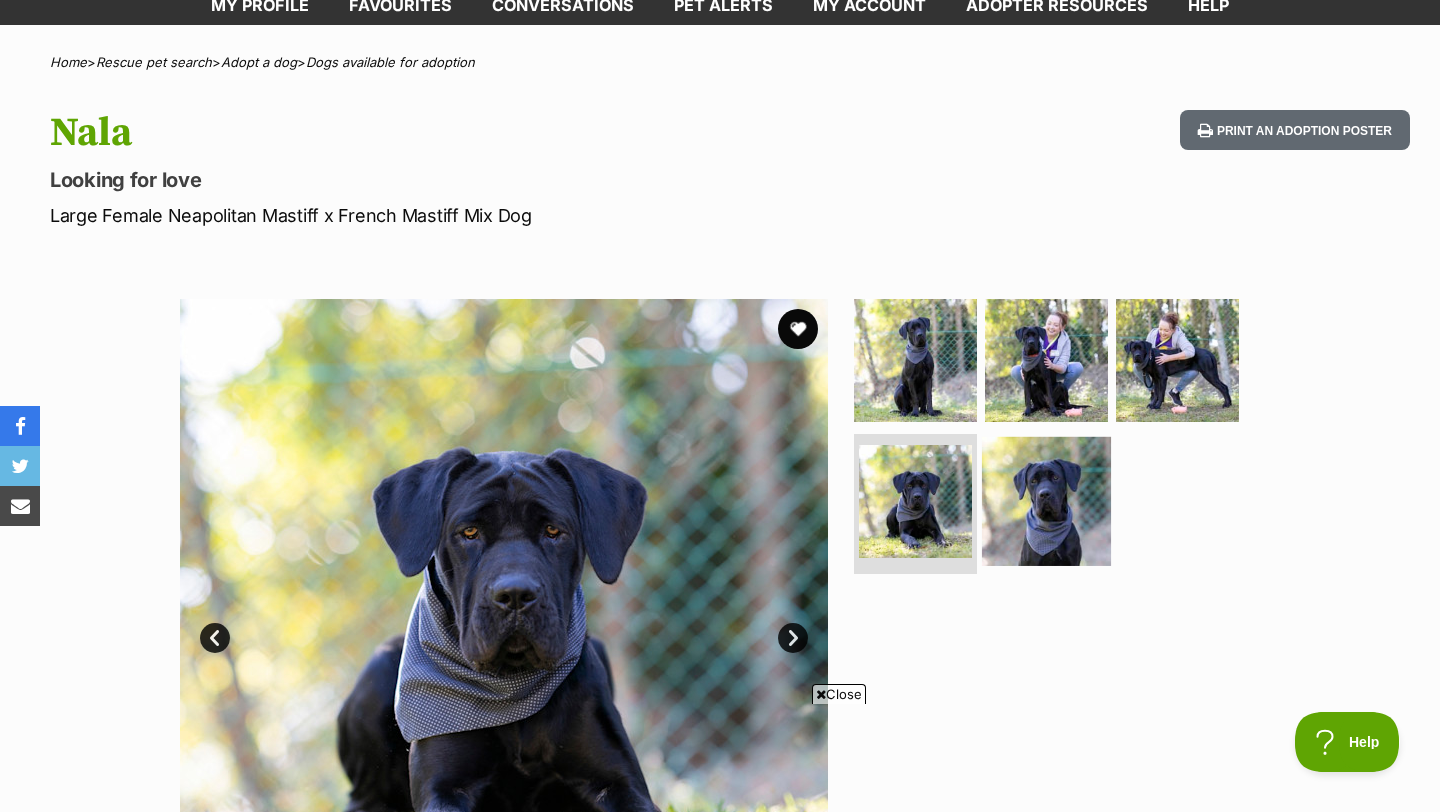 click at bounding box center [1046, 501] 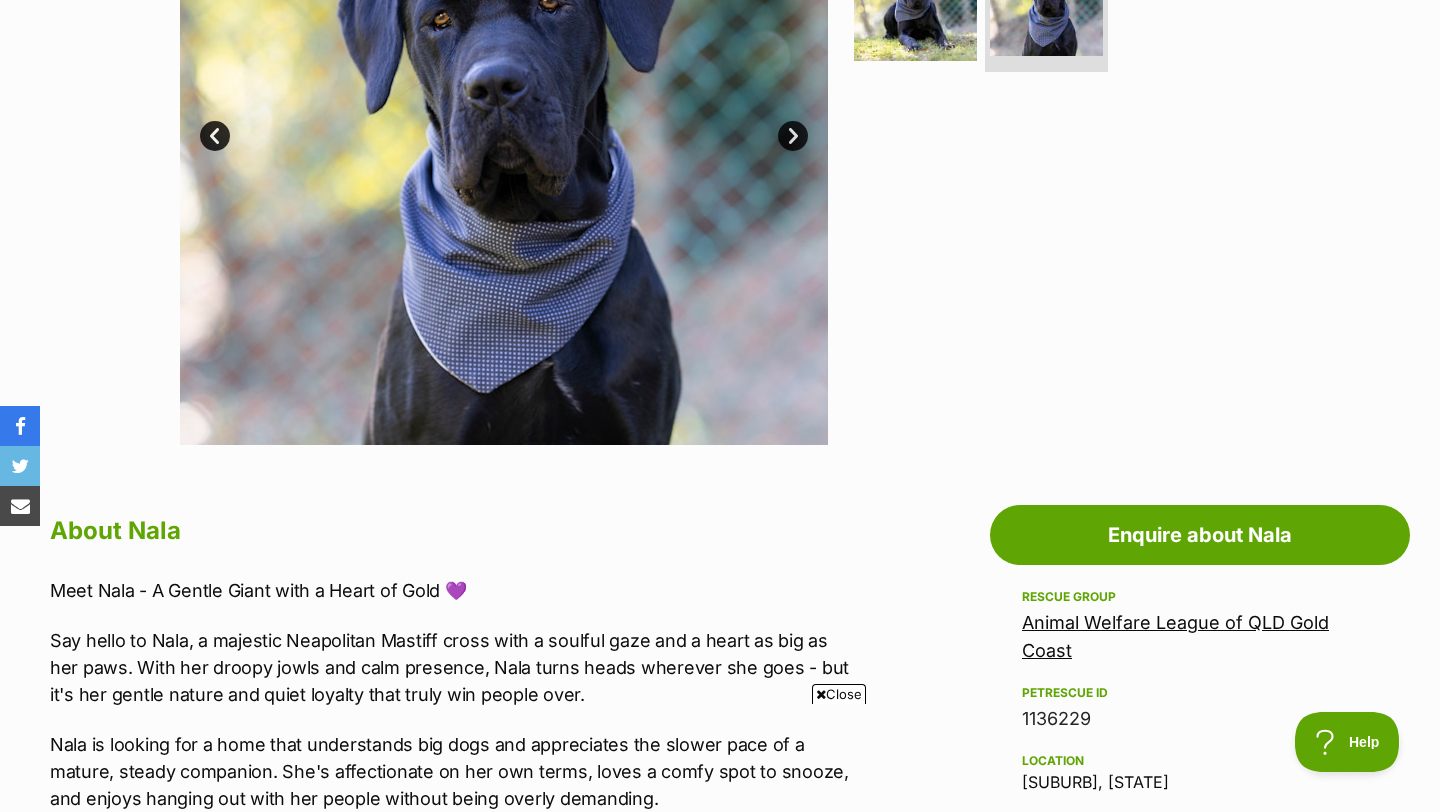 scroll, scrollTop: 607, scrollLeft: 0, axis: vertical 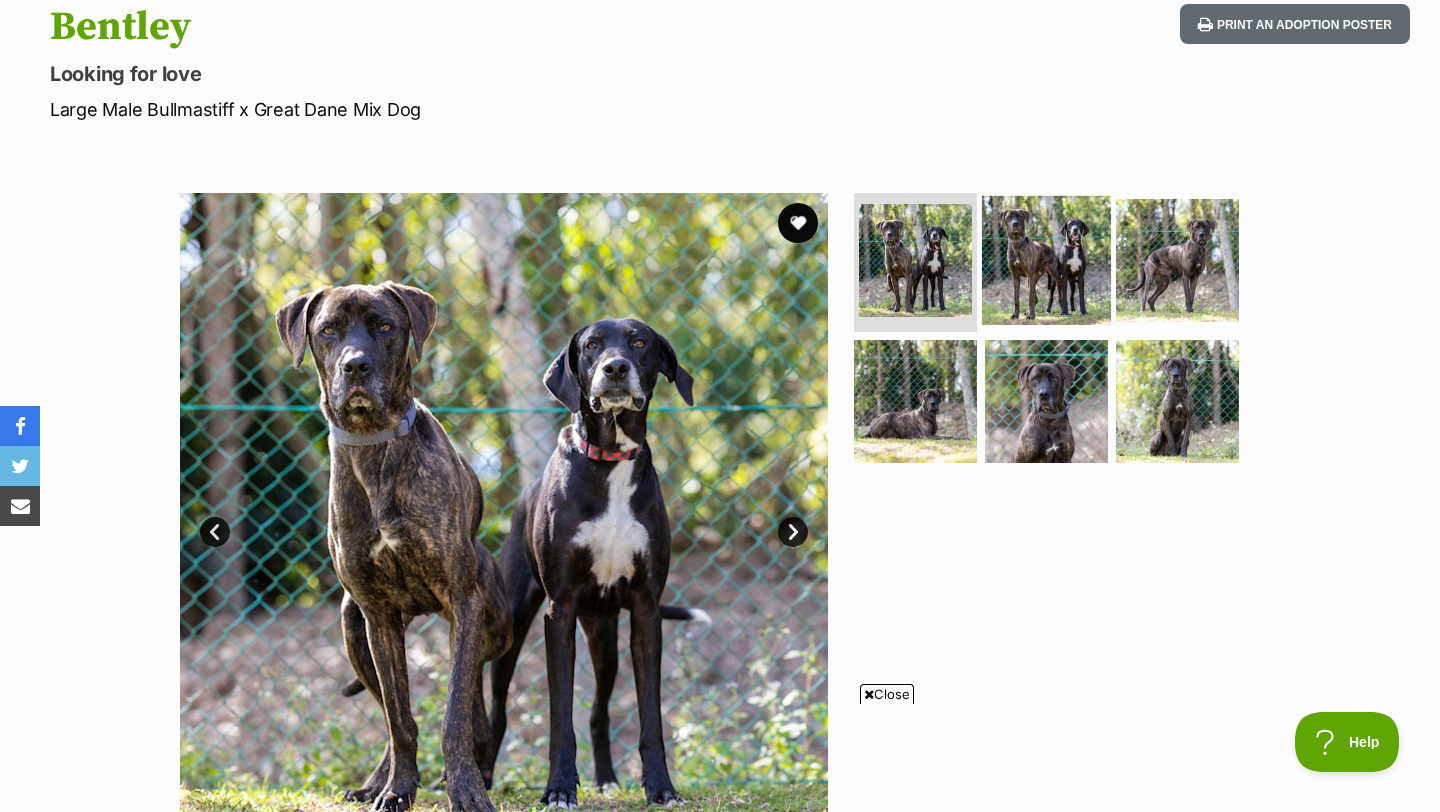 click at bounding box center (1046, 259) 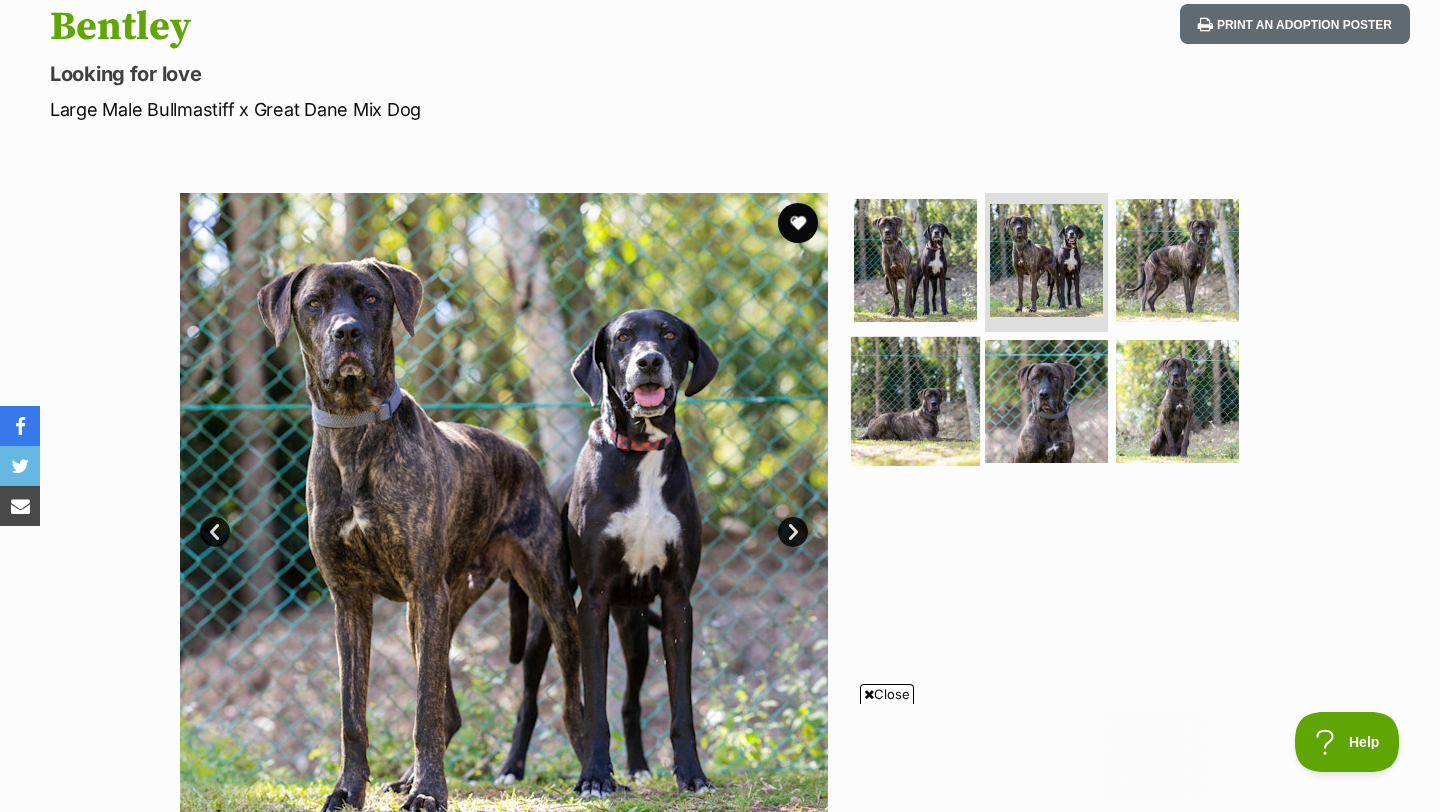 click at bounding box center [915, 401] 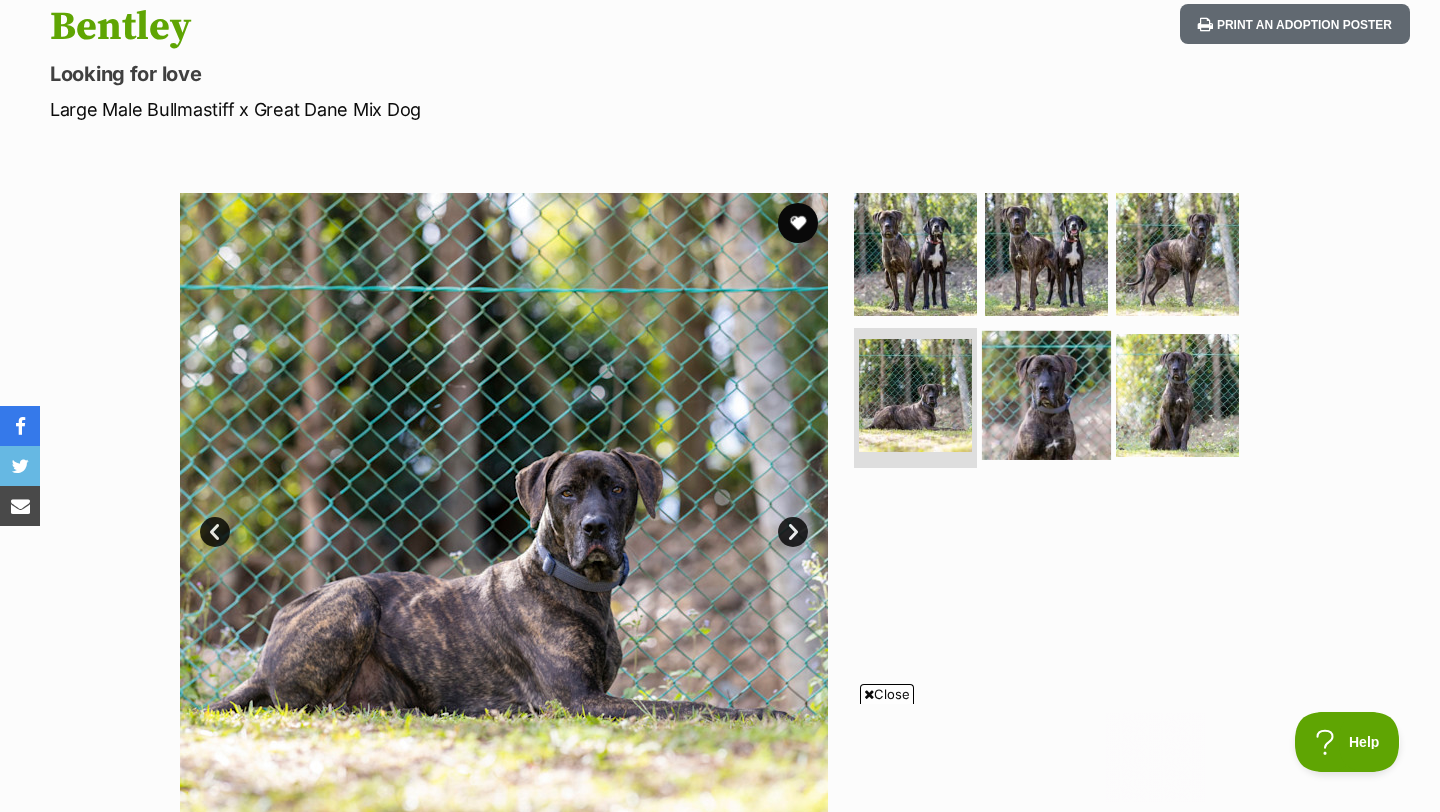 click at bounding box center [1046, 395] 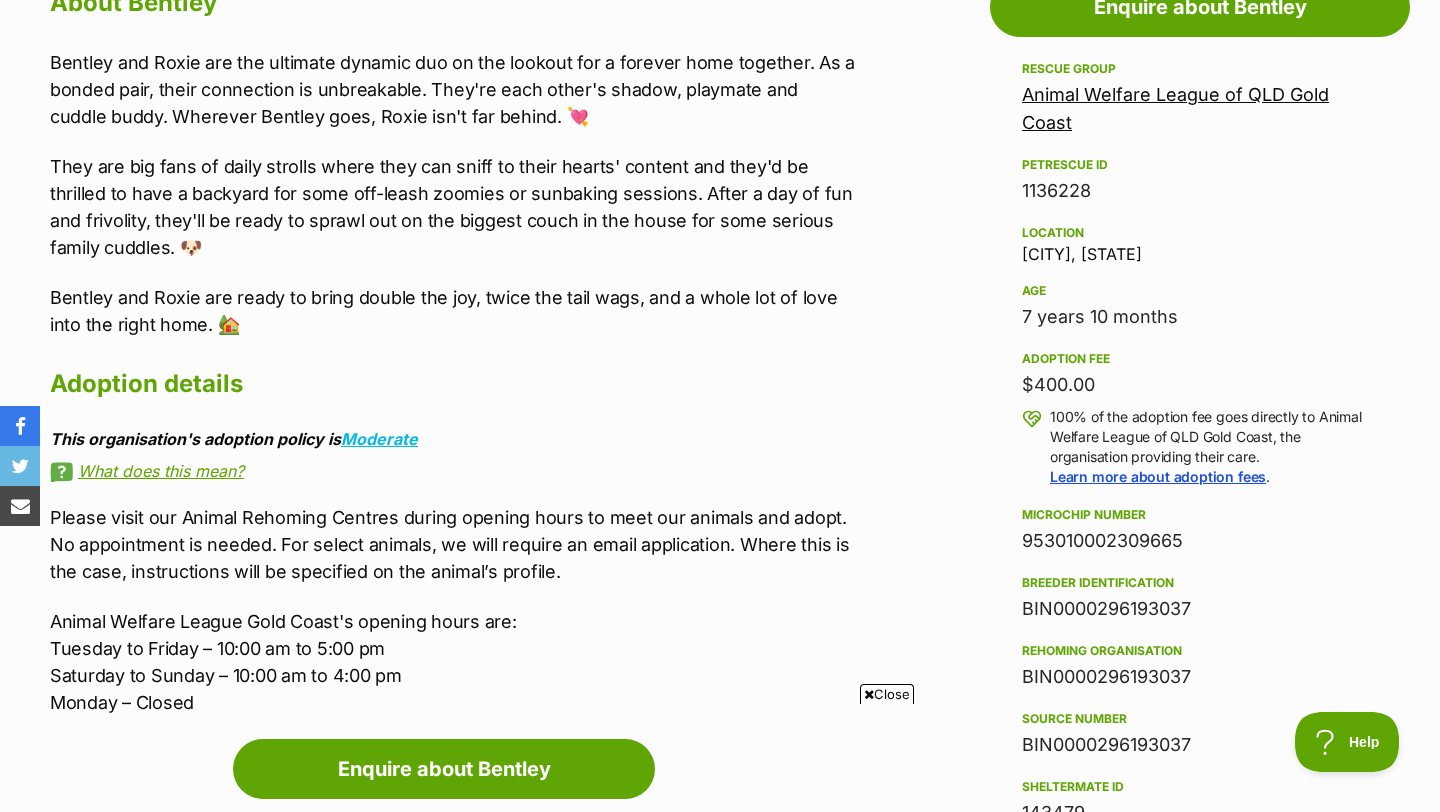 scroll, scrollTop: 1149, scrollLeft: 0, axis: vertical 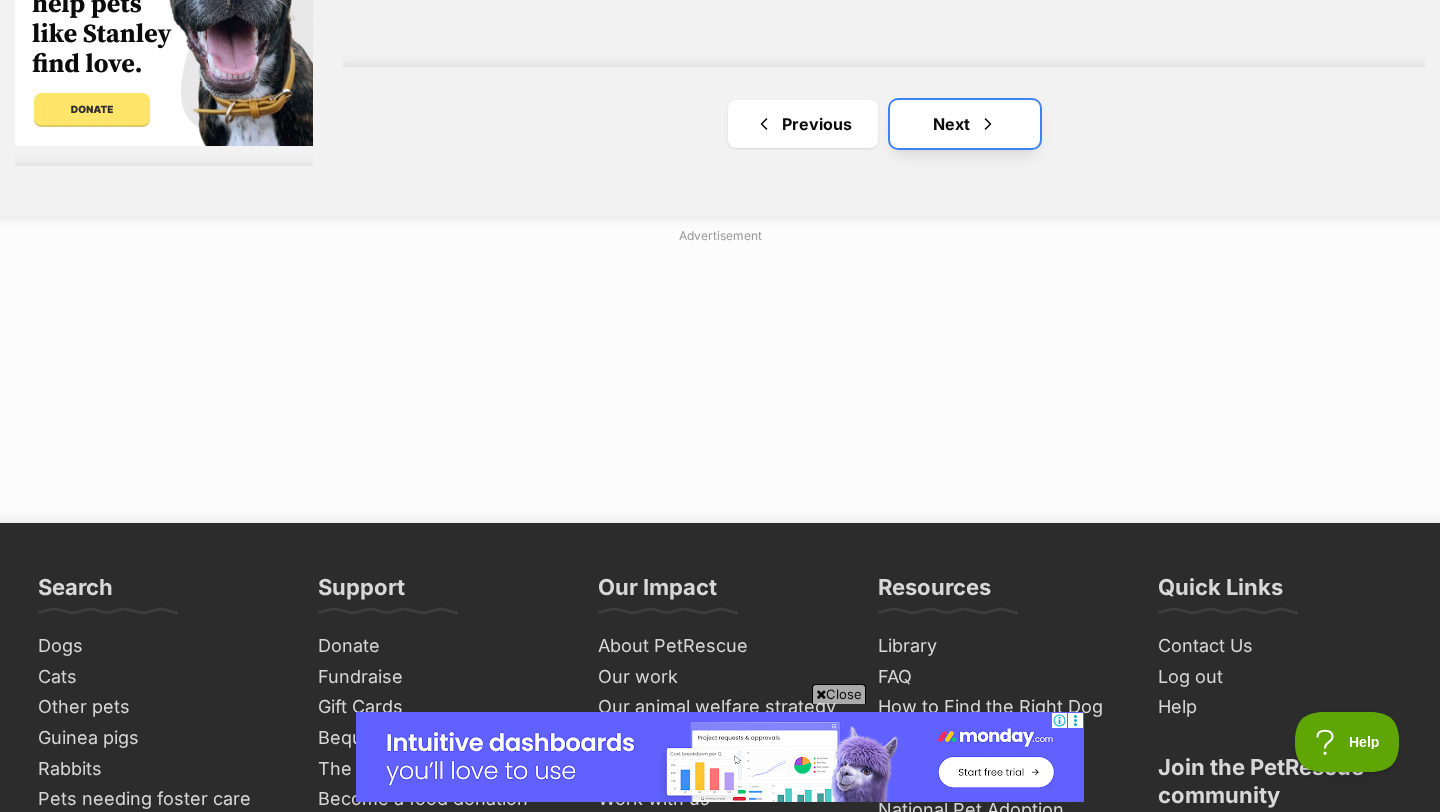 click on "Next" at bounding box center (965, 124) 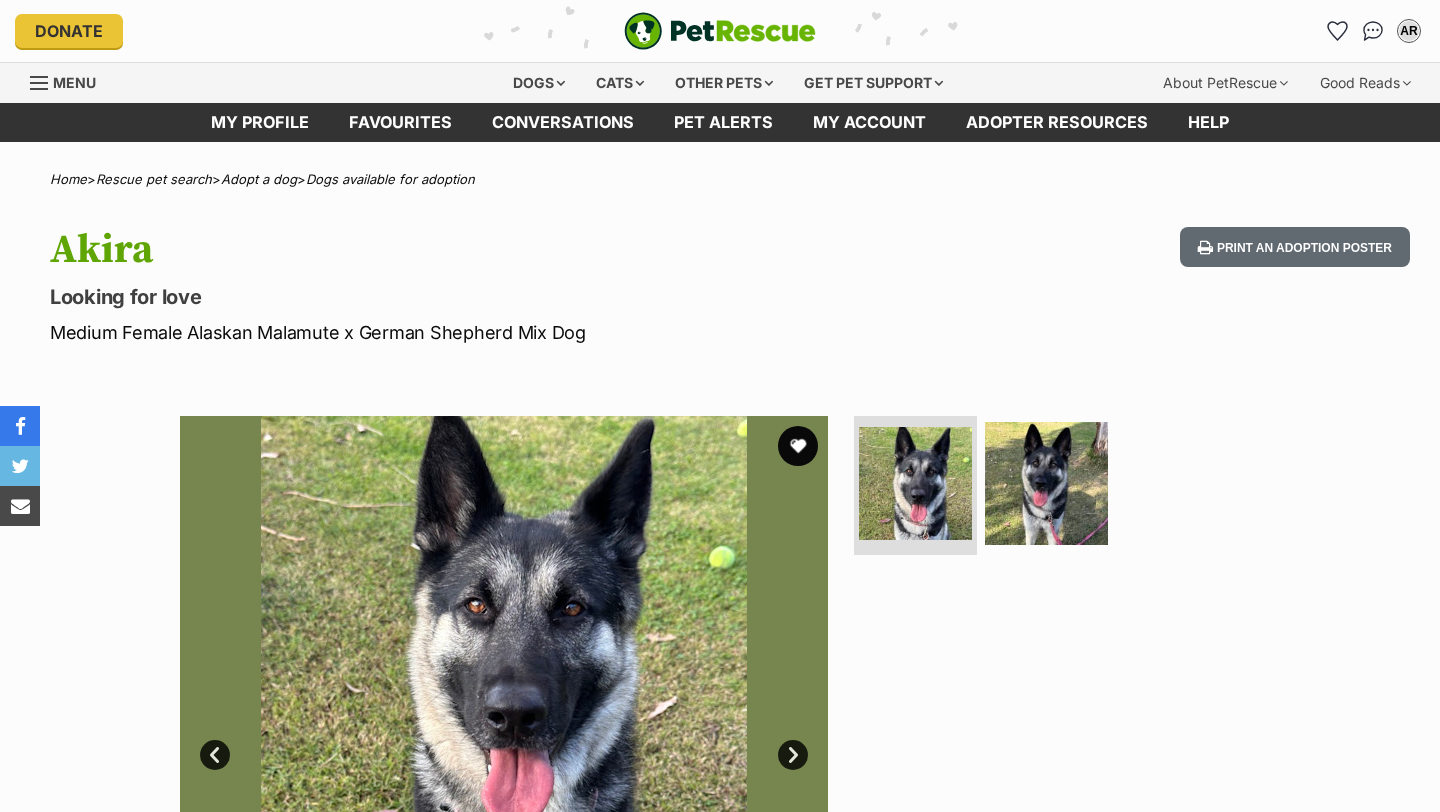 scroll, scrollTop: 0, scrollLeft: 0, axis: both 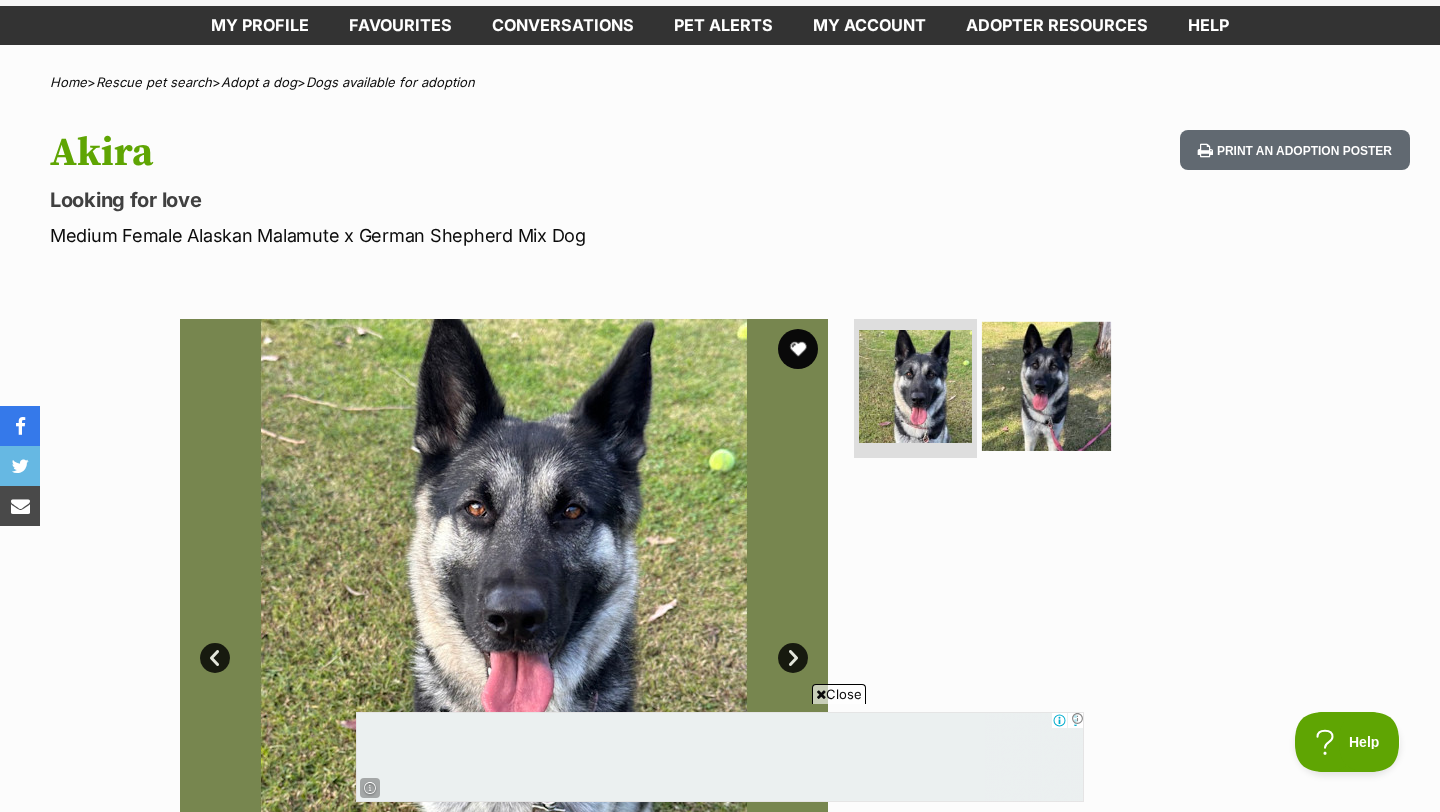 click 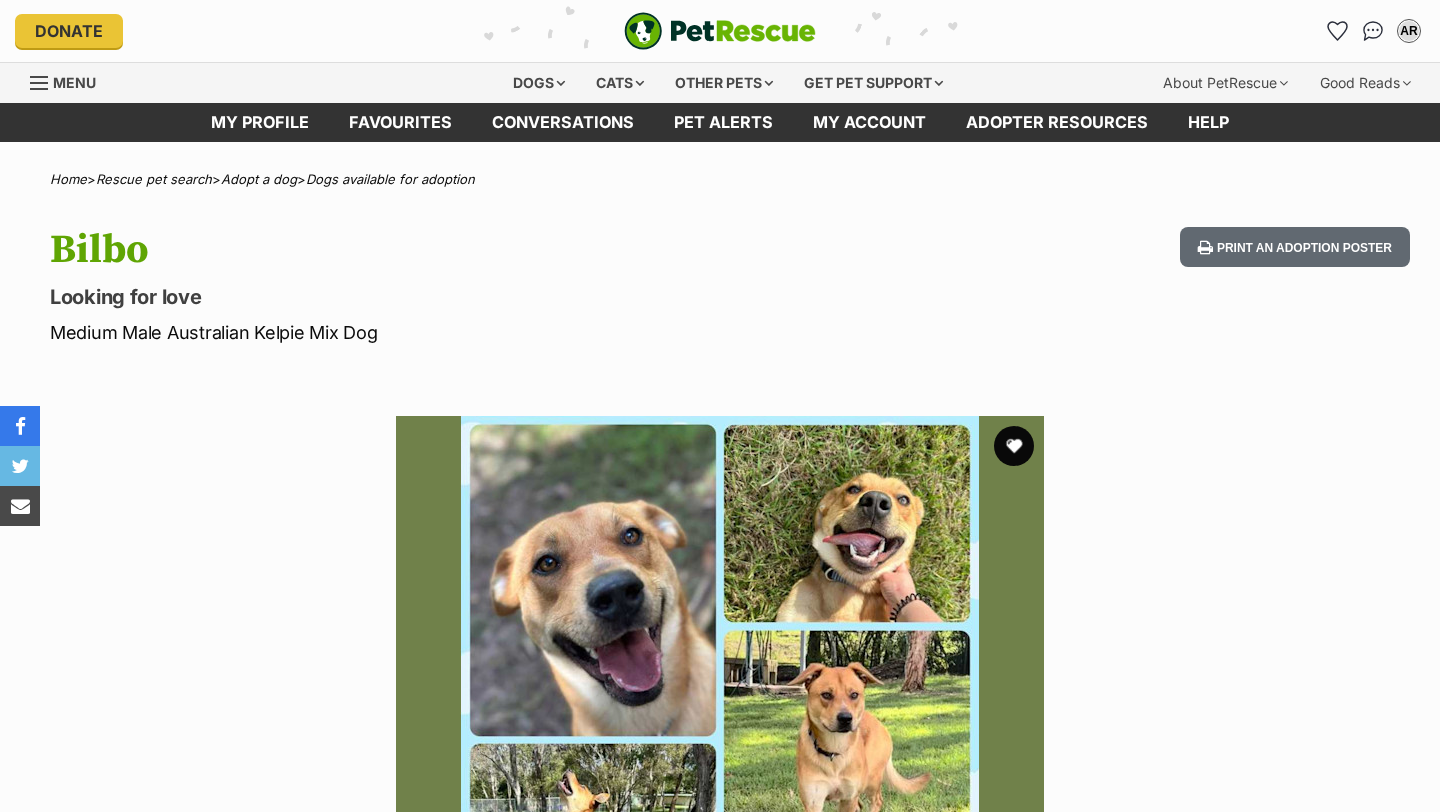 scroll, scrollTop: 0, scrollLeft: 0, axis: both 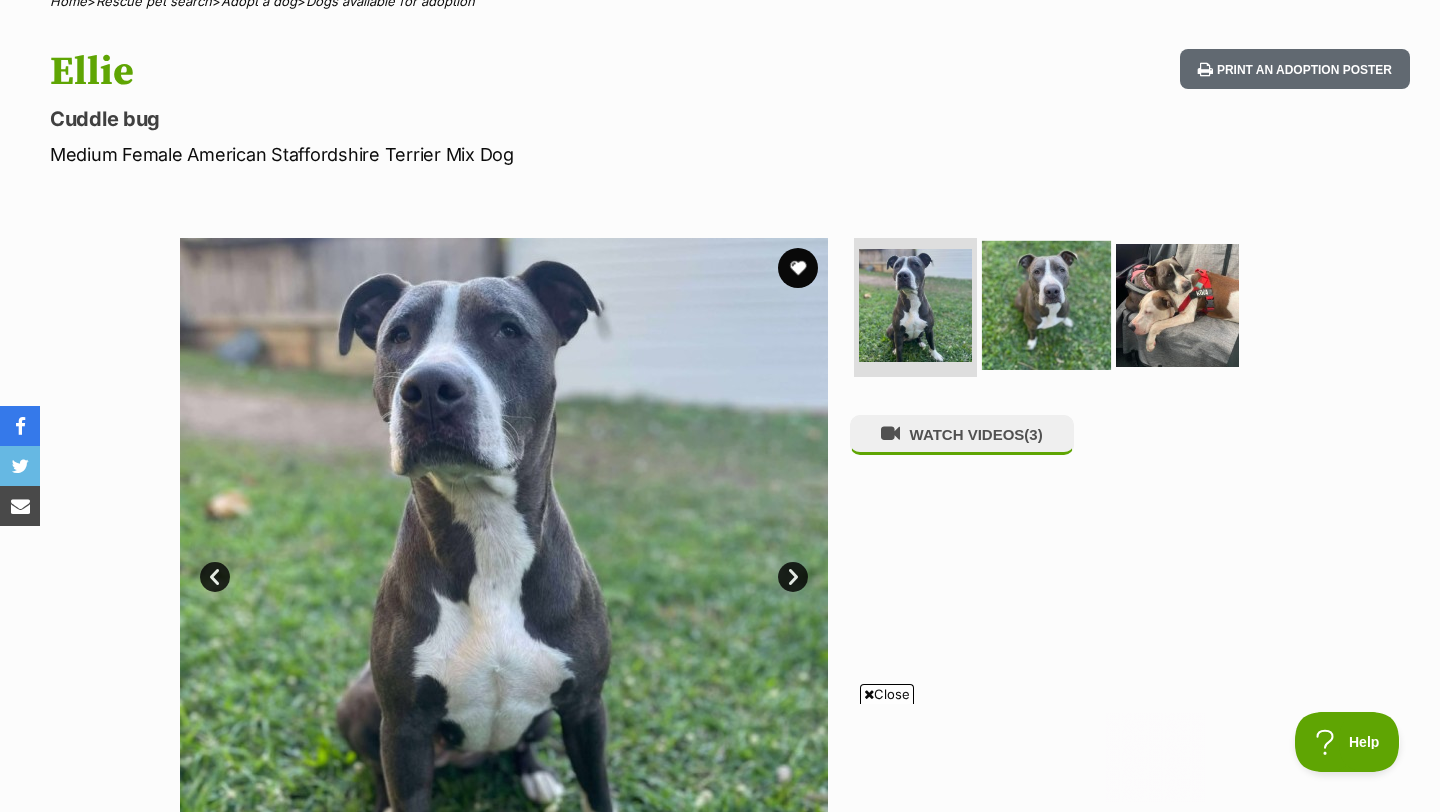 click at bounding box center [1046, 304] 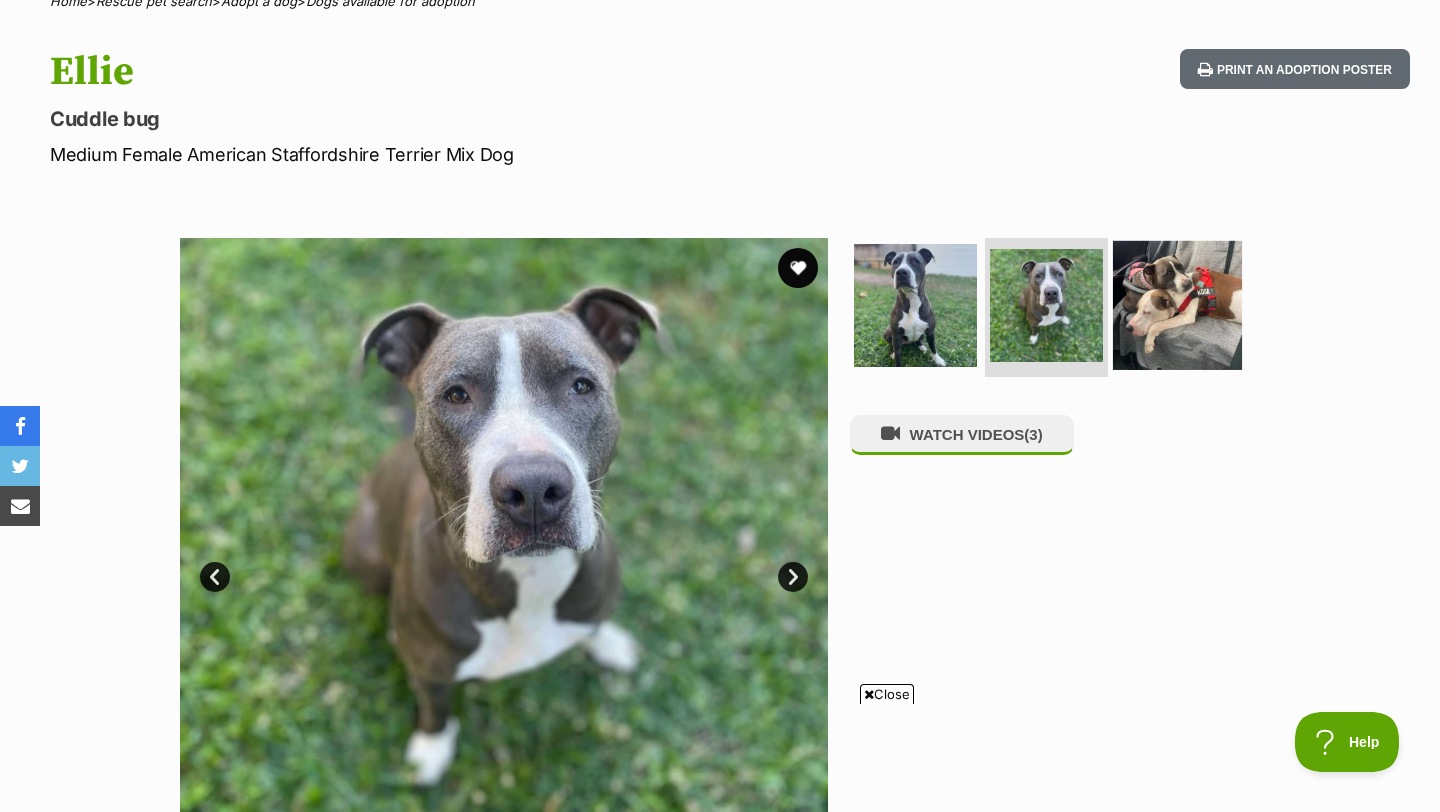 click at bounding box center [1177, 304] 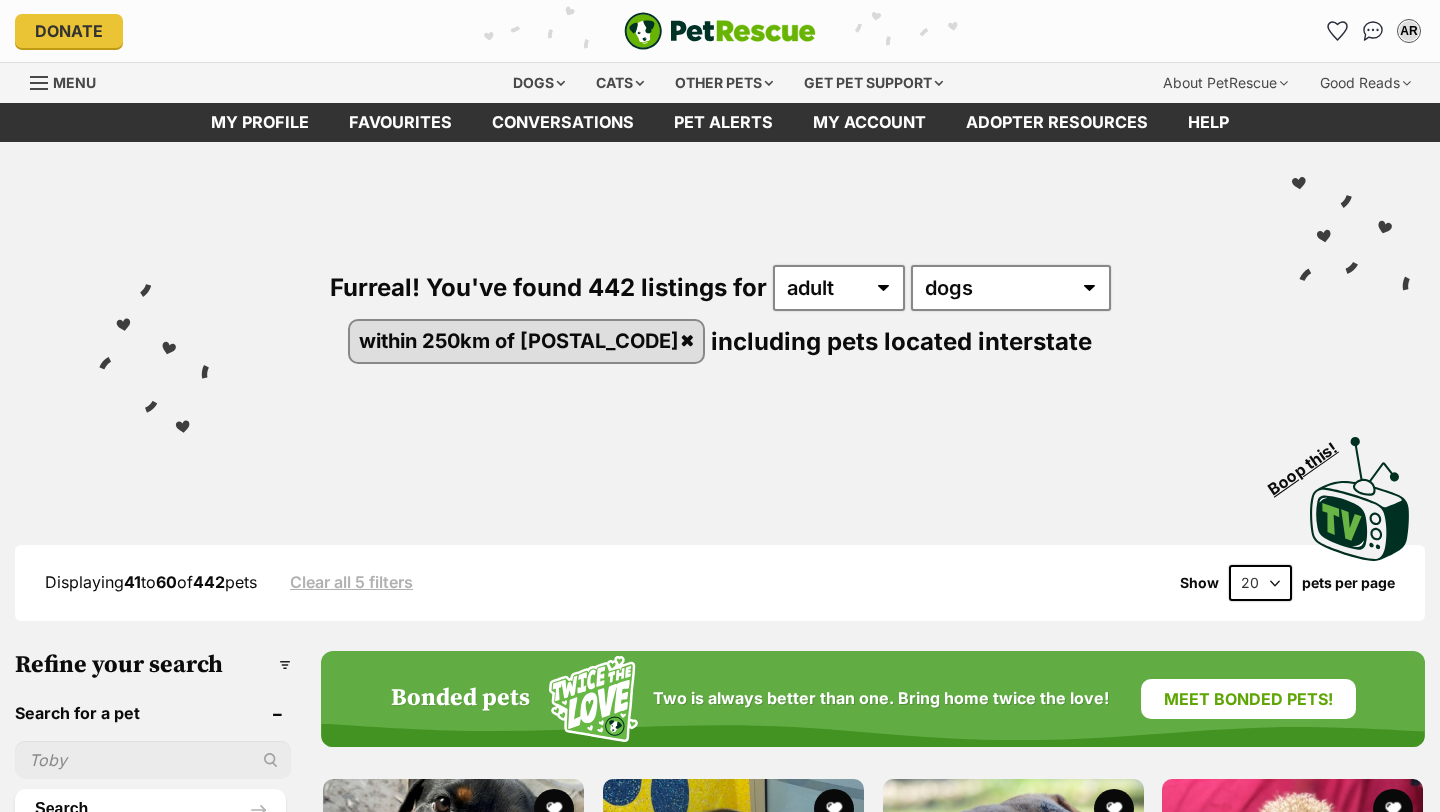 scroll, scrollTop: 0, scrollLeft: 0, axis: both 